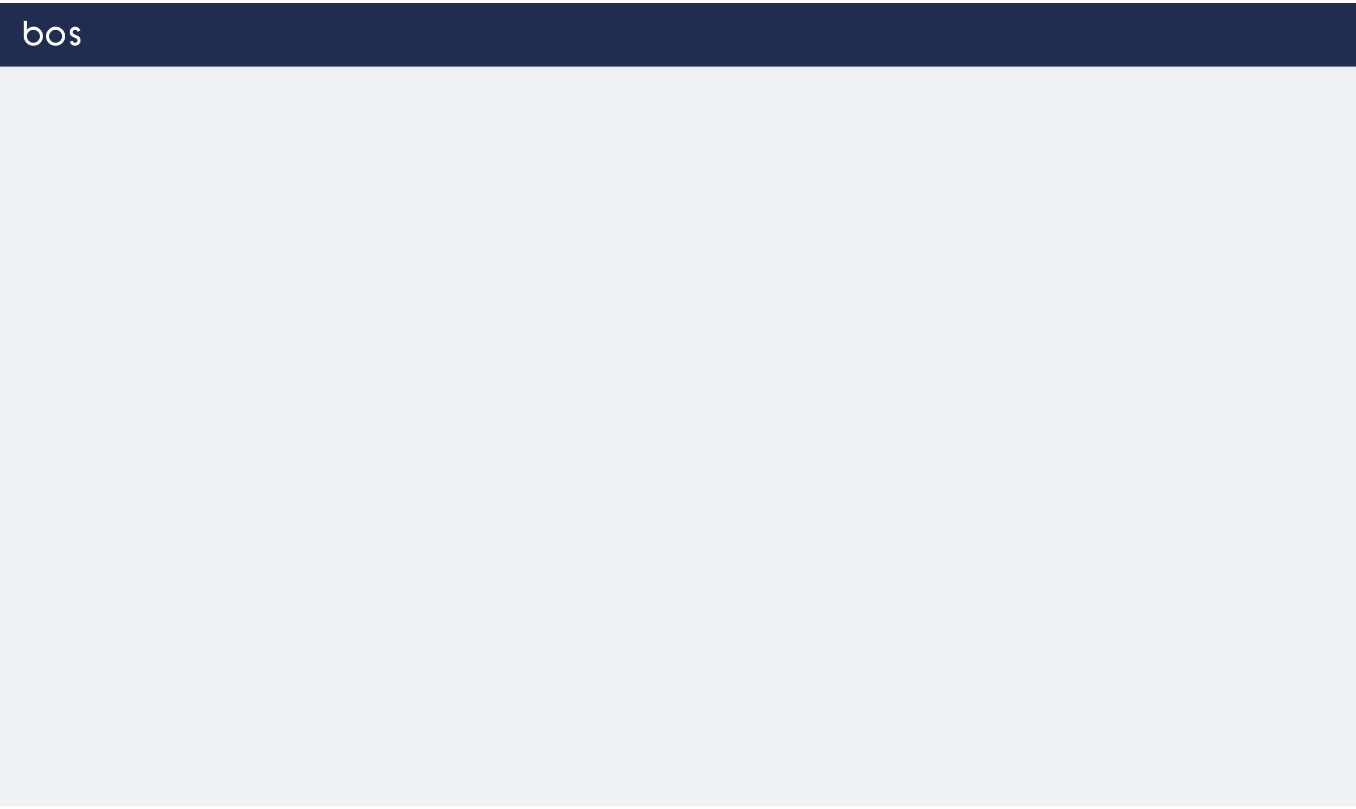 scroll, scrollTop: 0, scrollLeft: 0, axis: both 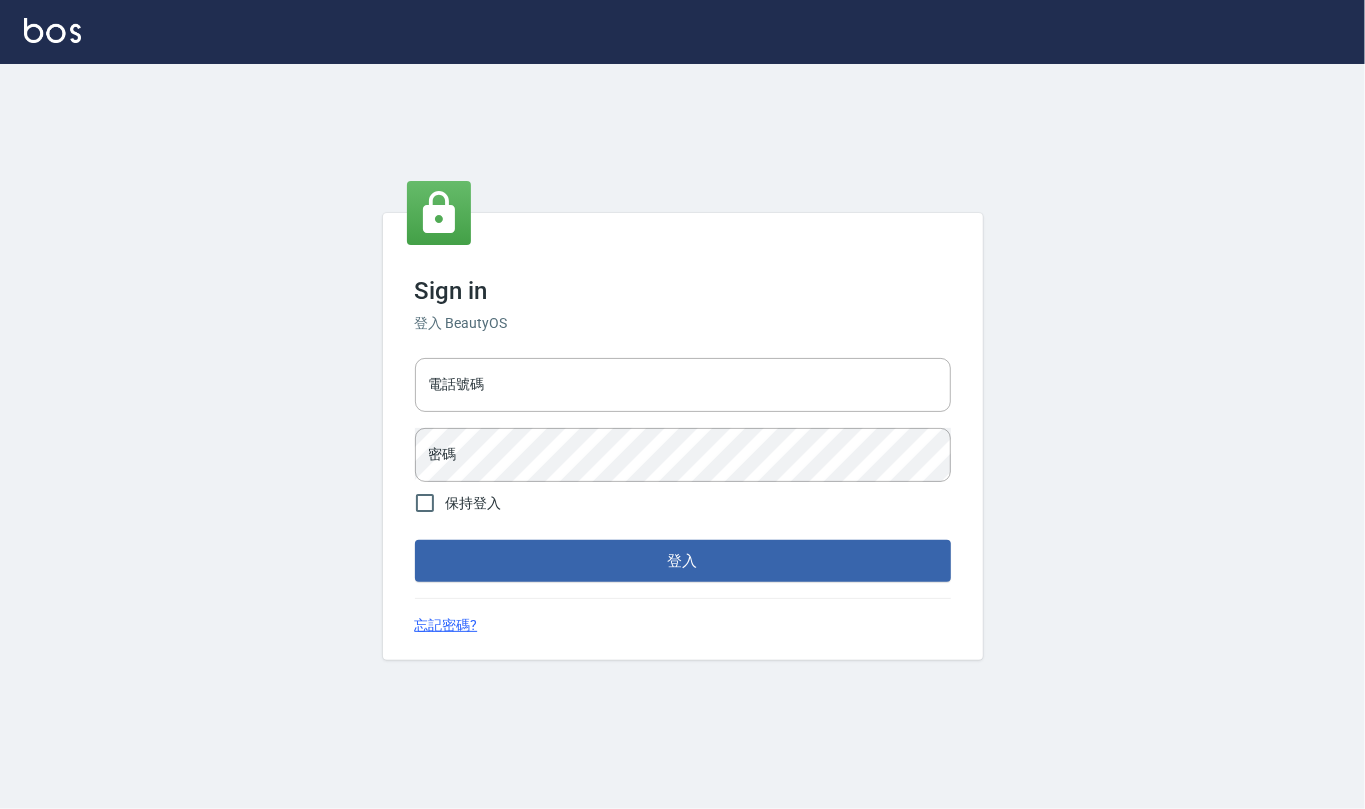 click on "電話號碼 電話號碼 密碼 密碼" at bounding box center [683, 420] 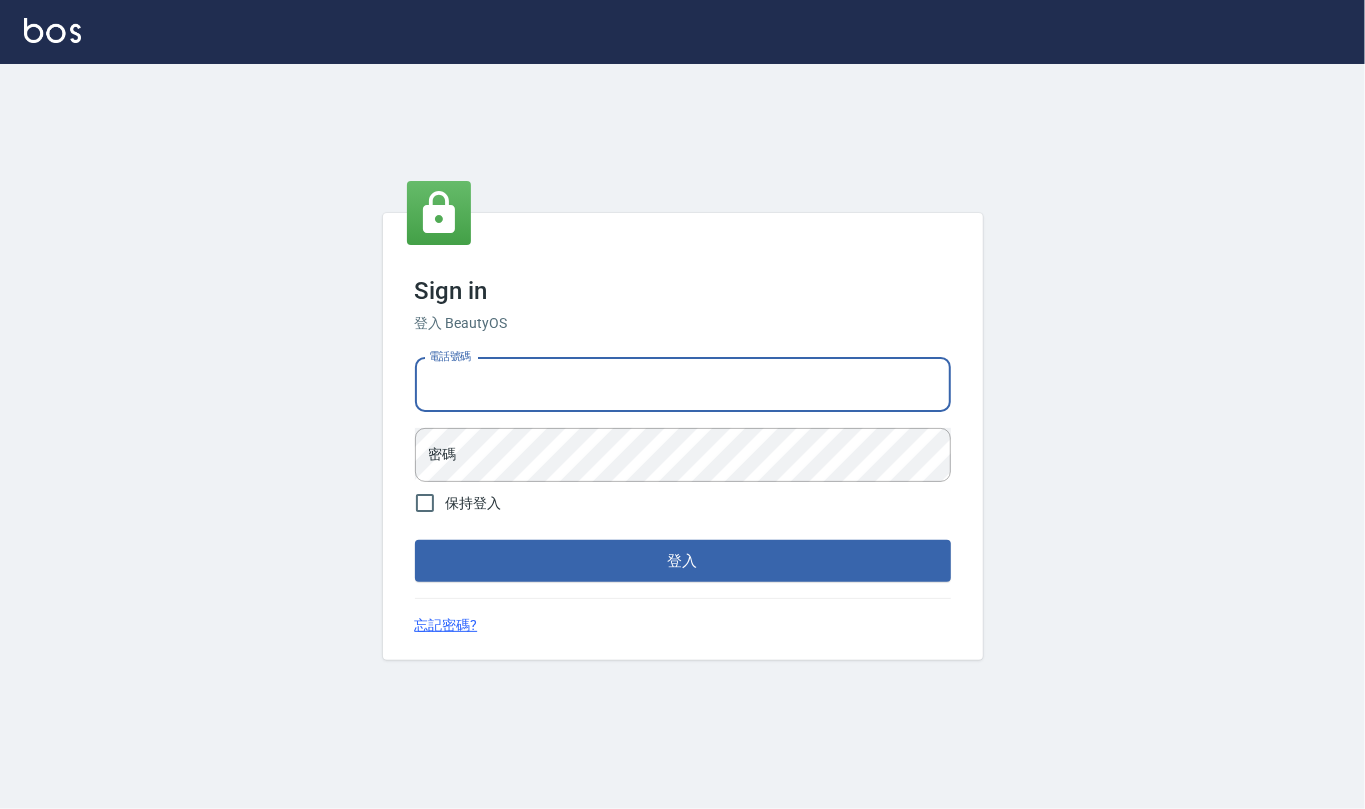 click on "電話號碼" at bounding box center (683, 385) 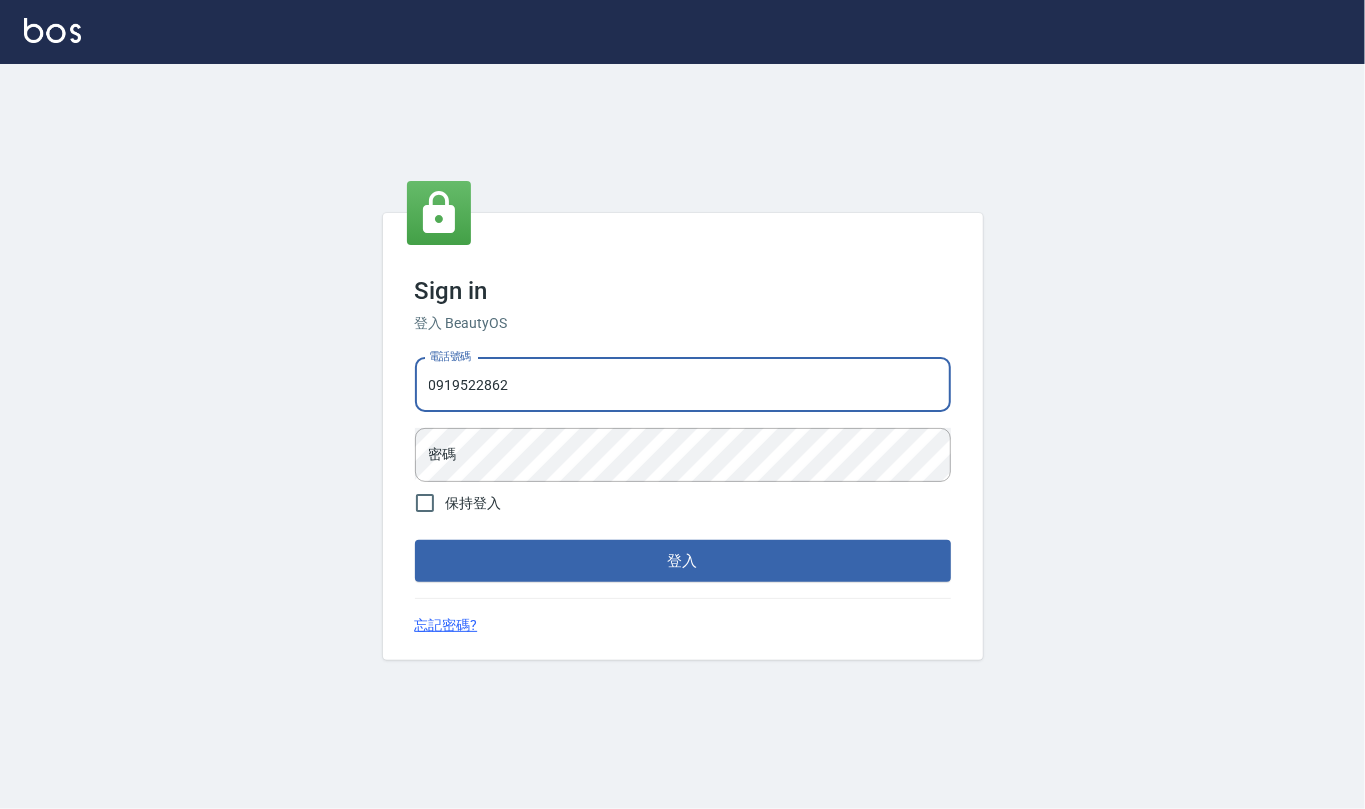 type on "0919522862" 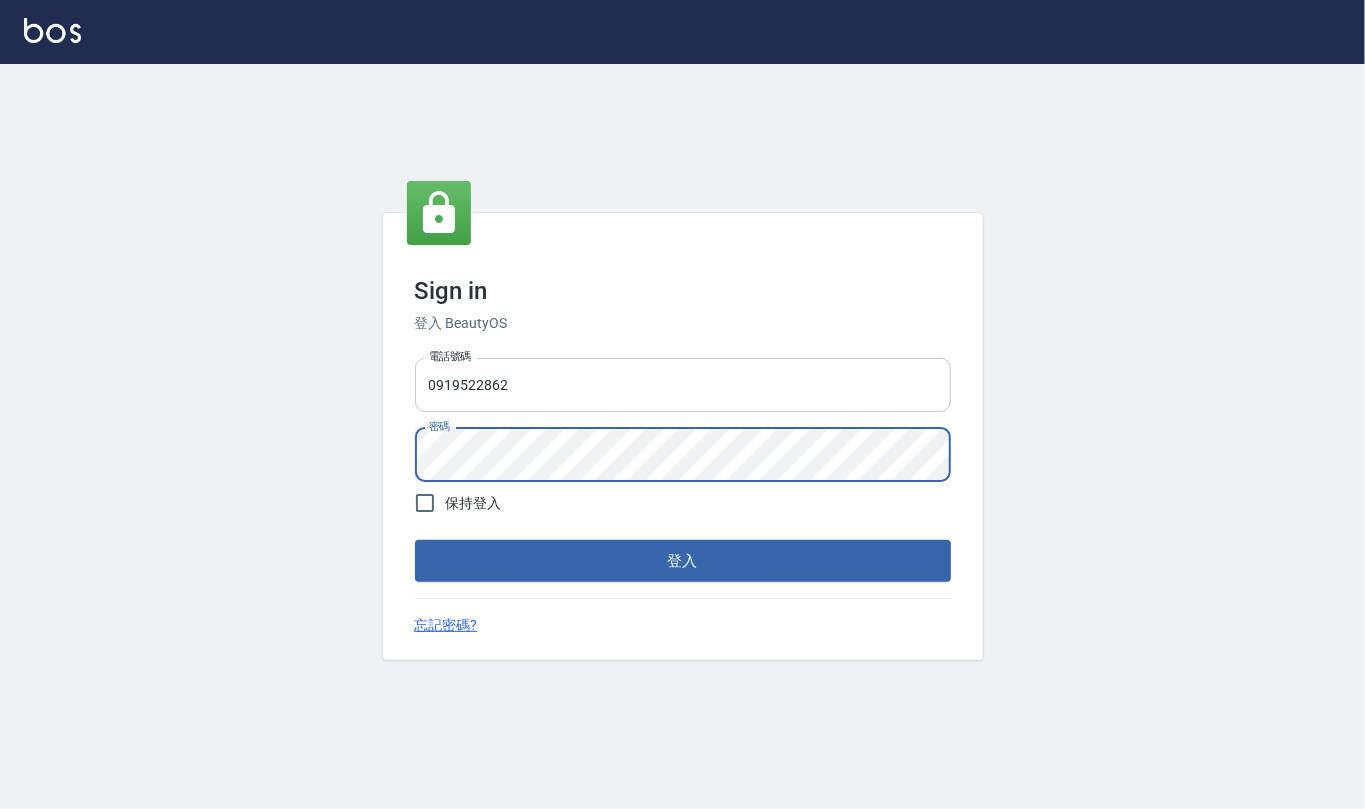 click on "登入" at bounding box center [683, 561] 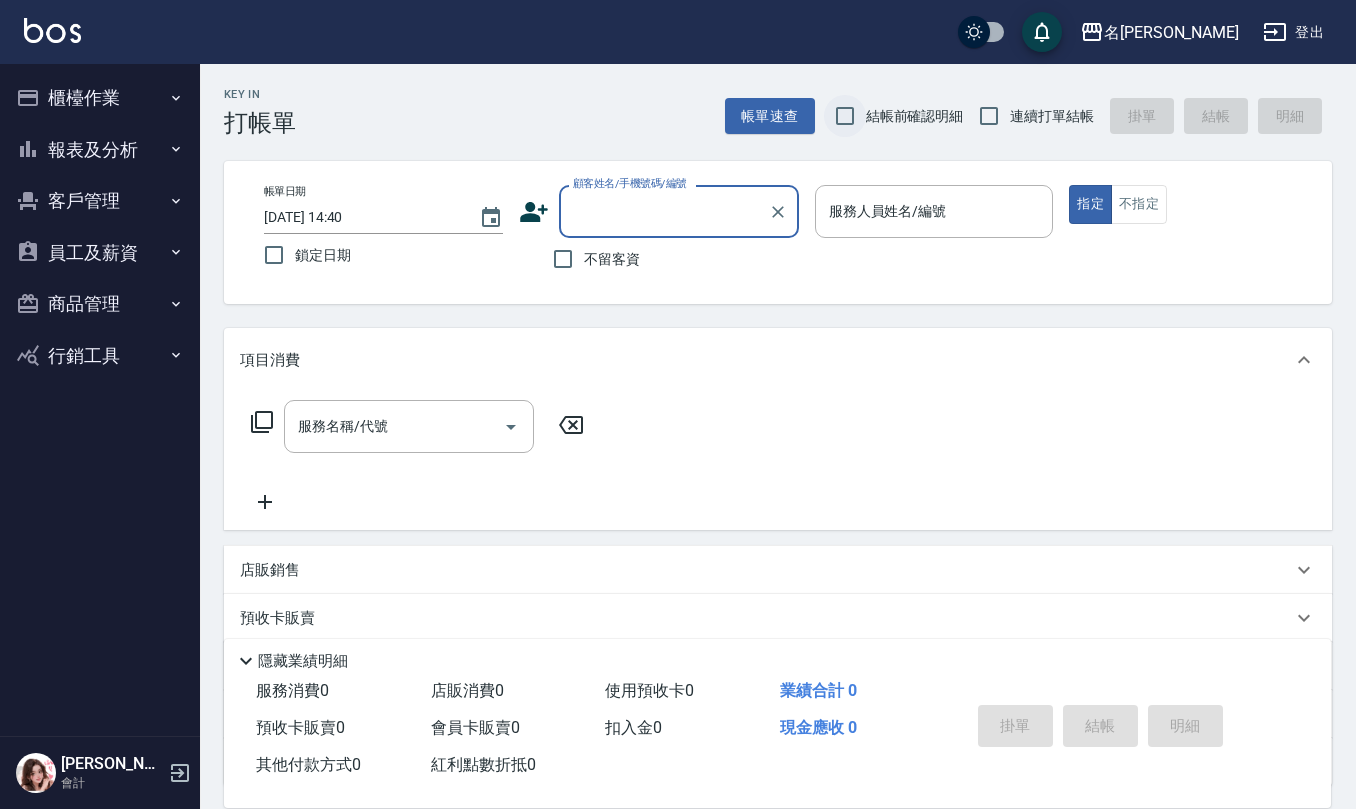 click on "結帳前確認明細" at bounding box center [845, 116] 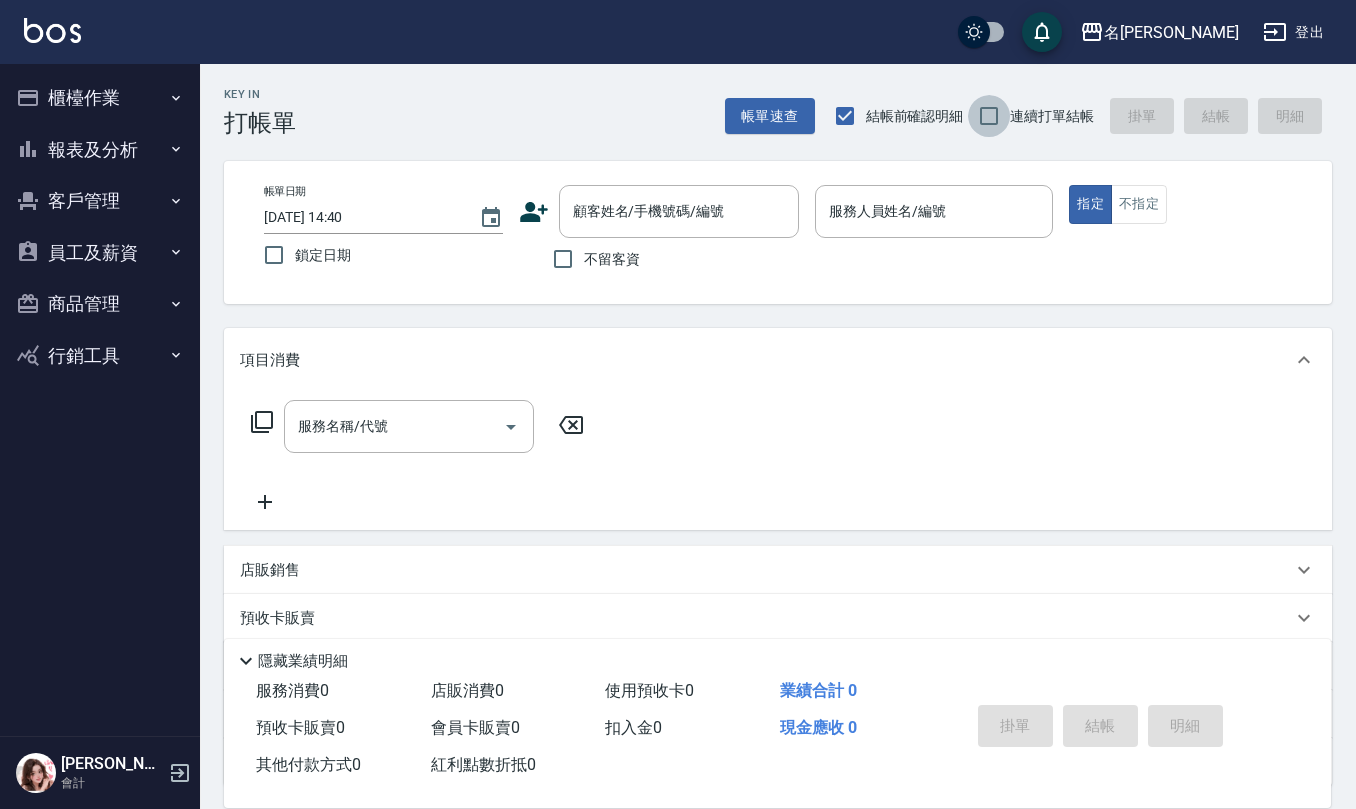 drag, startPoint x: 990, startPoint y: 106, endPoint x: 784, endPoint y: 220, distance: 235.44002 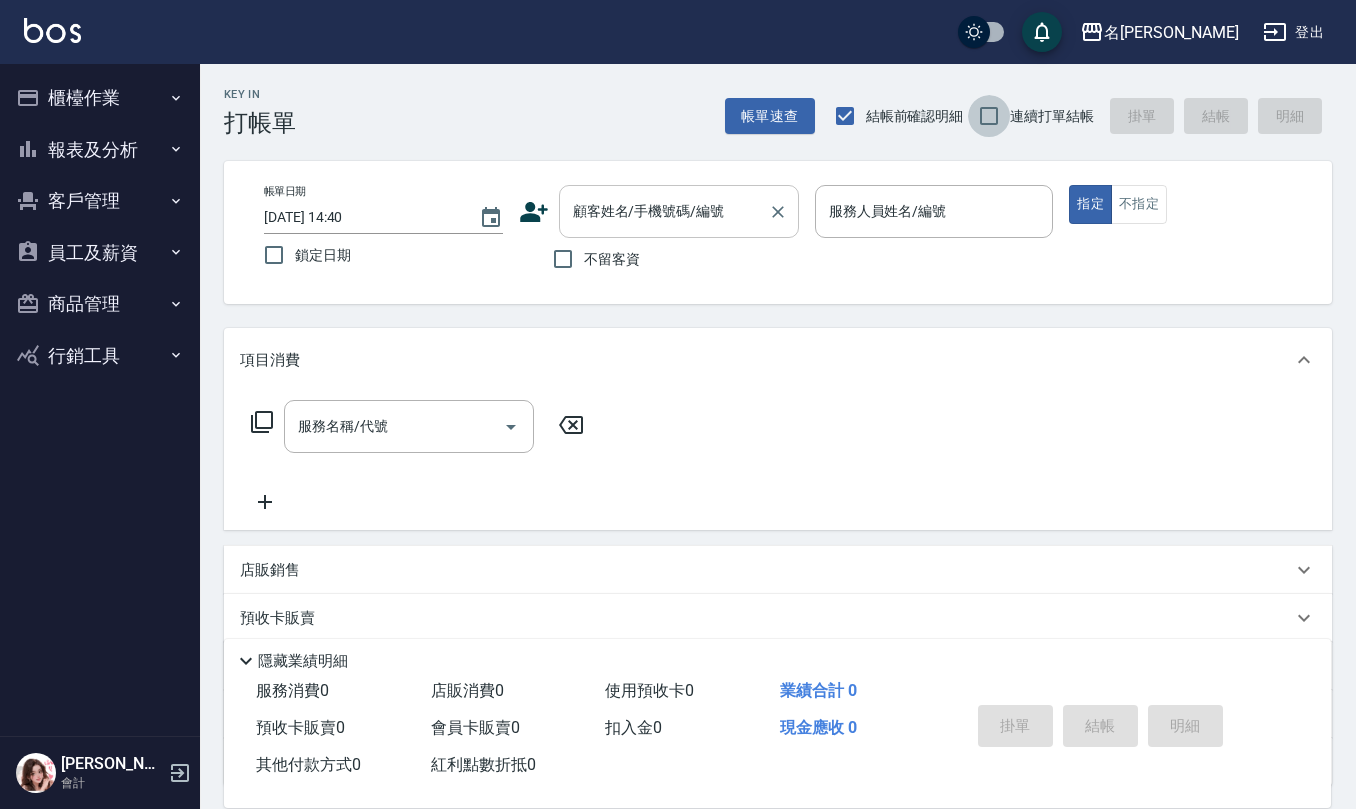 click on "連續打單結帳" at bounding box center [989, 116] 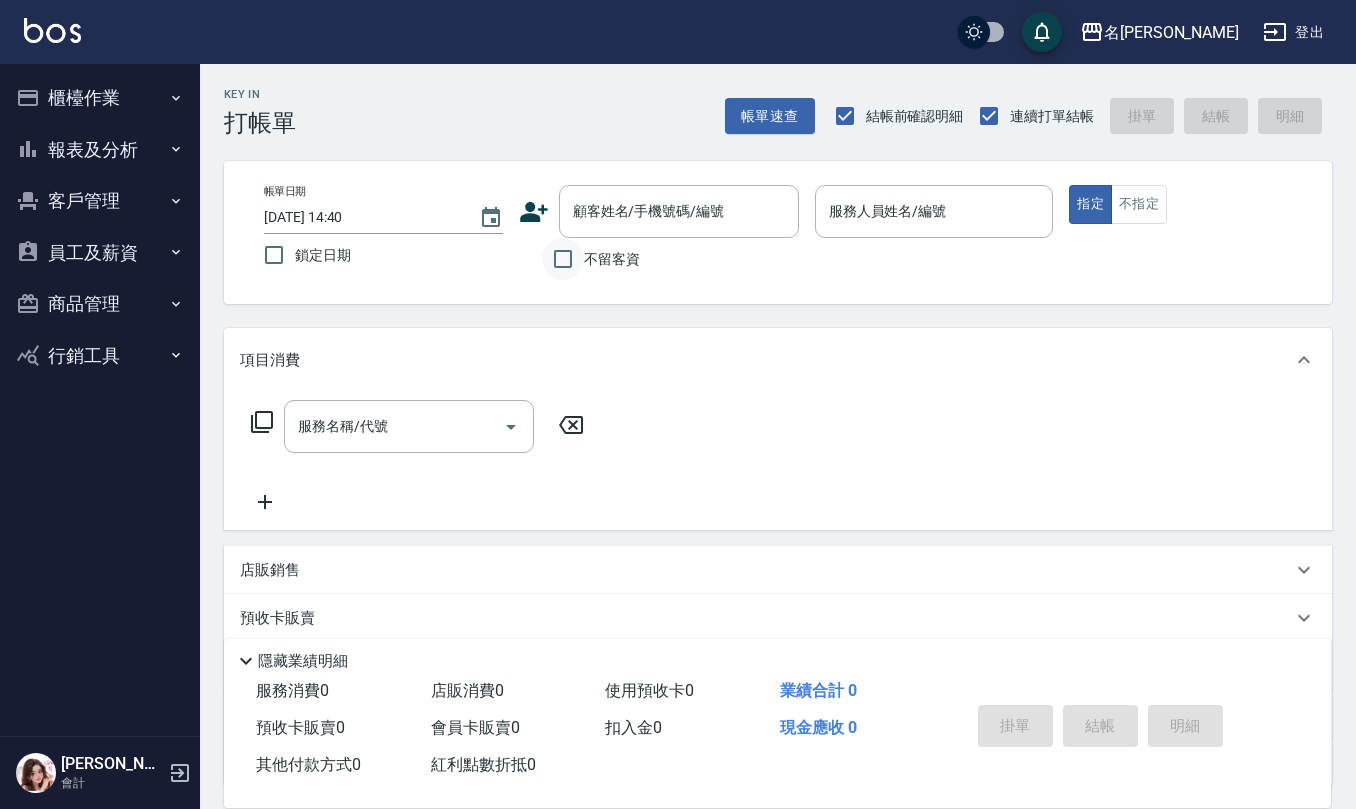 click on "不留客資" at bounding box center [563, 259] 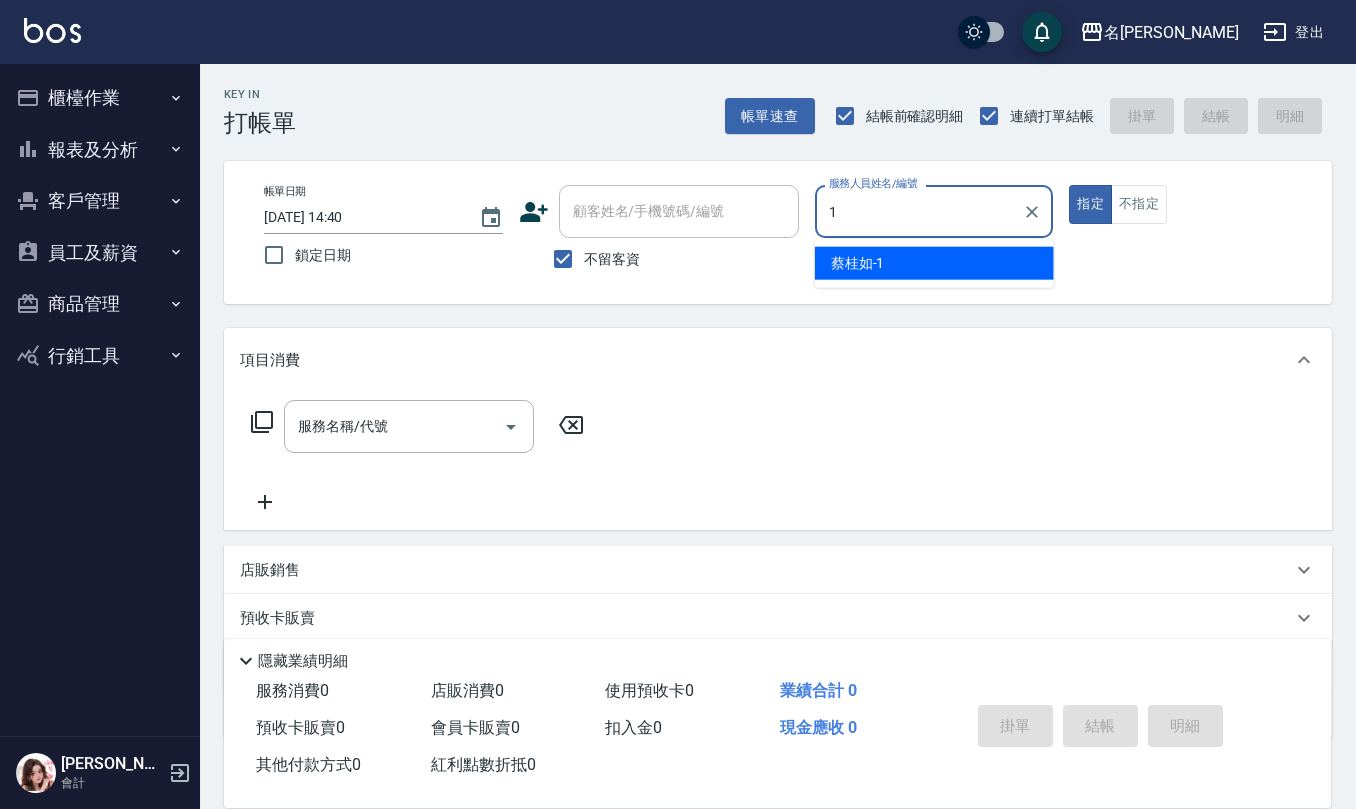 type on "[PERSON_NAME]1" 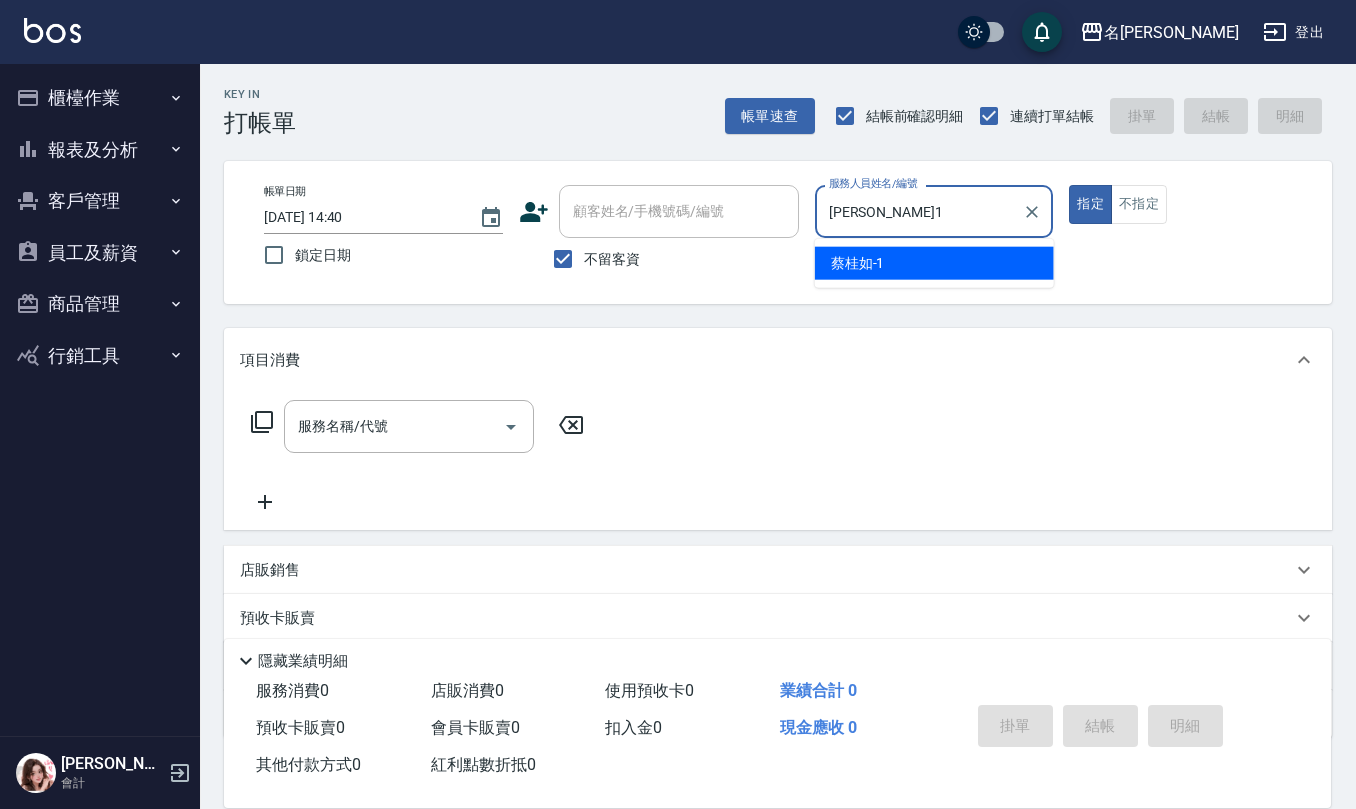 type on "true" 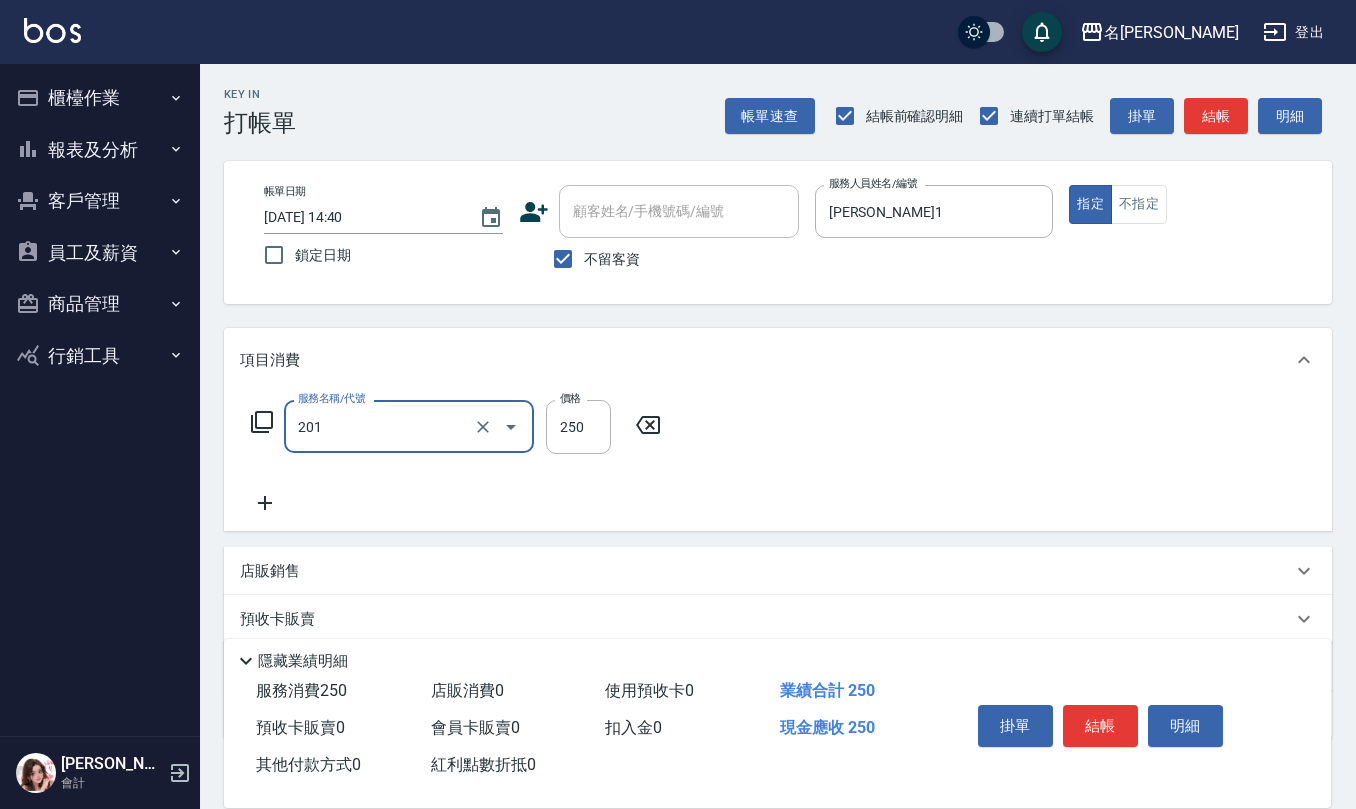 type on "洗髮(201)" 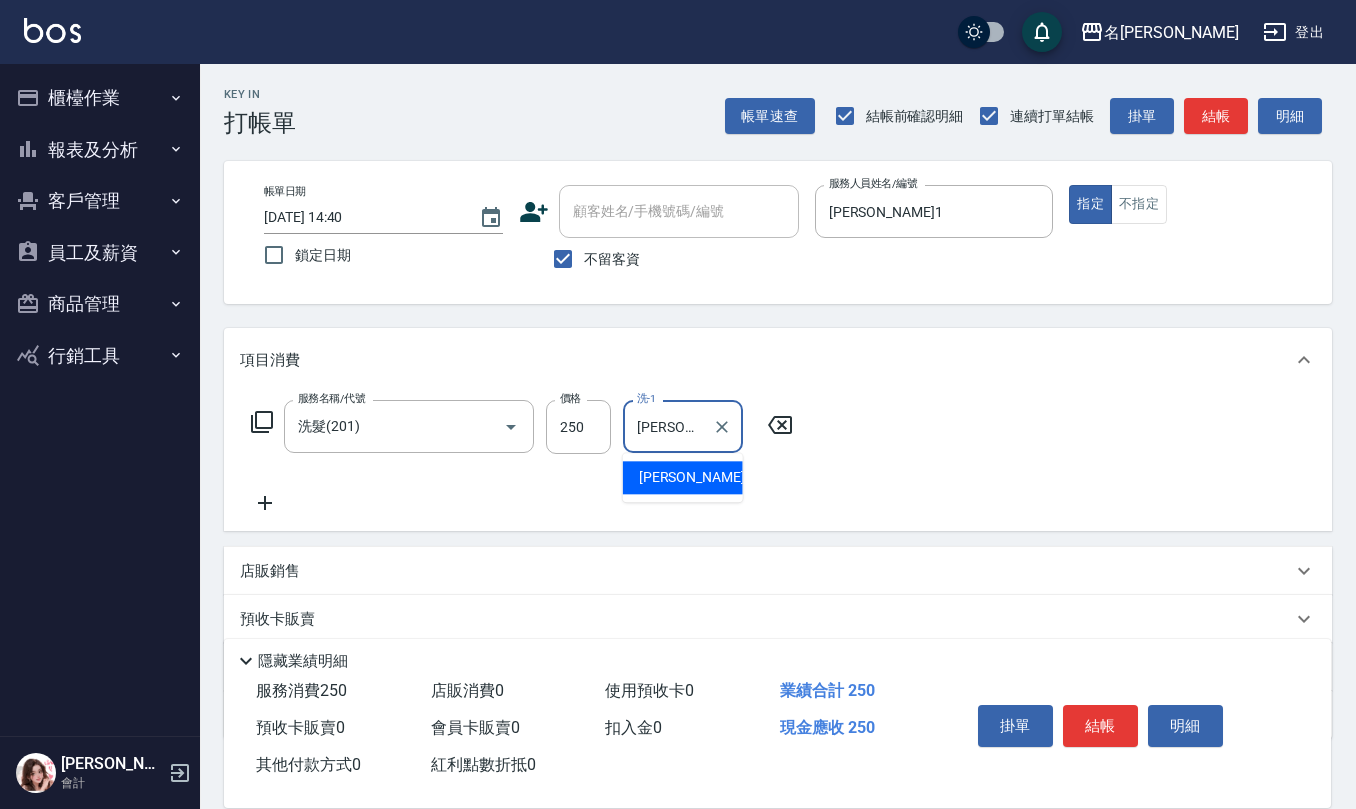 type on "[PERSON_NAME]-28" 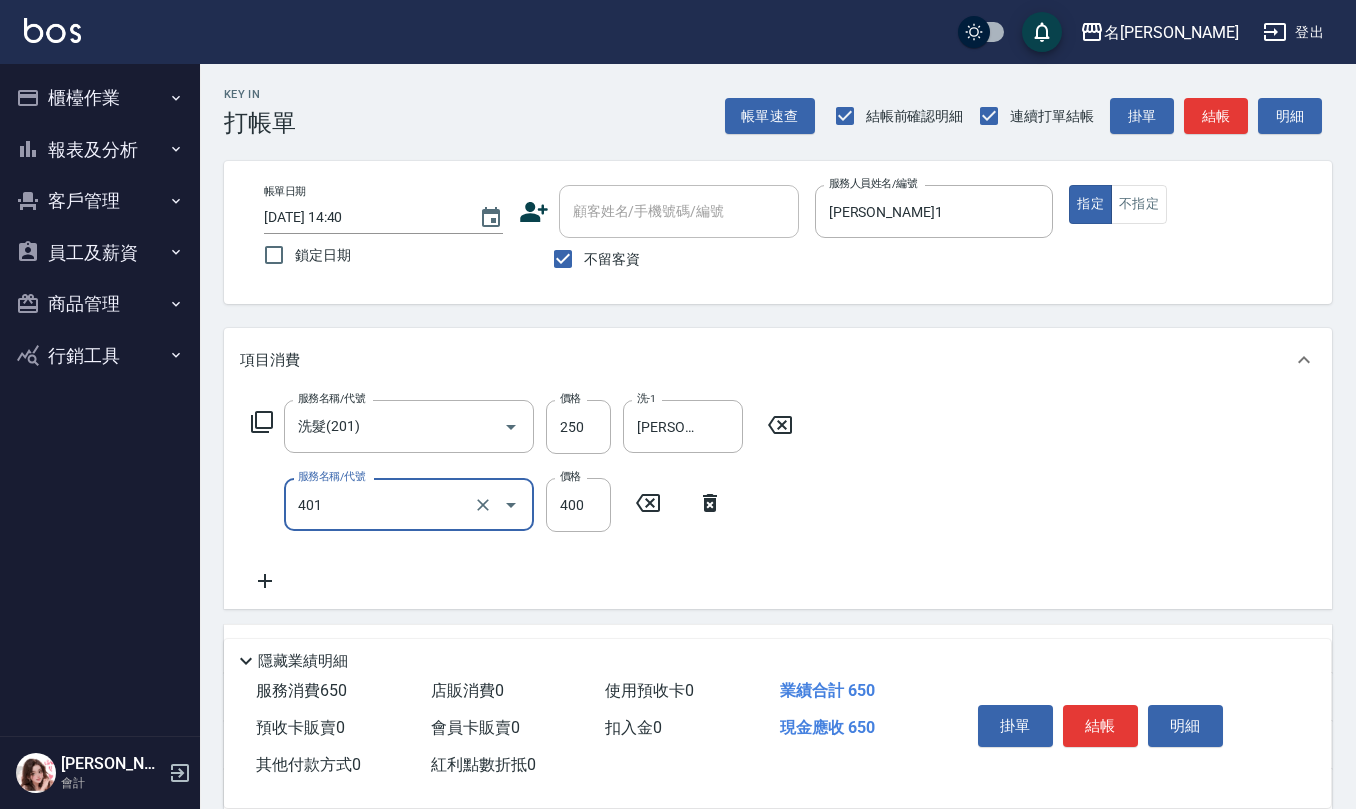 type on "剪髮(401)" 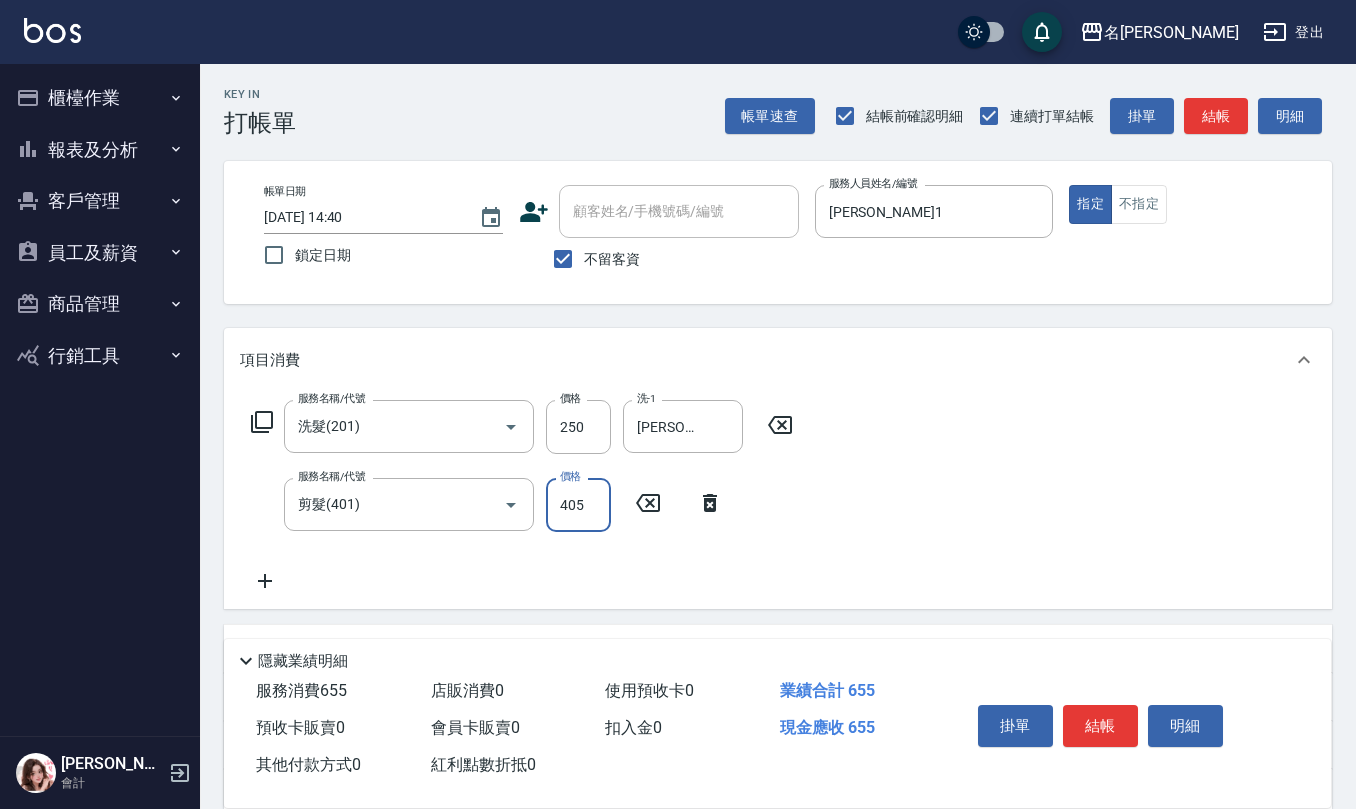 type on "405" 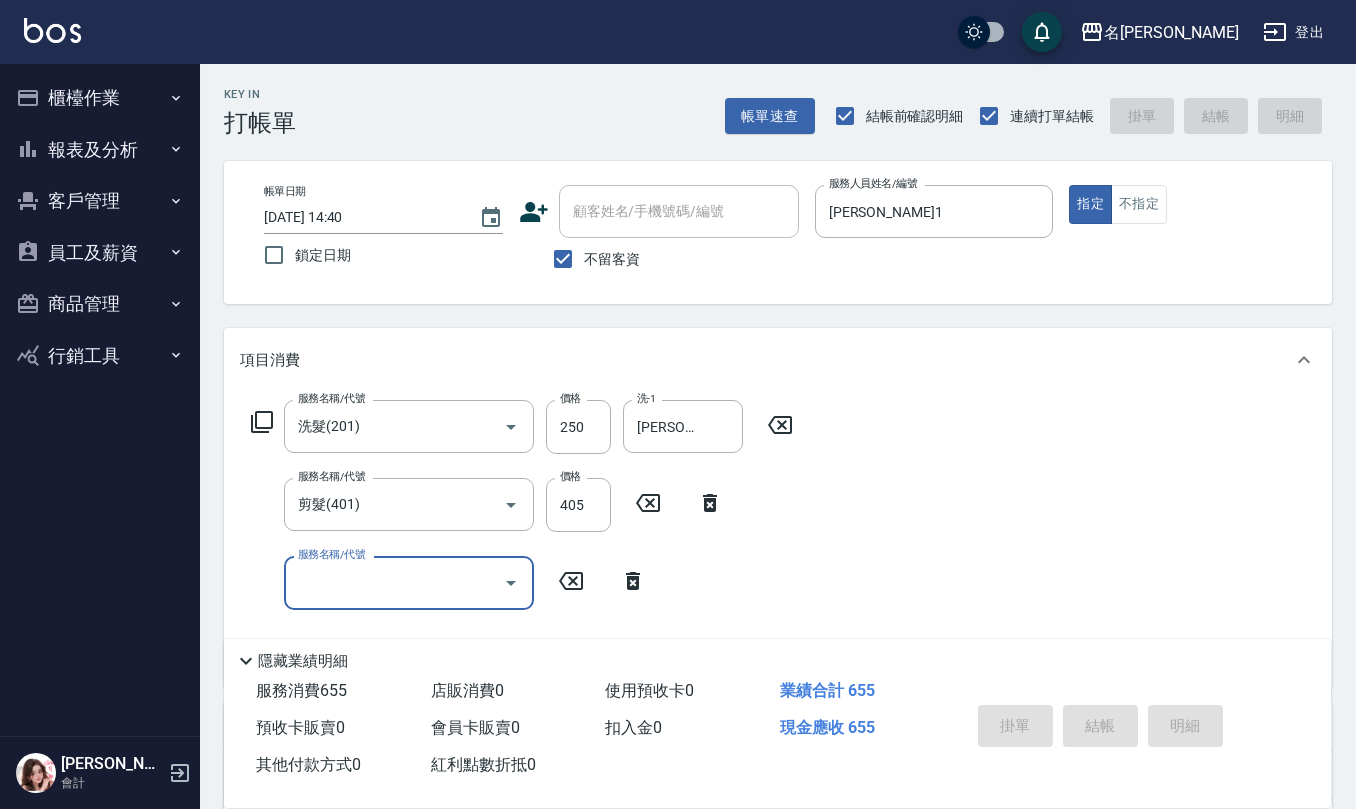 type 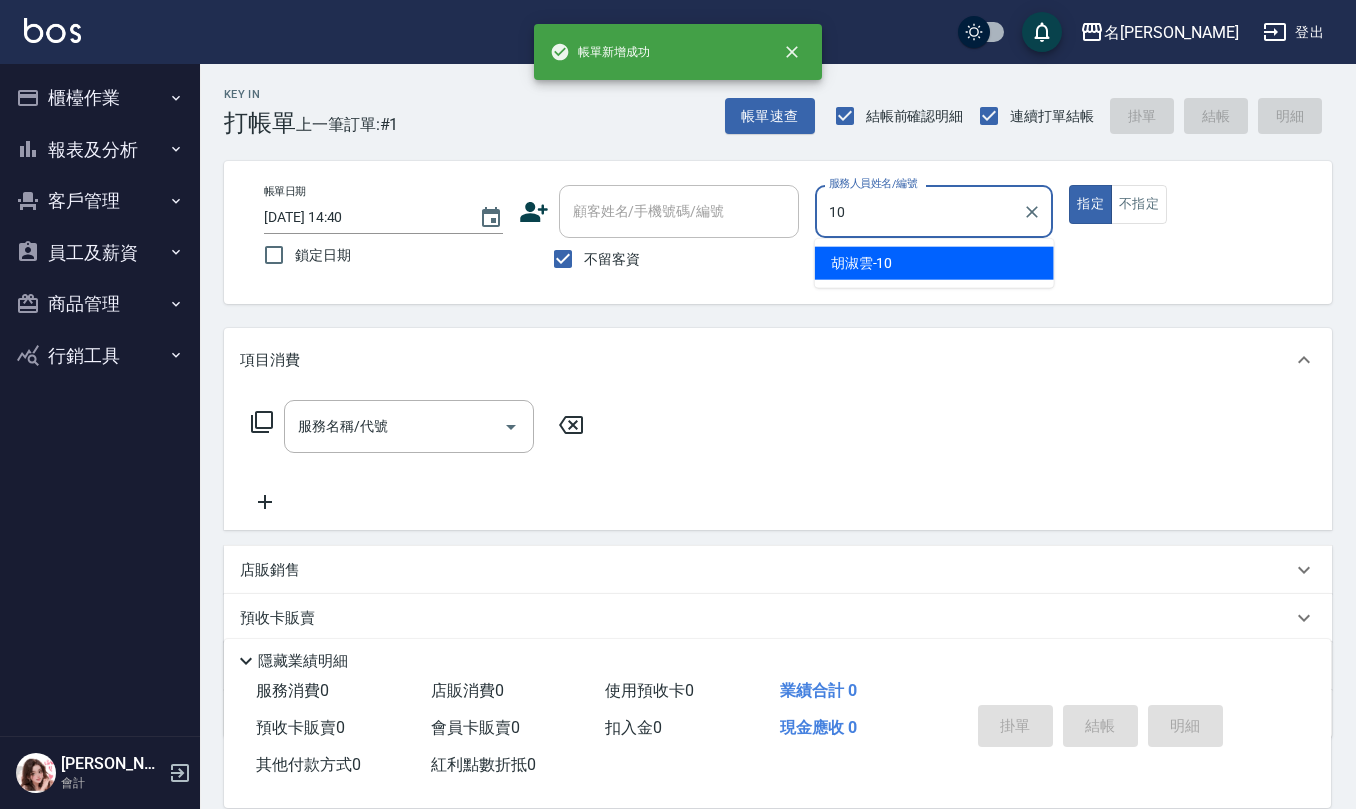 type on "[PERSON_NAME]-10" 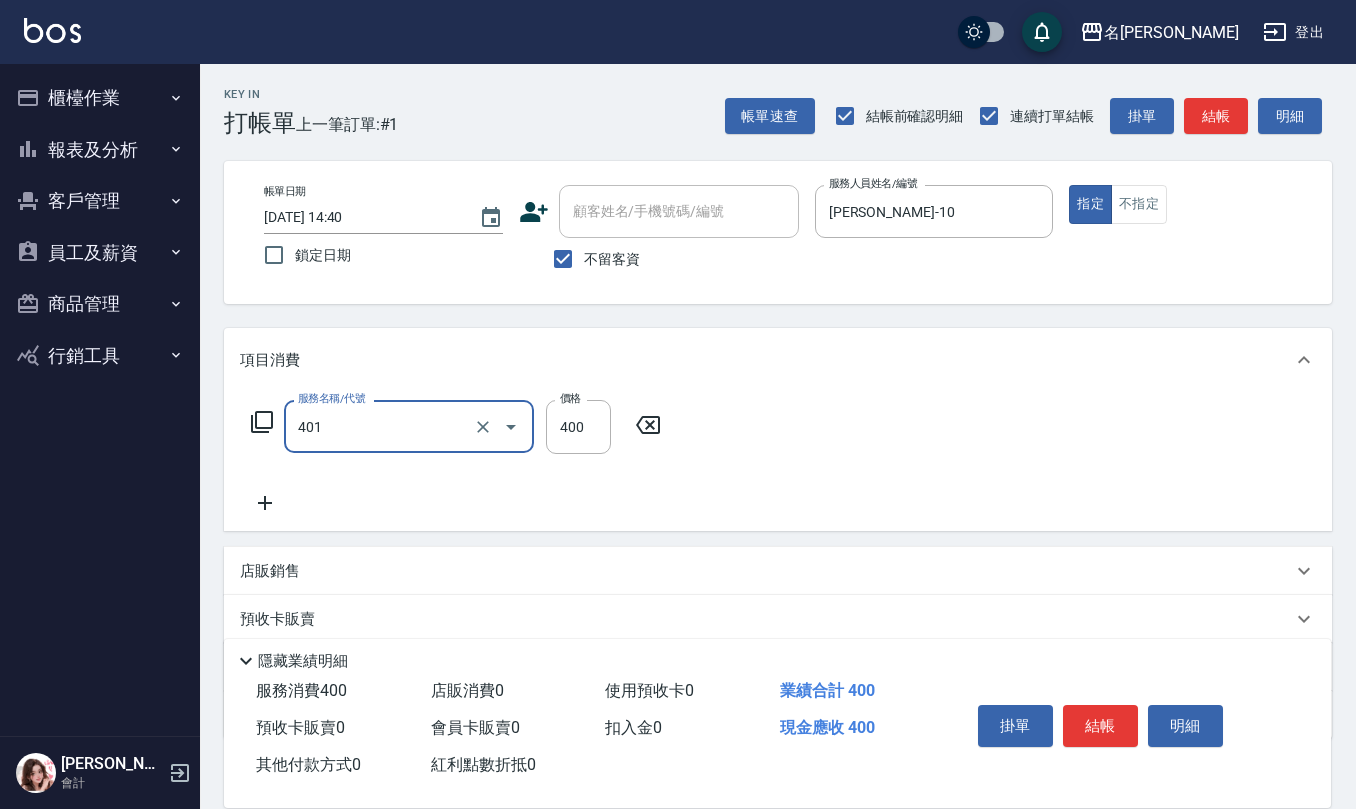 type on "剪髮(401)" 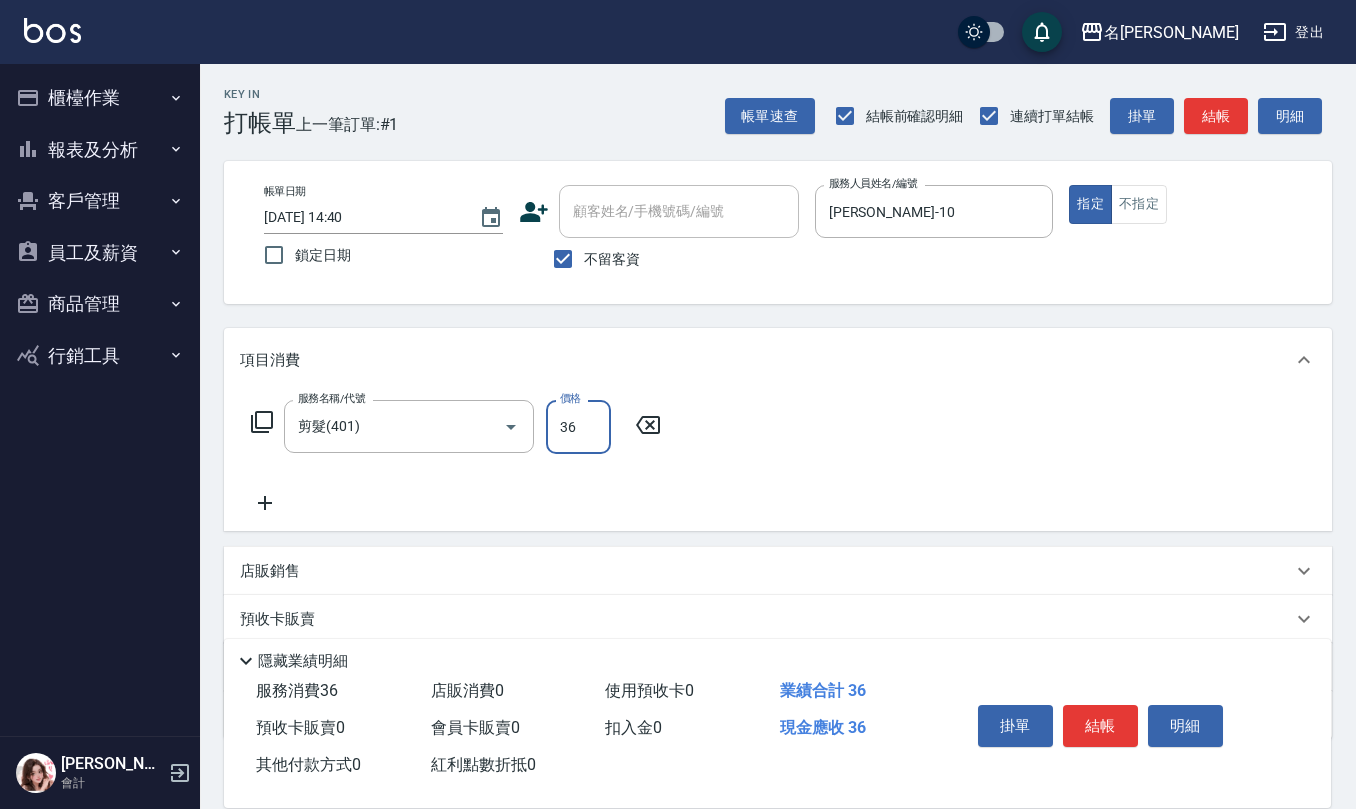 type on "360" 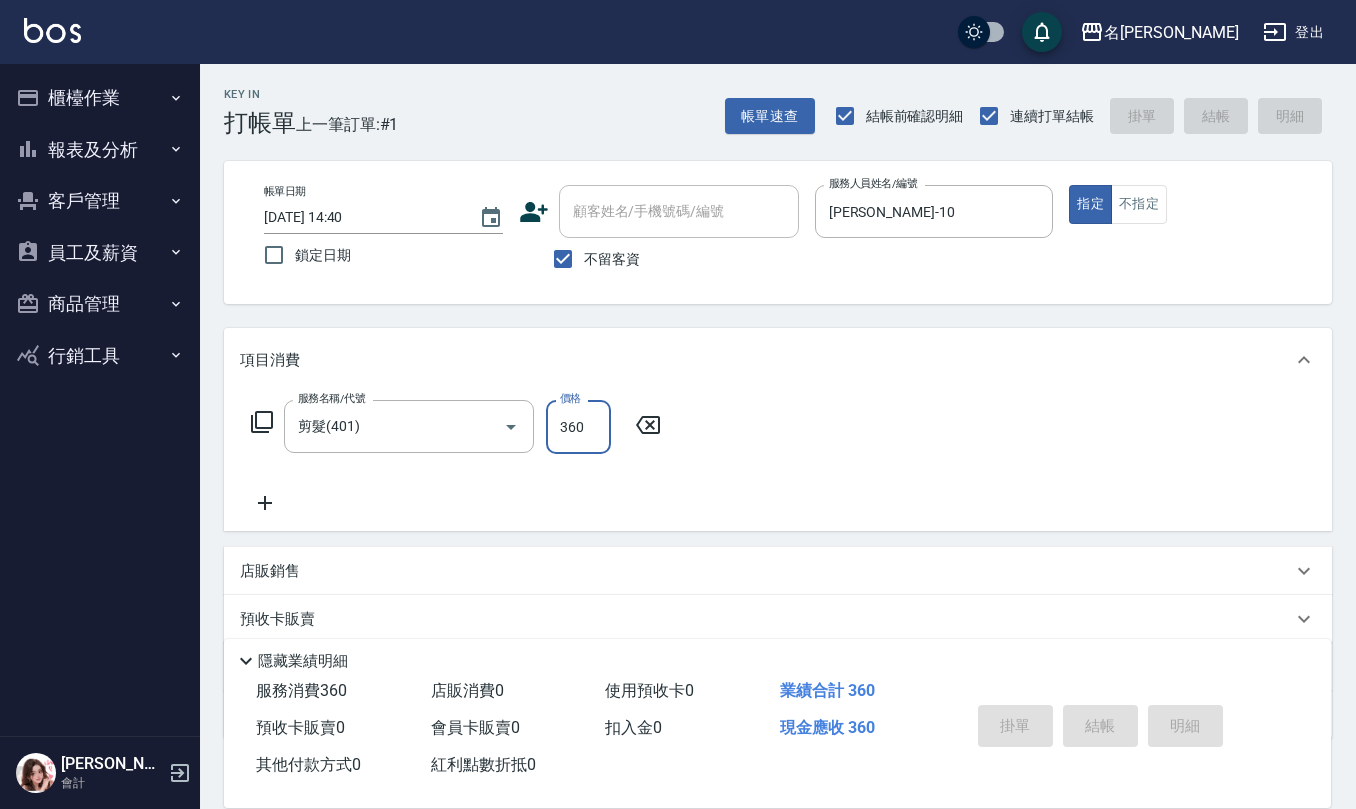 type 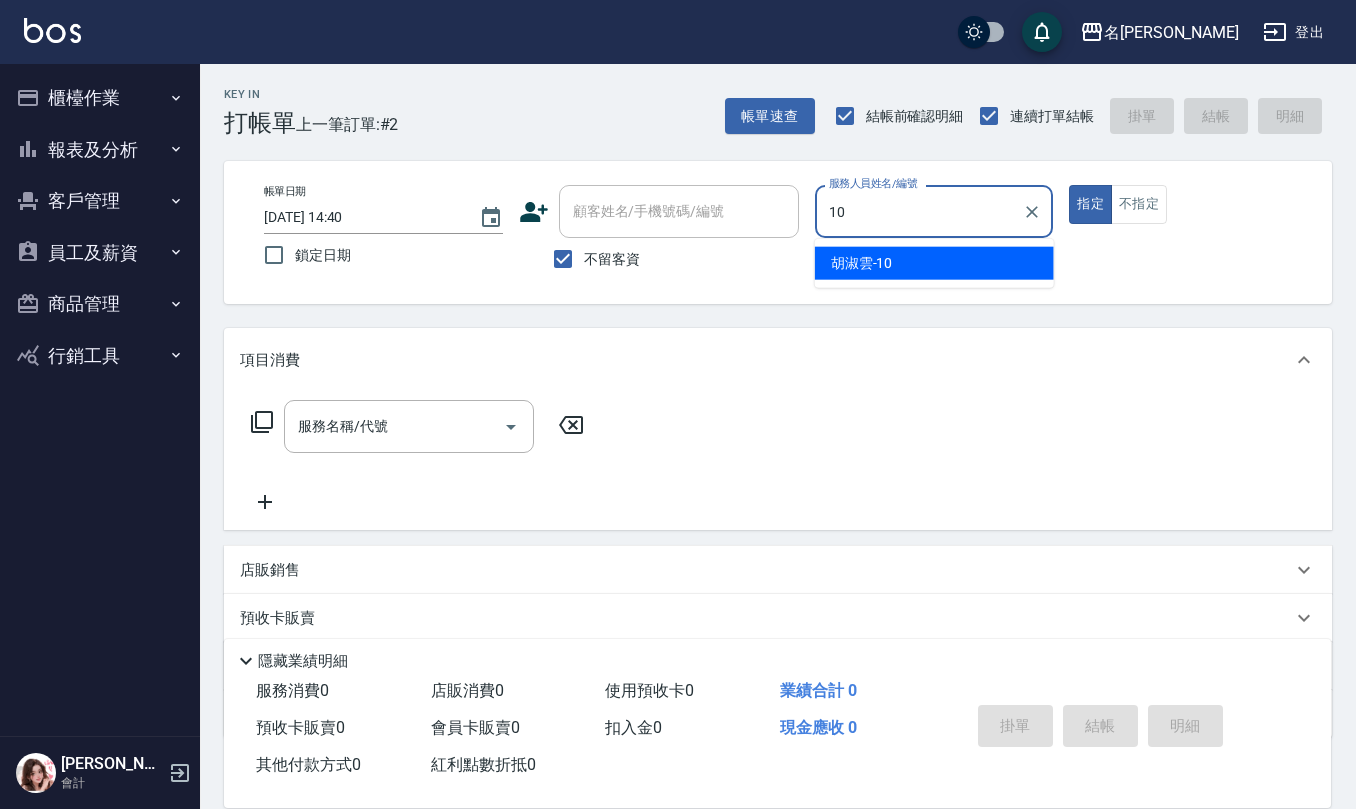 type on "[PERSON_NAME]-10" 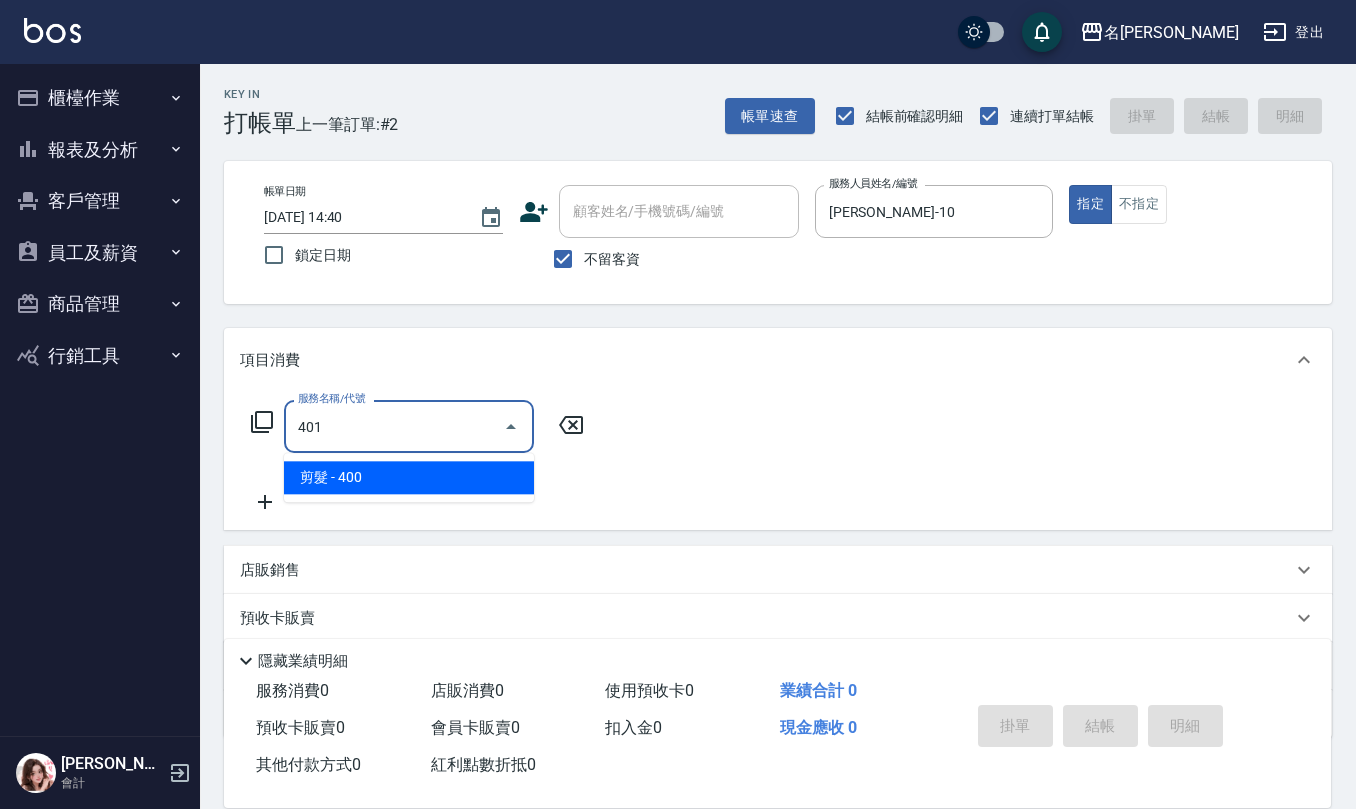 type on "剪髮(401)" 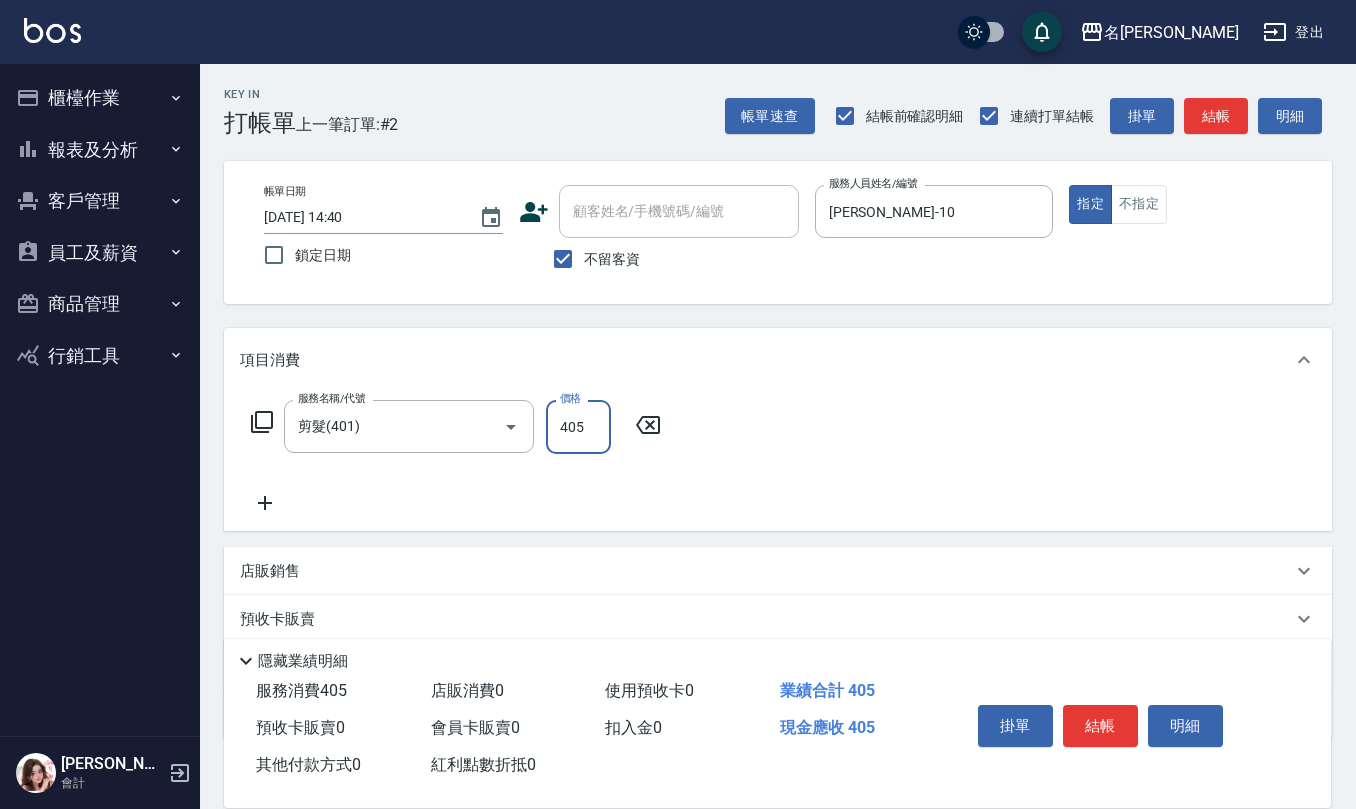type on "405" 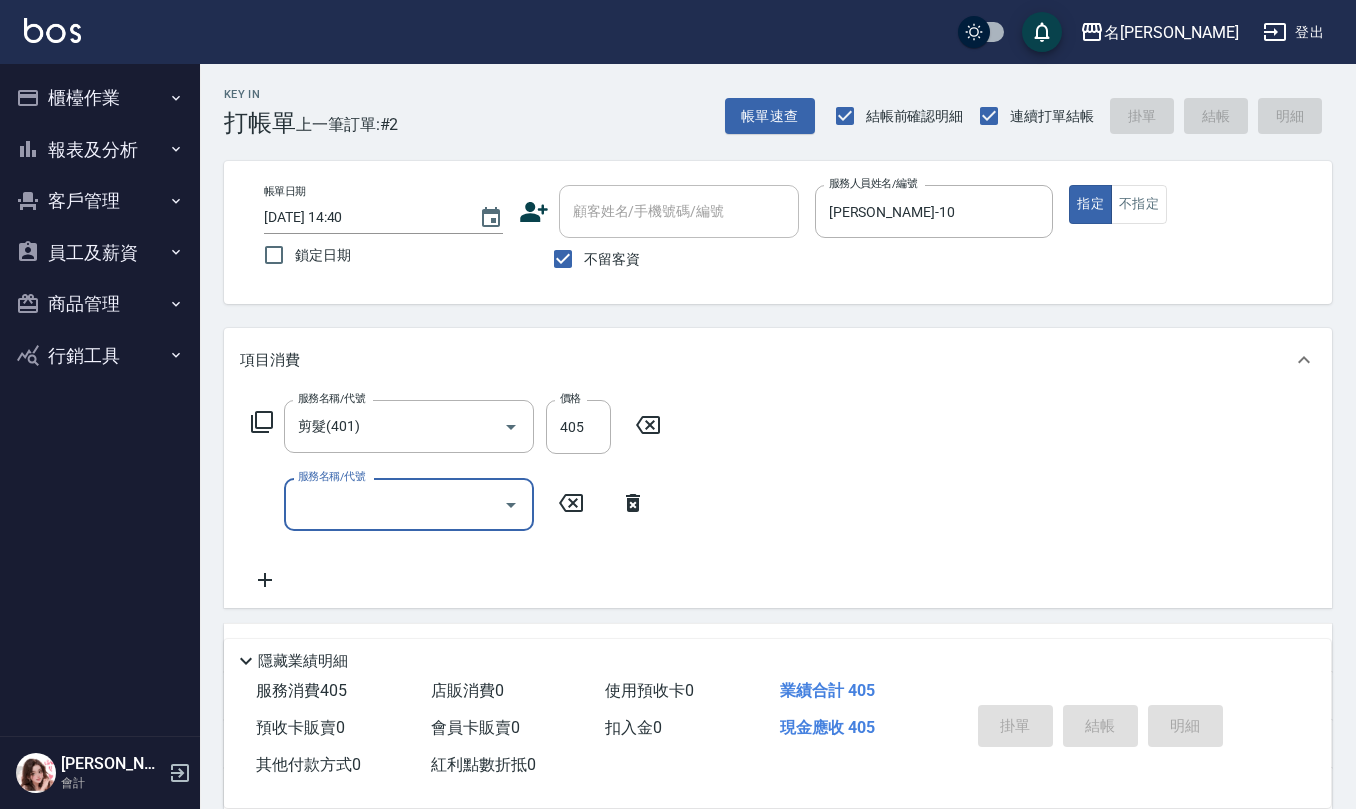type 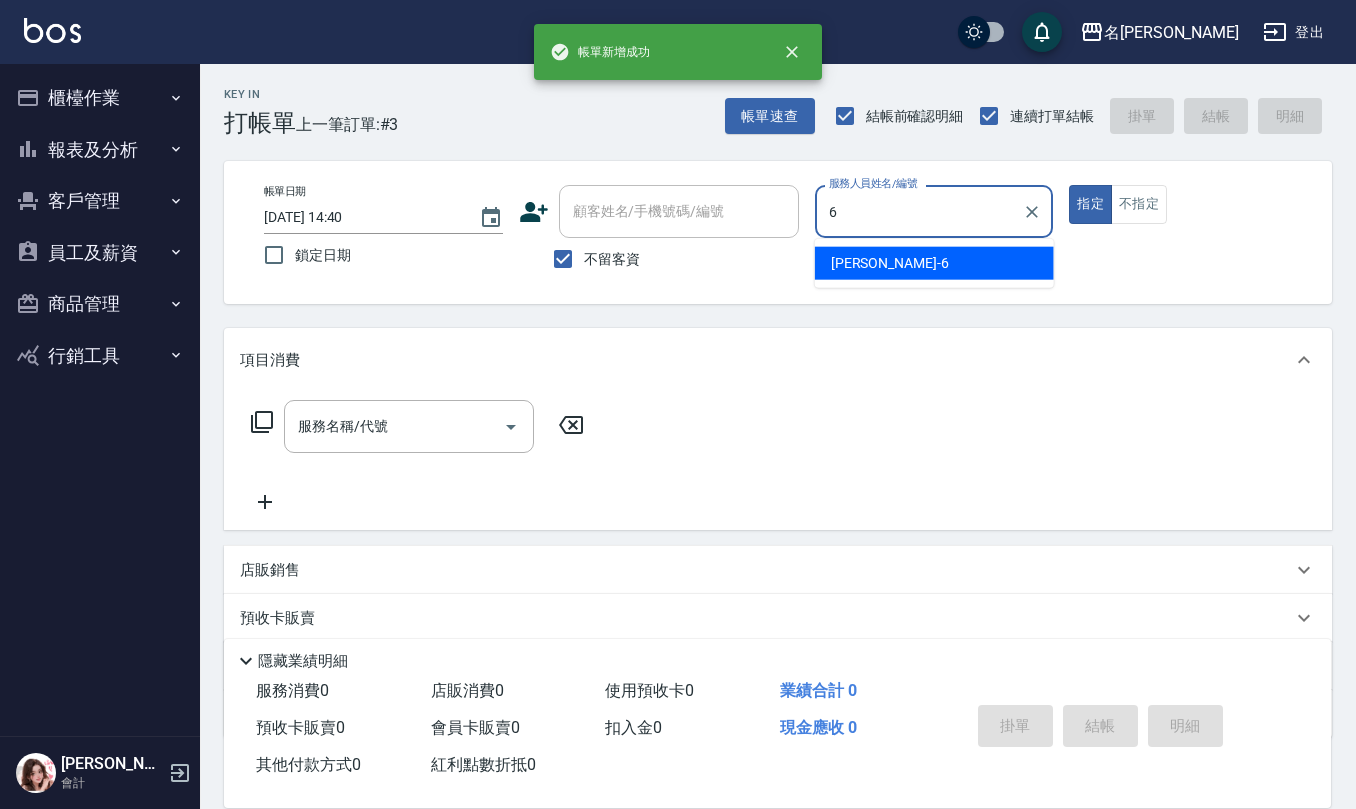 type on "[PERSON_NAME]-6" 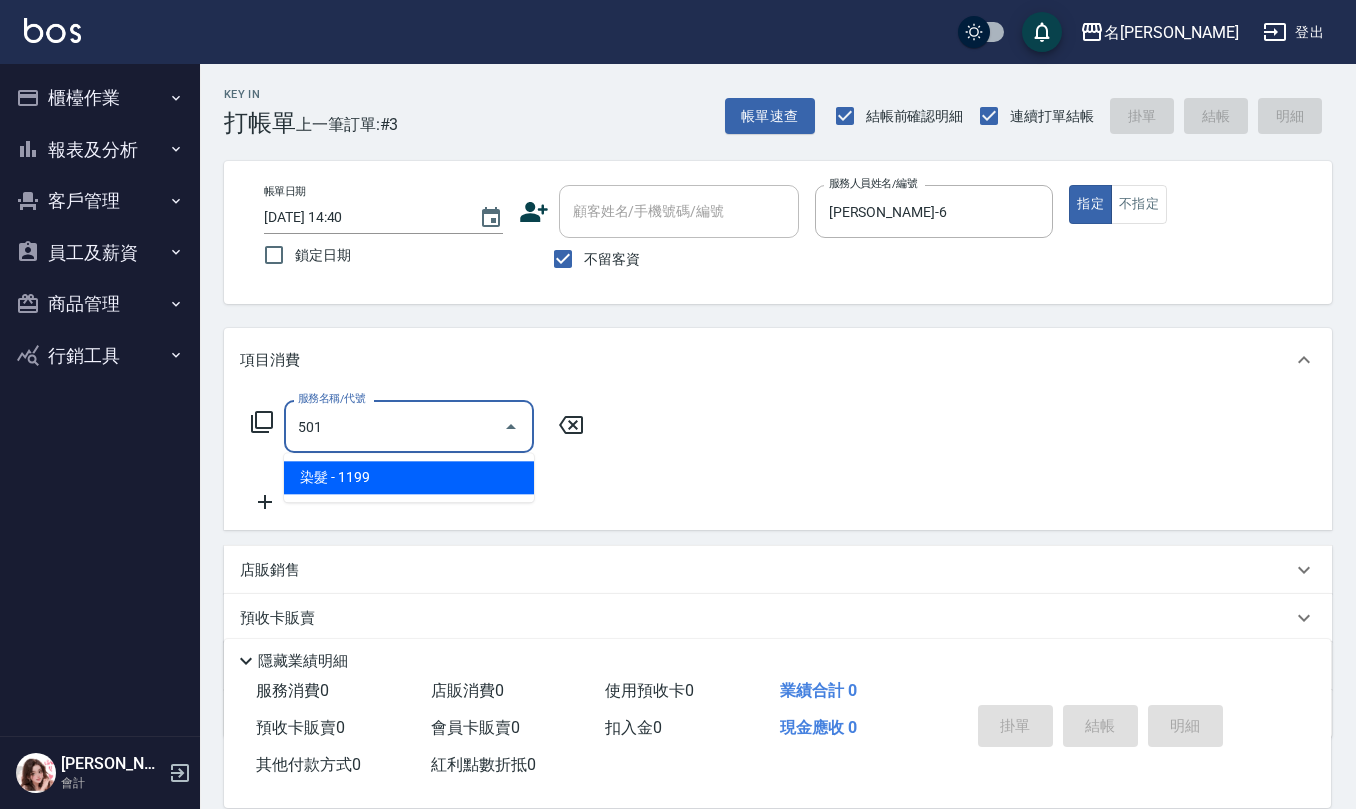 type on "染髮(501)" 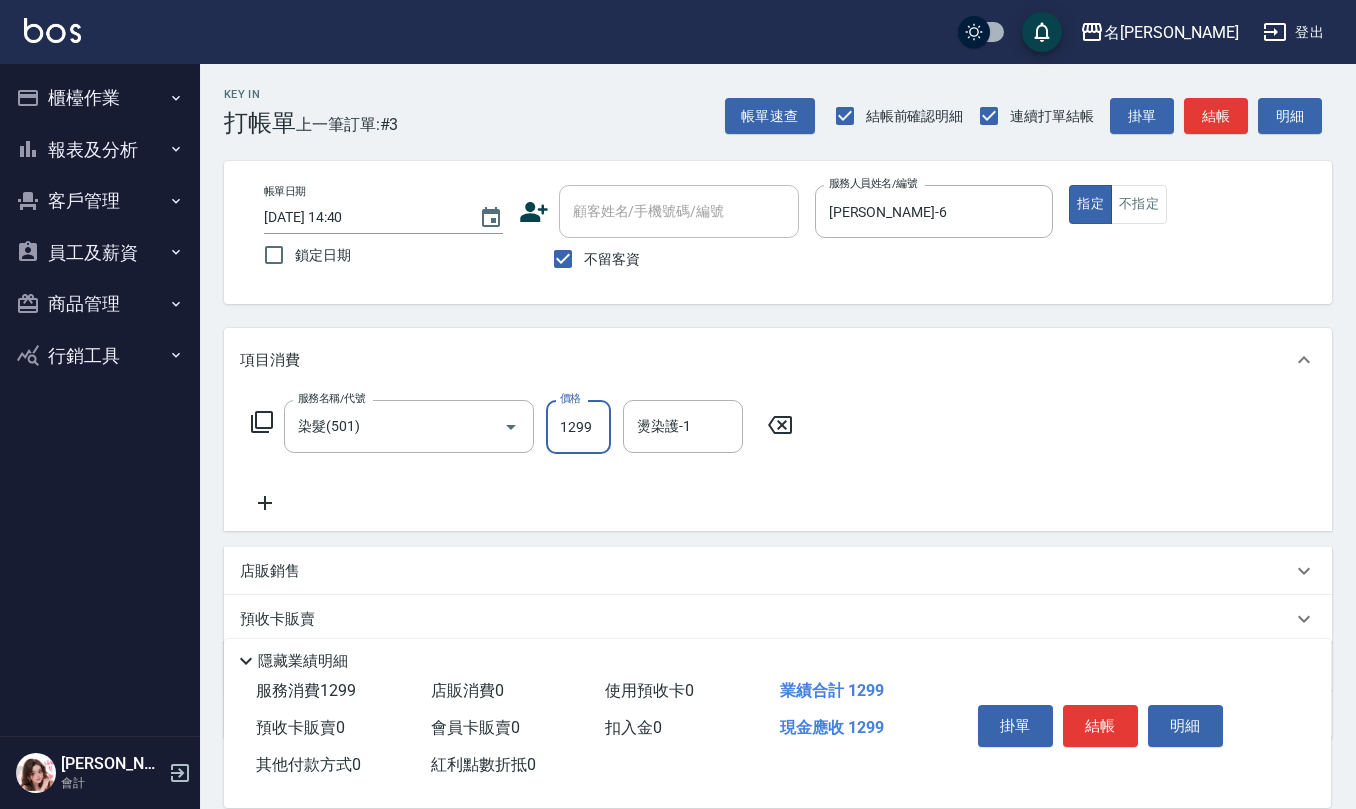 type on "1299" 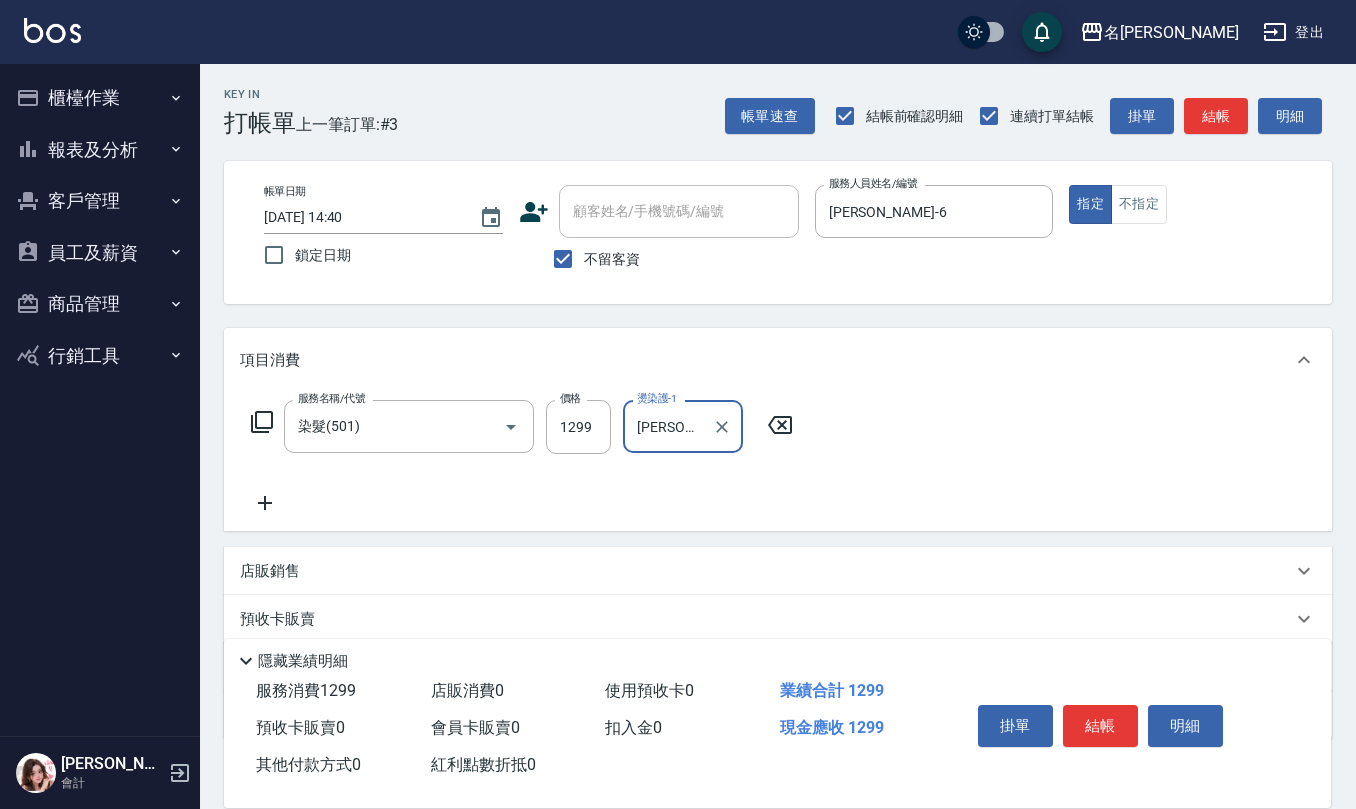type on "[PERSON_NAME]-21" 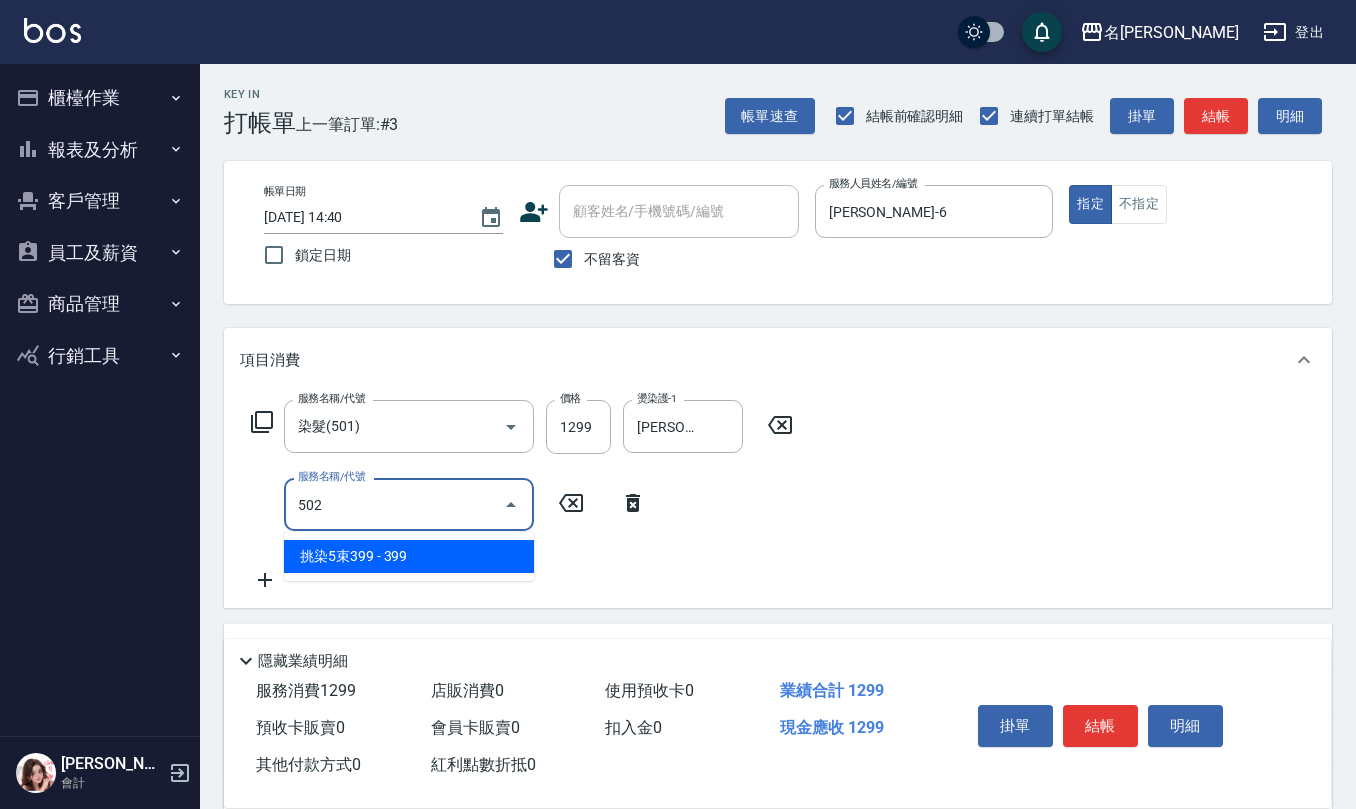 type on "挑染5束399(502)" 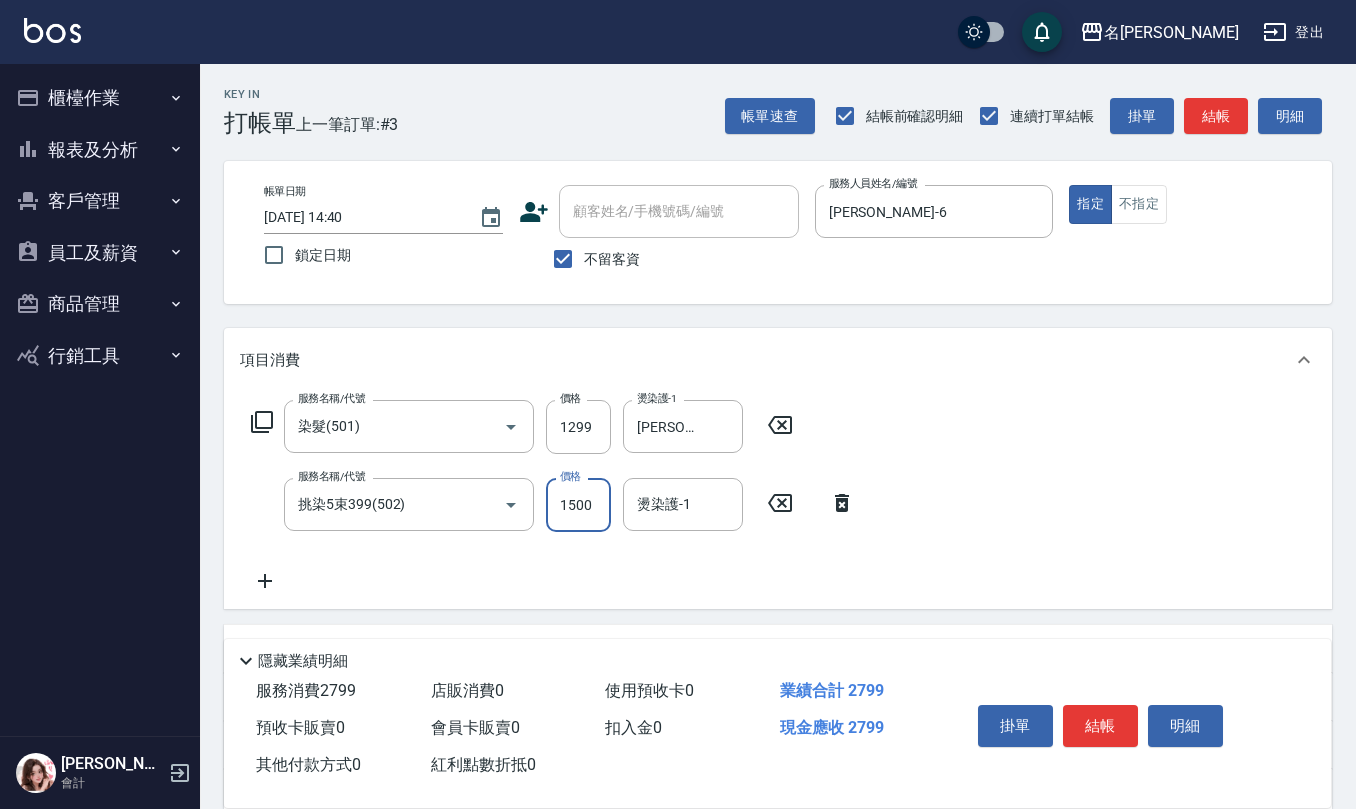 type on "1500" 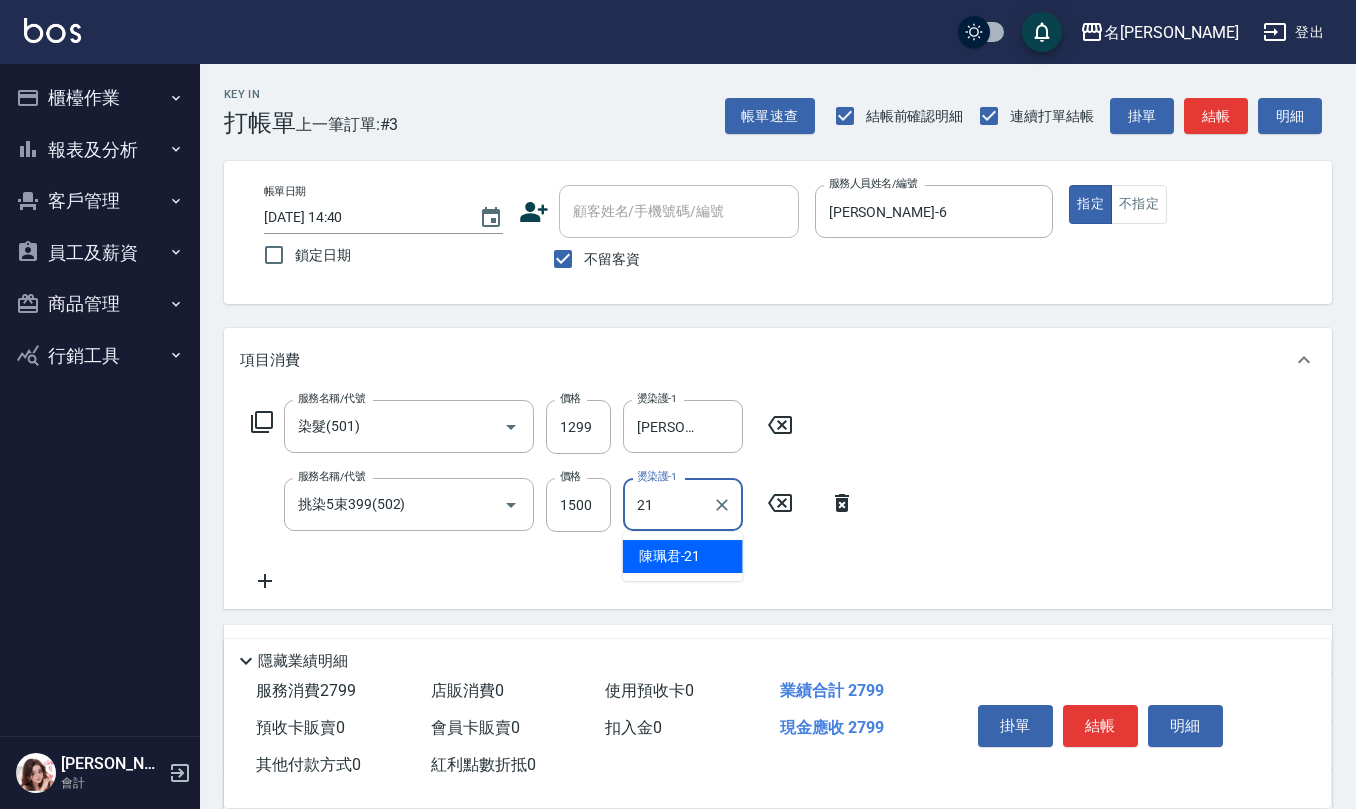 type on "2" 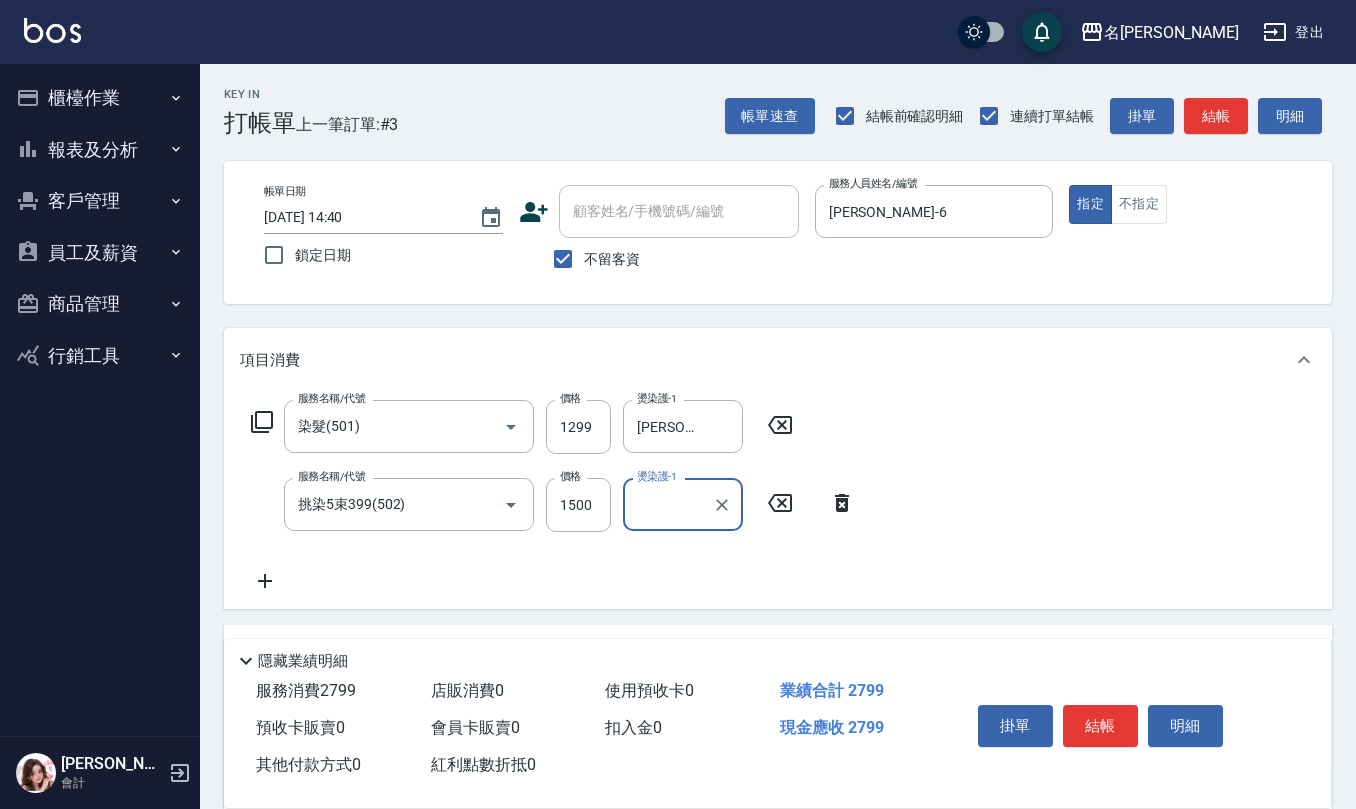 type on "[PERSON_NAME]1" 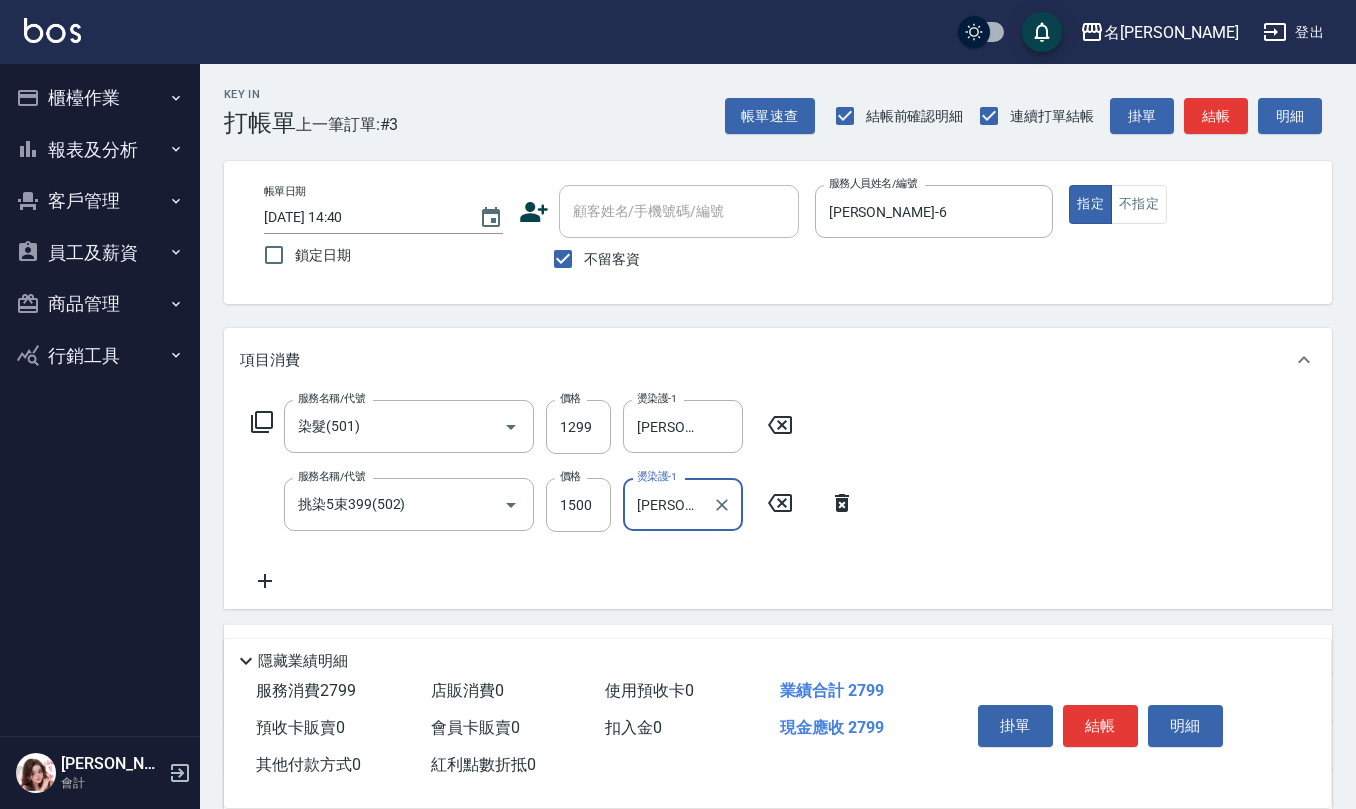 drag, startPoint x: 720, startPoint y: 501, endPoint x: 636, endPoint y: 553, distance: 98.79271 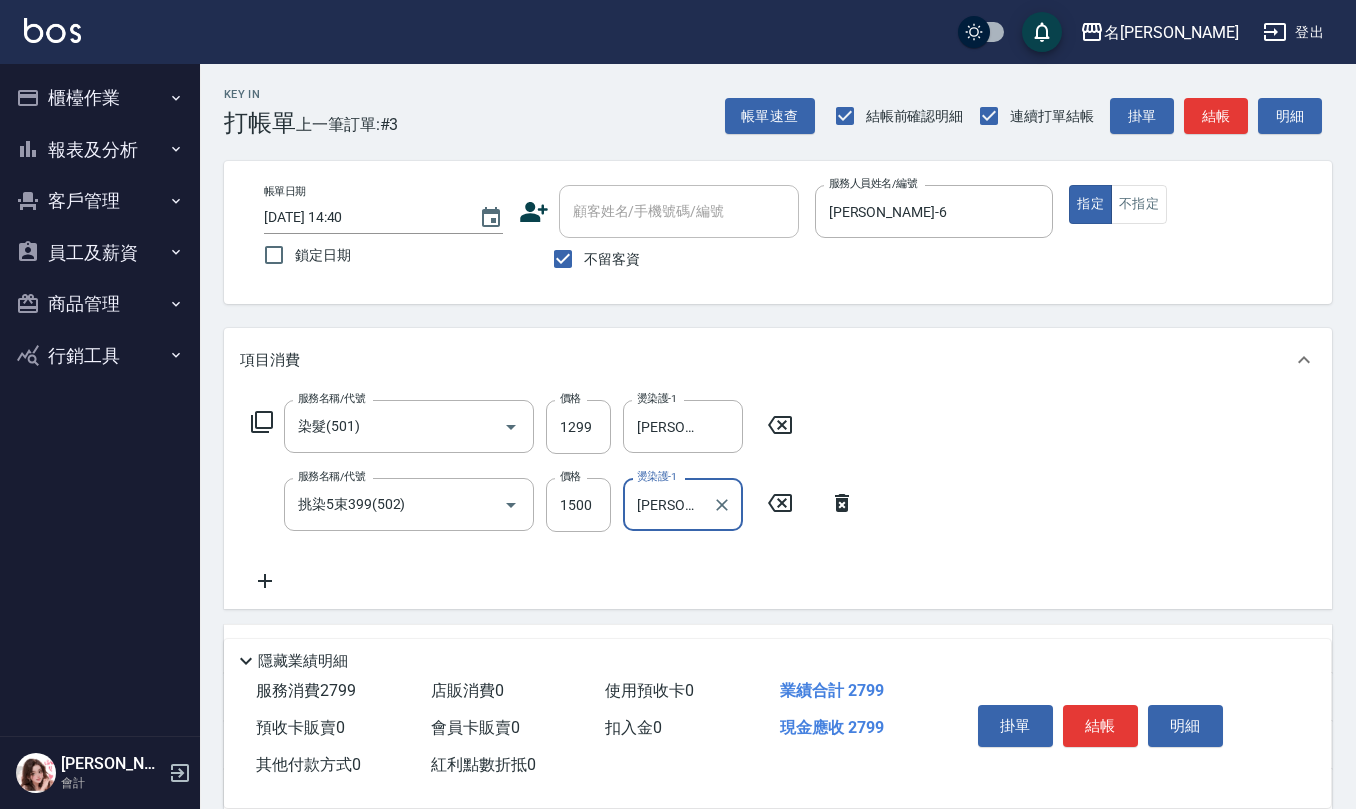 click 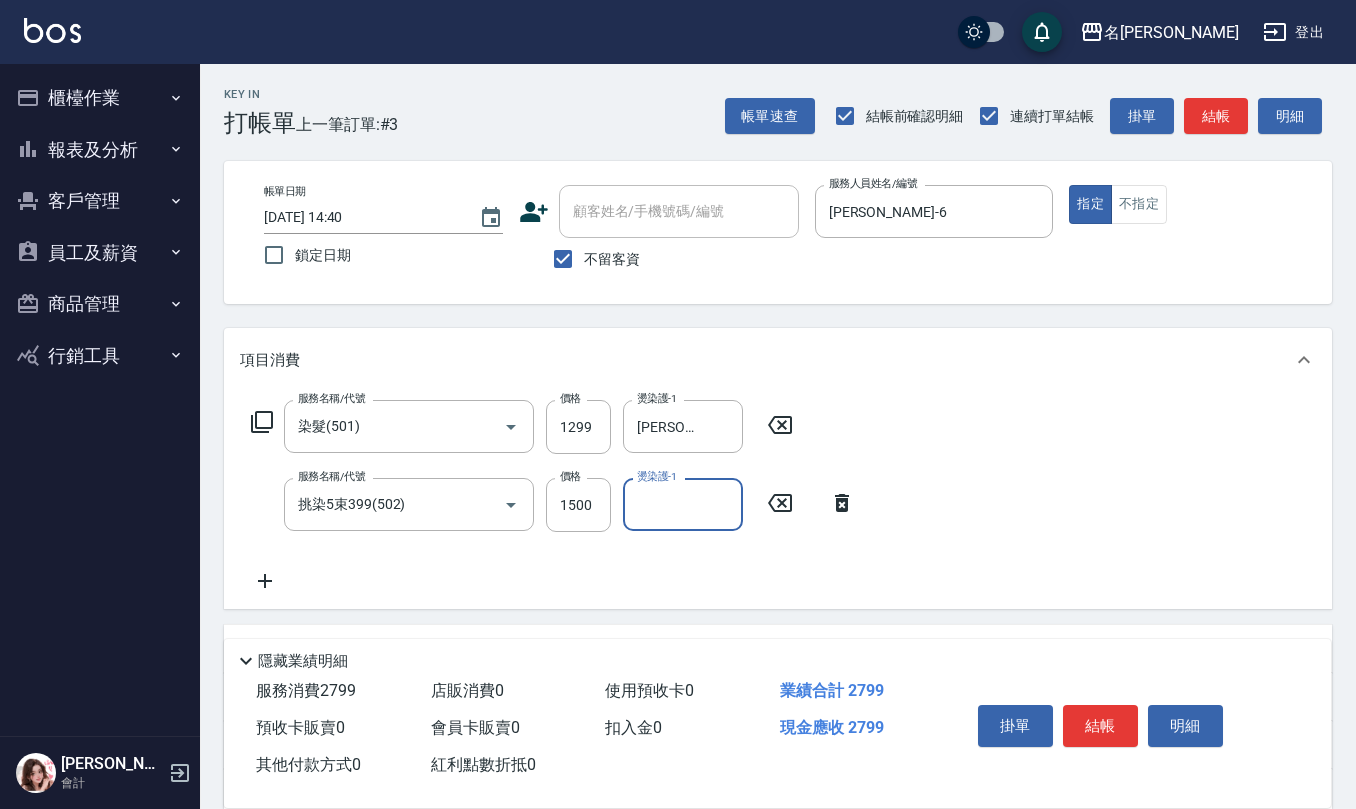 click 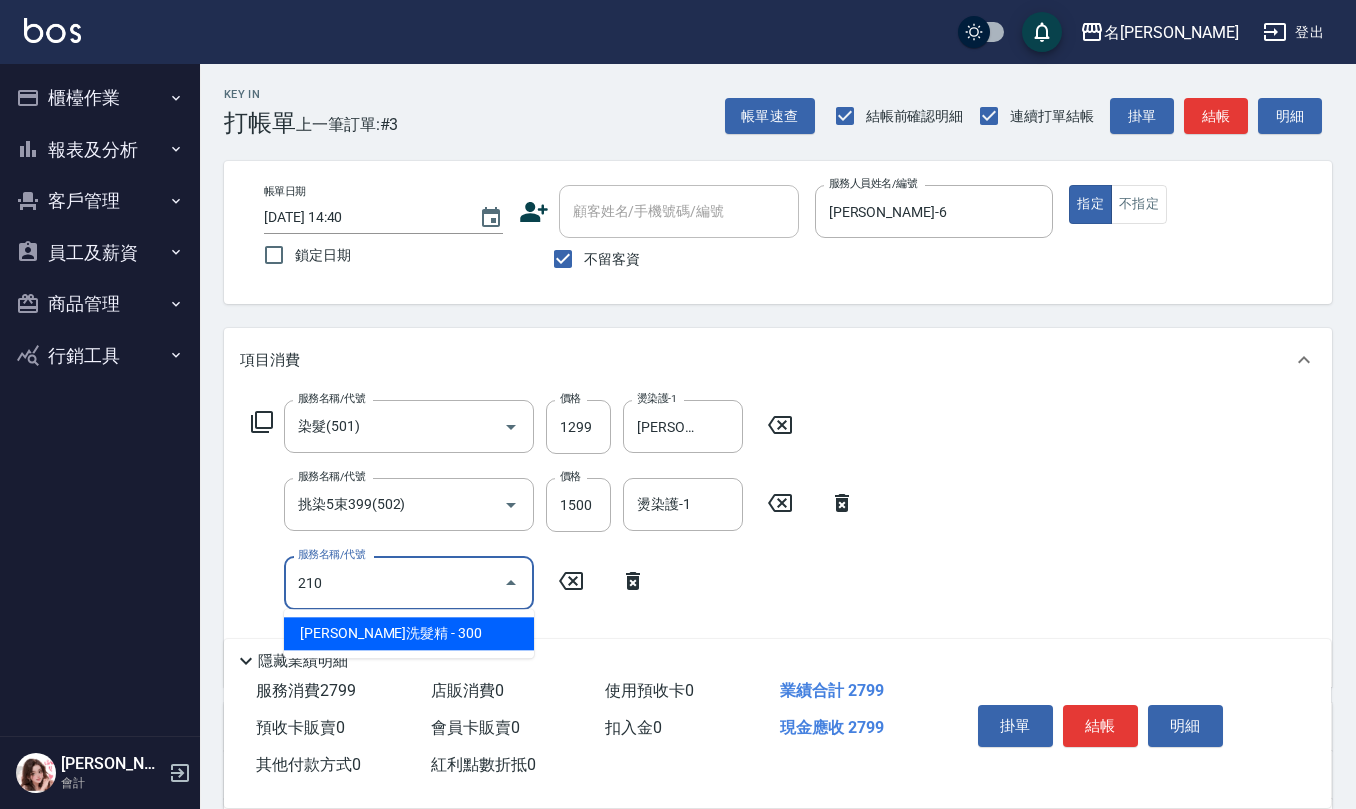 type on "[PERSON_NAME]洗髮精(210)" 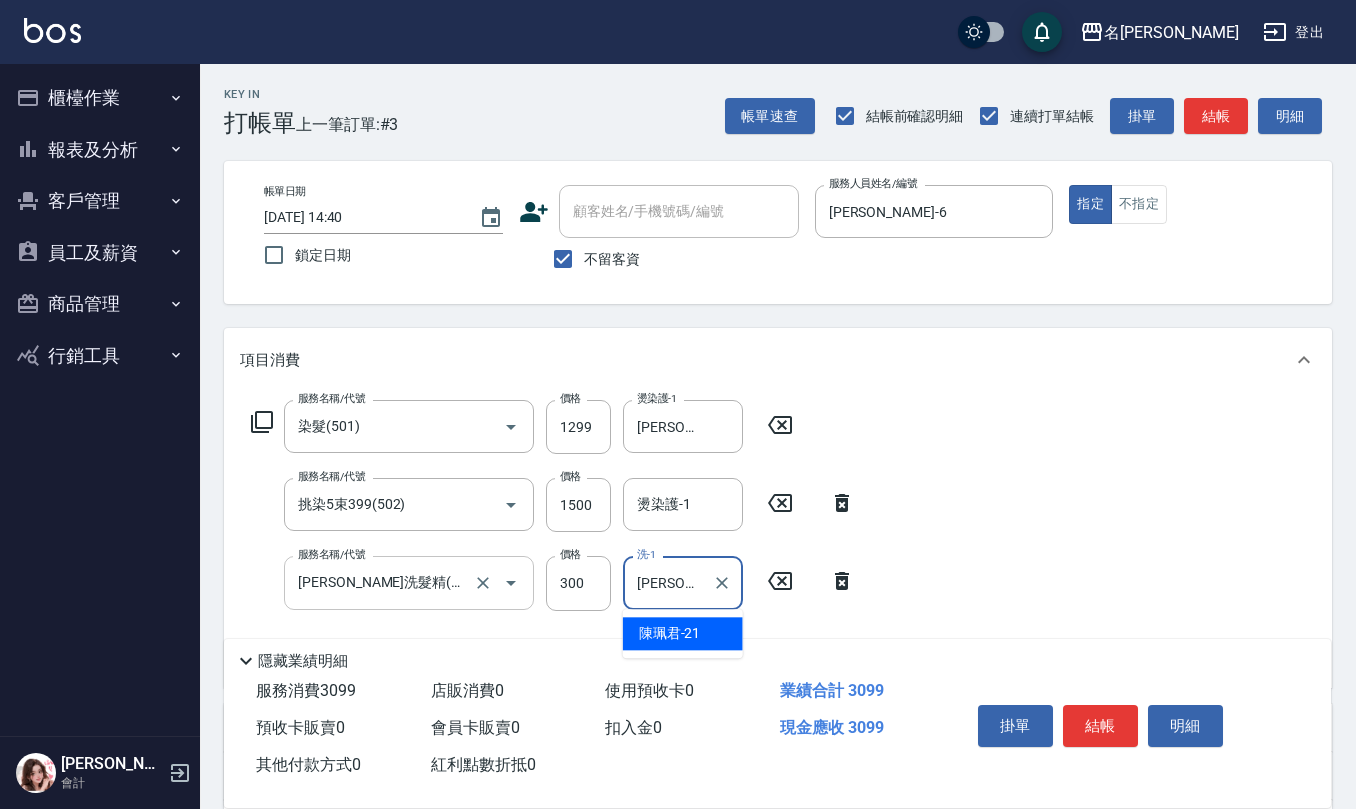 type on "[PERSON_NAME]-21" 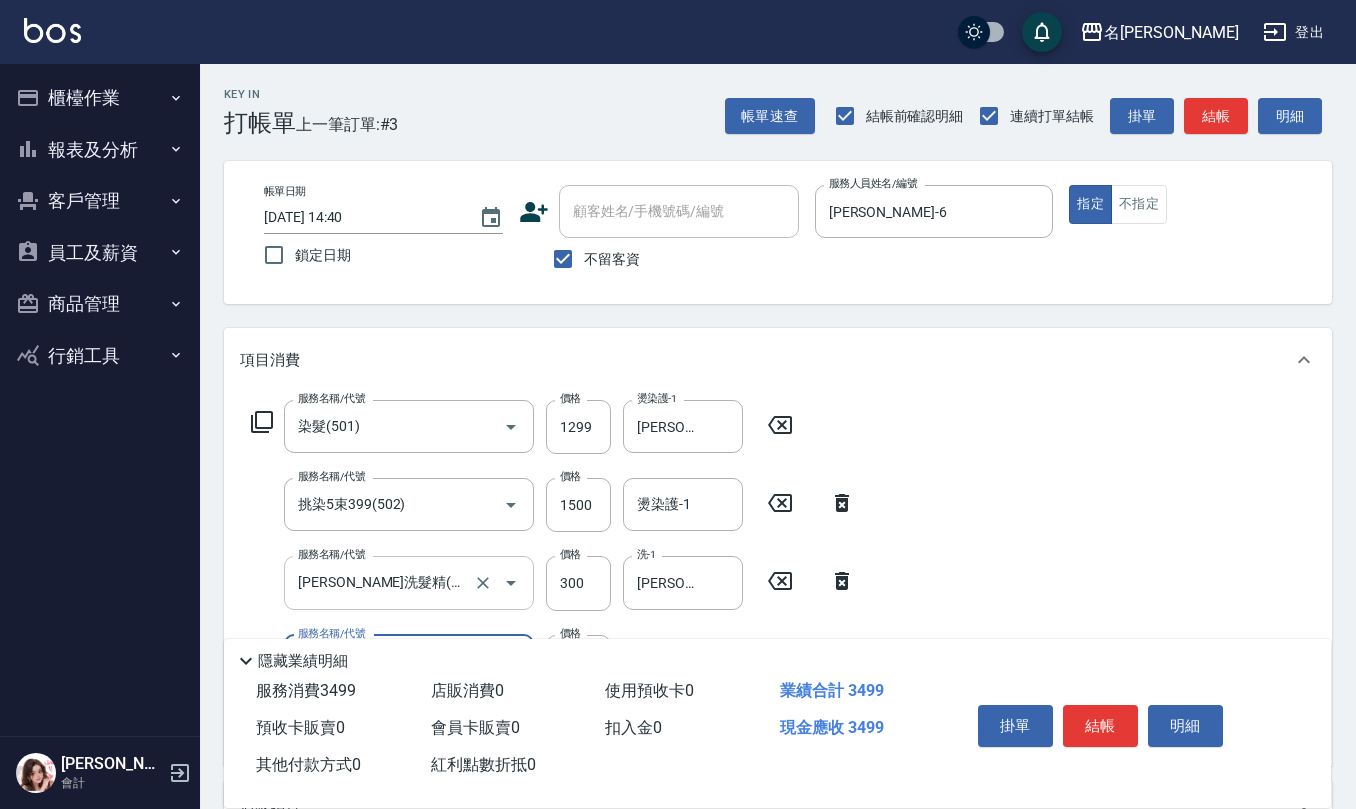 type on "剪髮(401)" 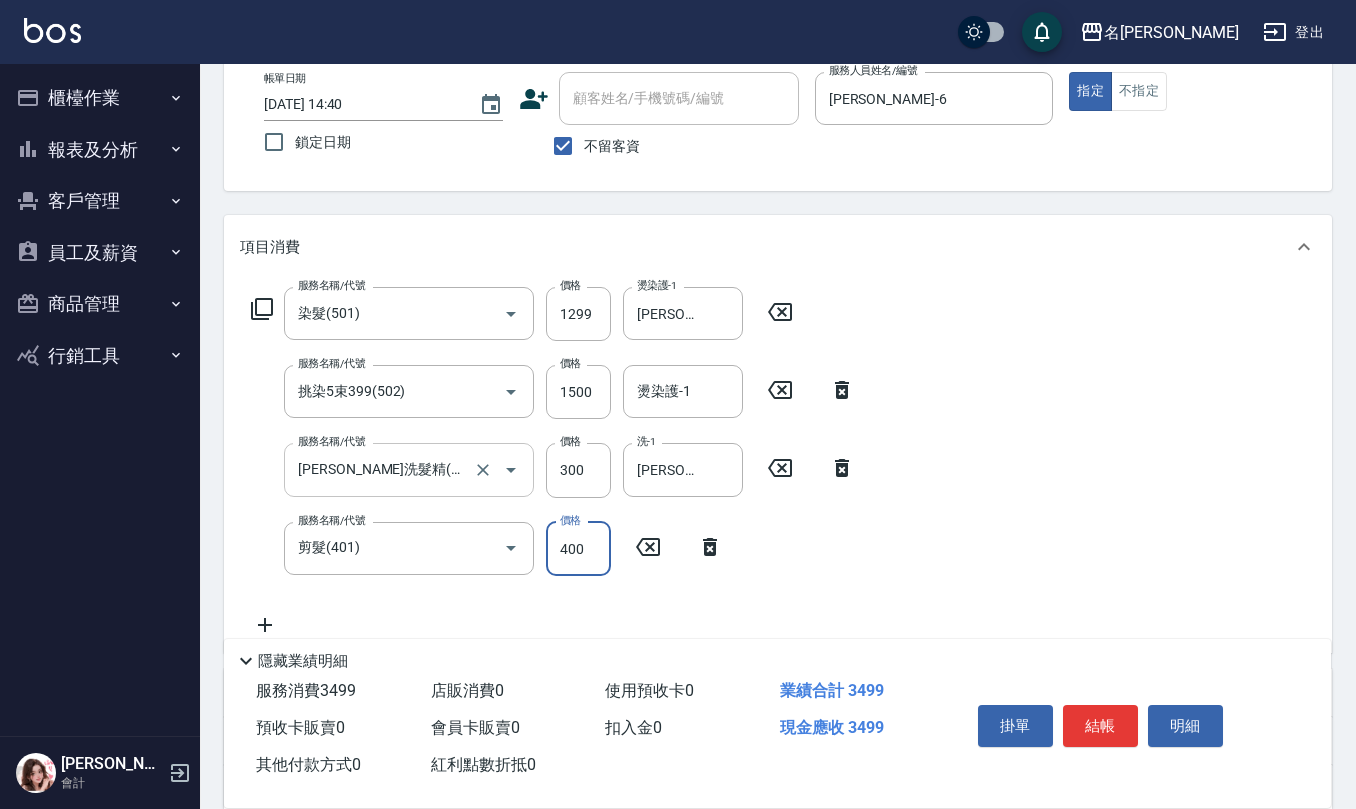 scroll, scrollTop: 266, scrollLeft: 0, axis: vertical 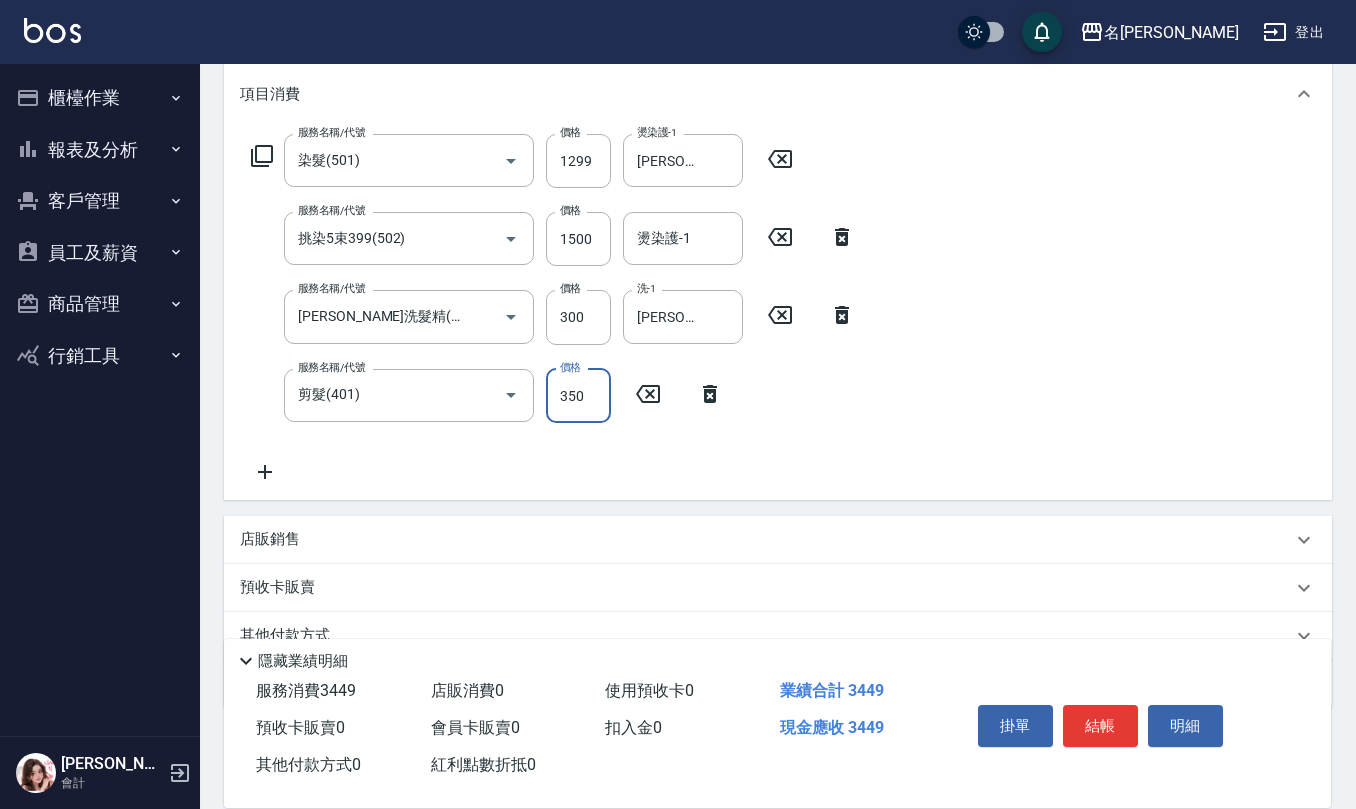 type on "350" 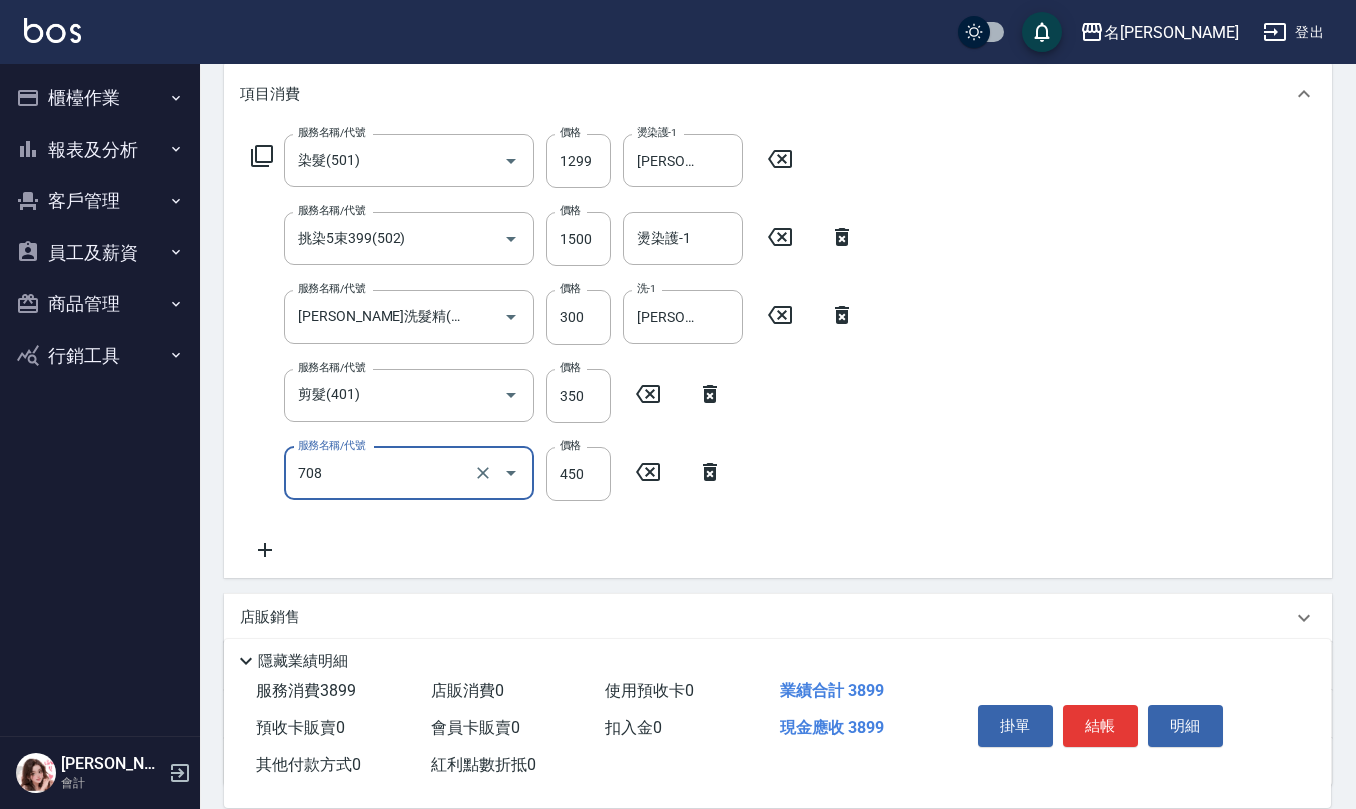type on "松島舞鶴450(708)" 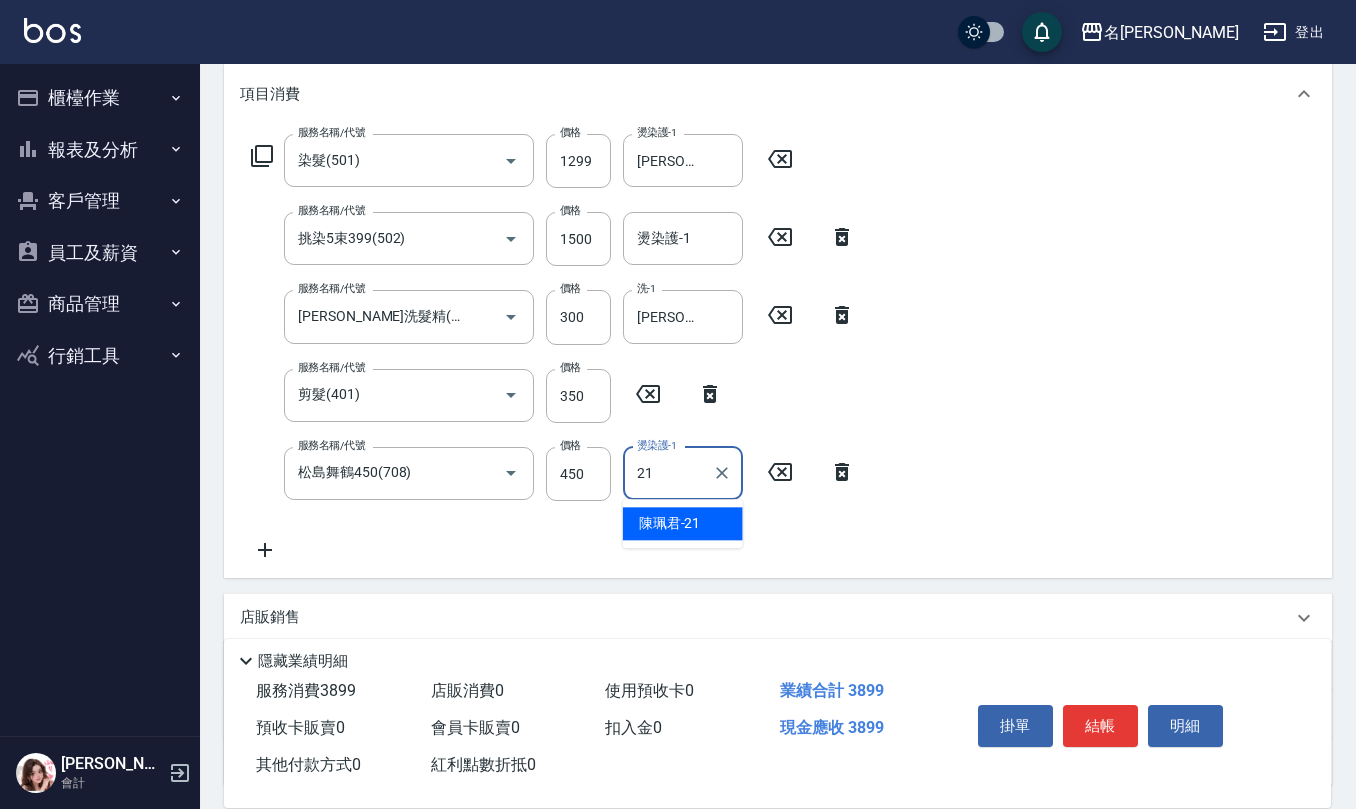 type on "[PERSON_NAME]-21" 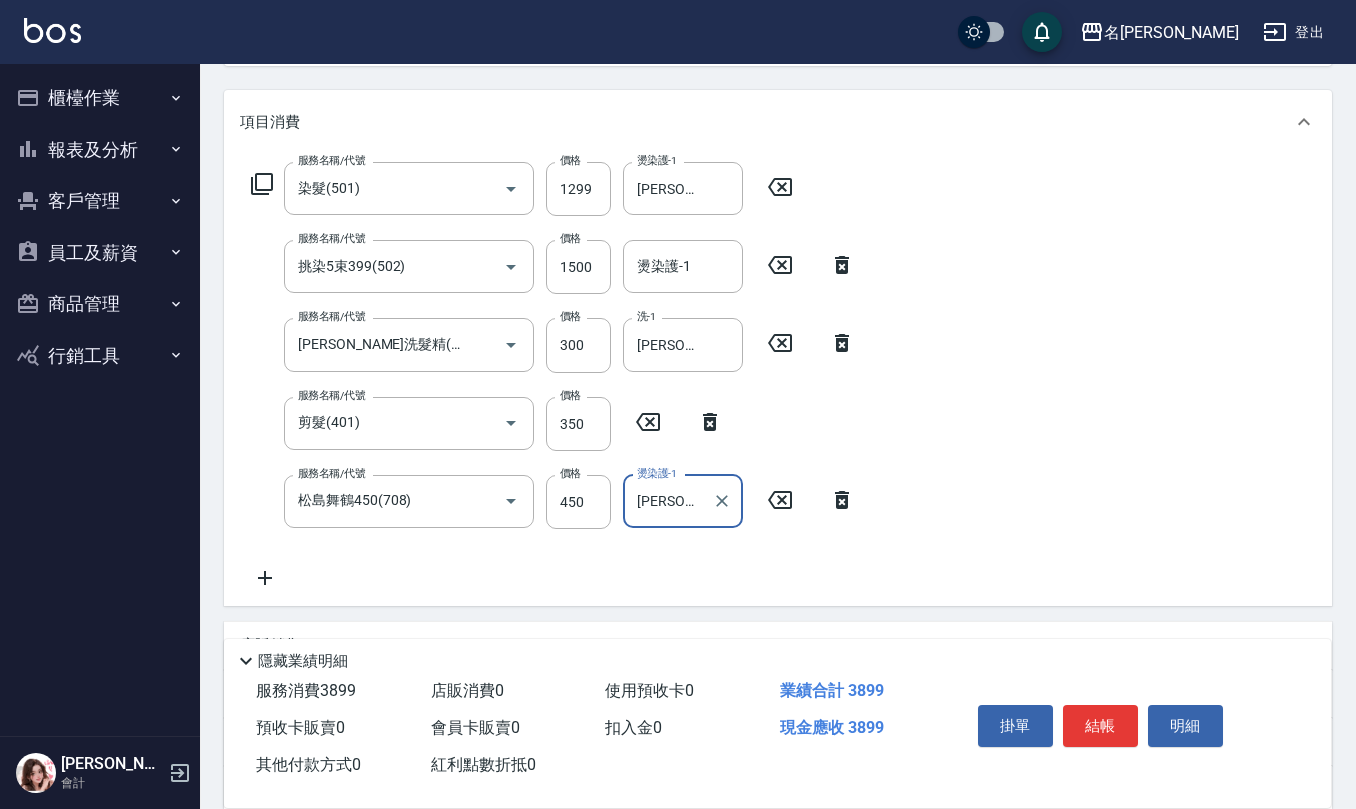 scroll, scrollTop: 30, scrollLeft: 0, axis: vertical 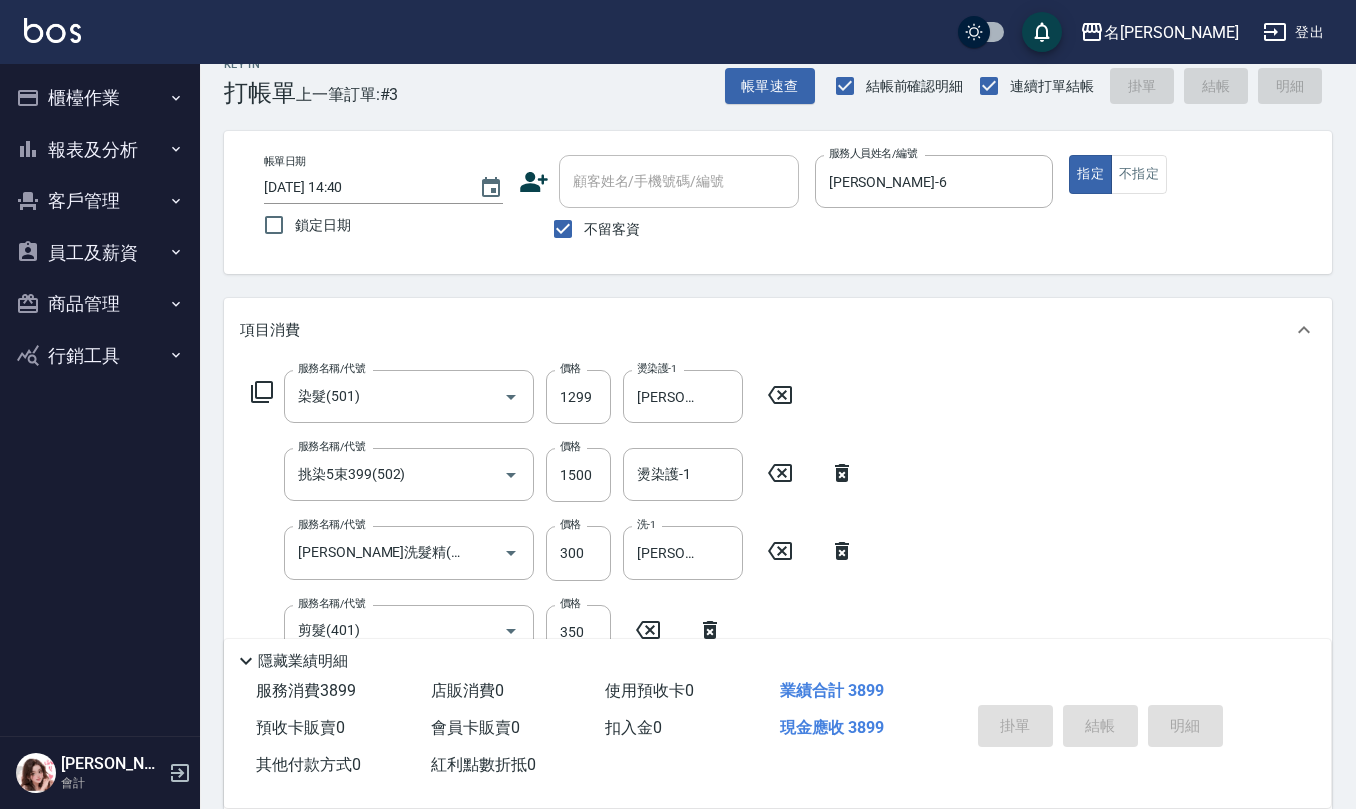 type on "[DATE] 14:41" 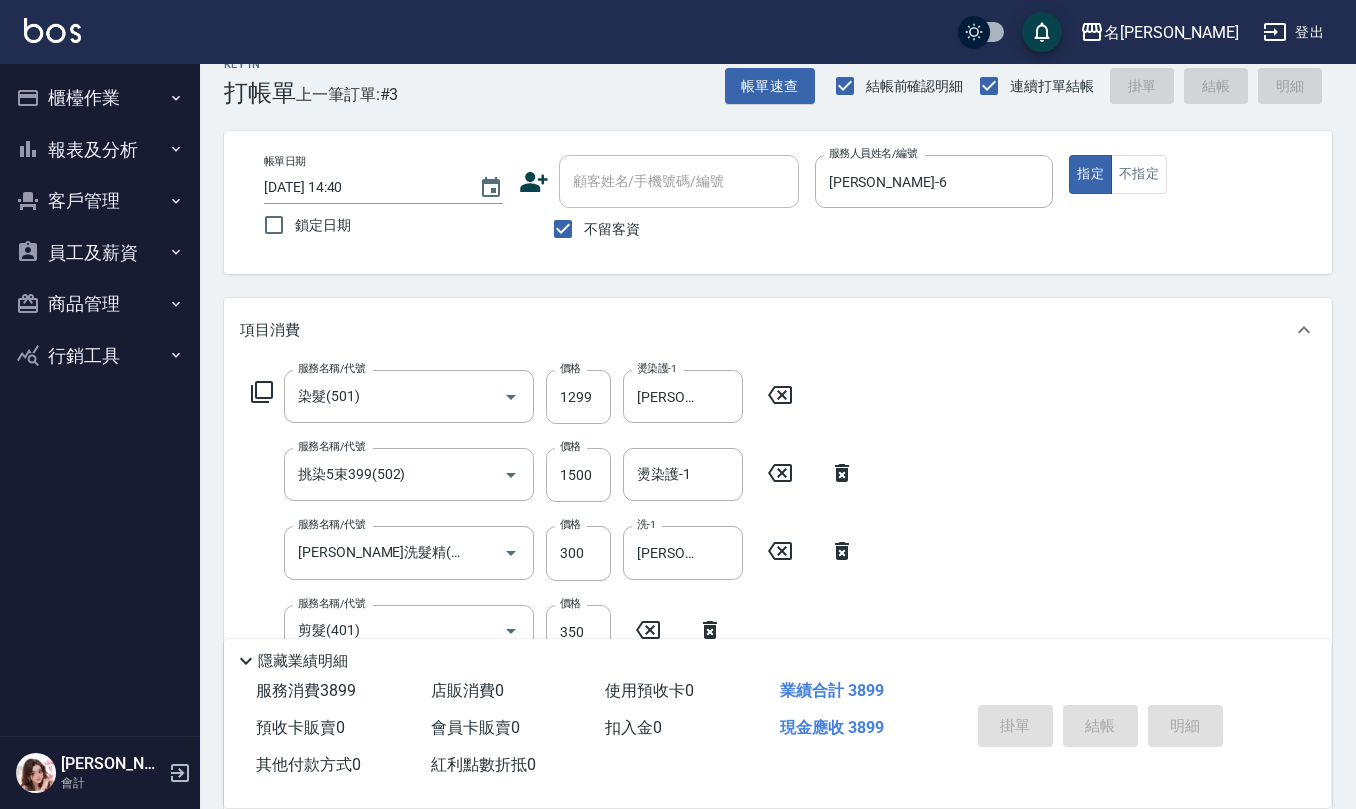 type 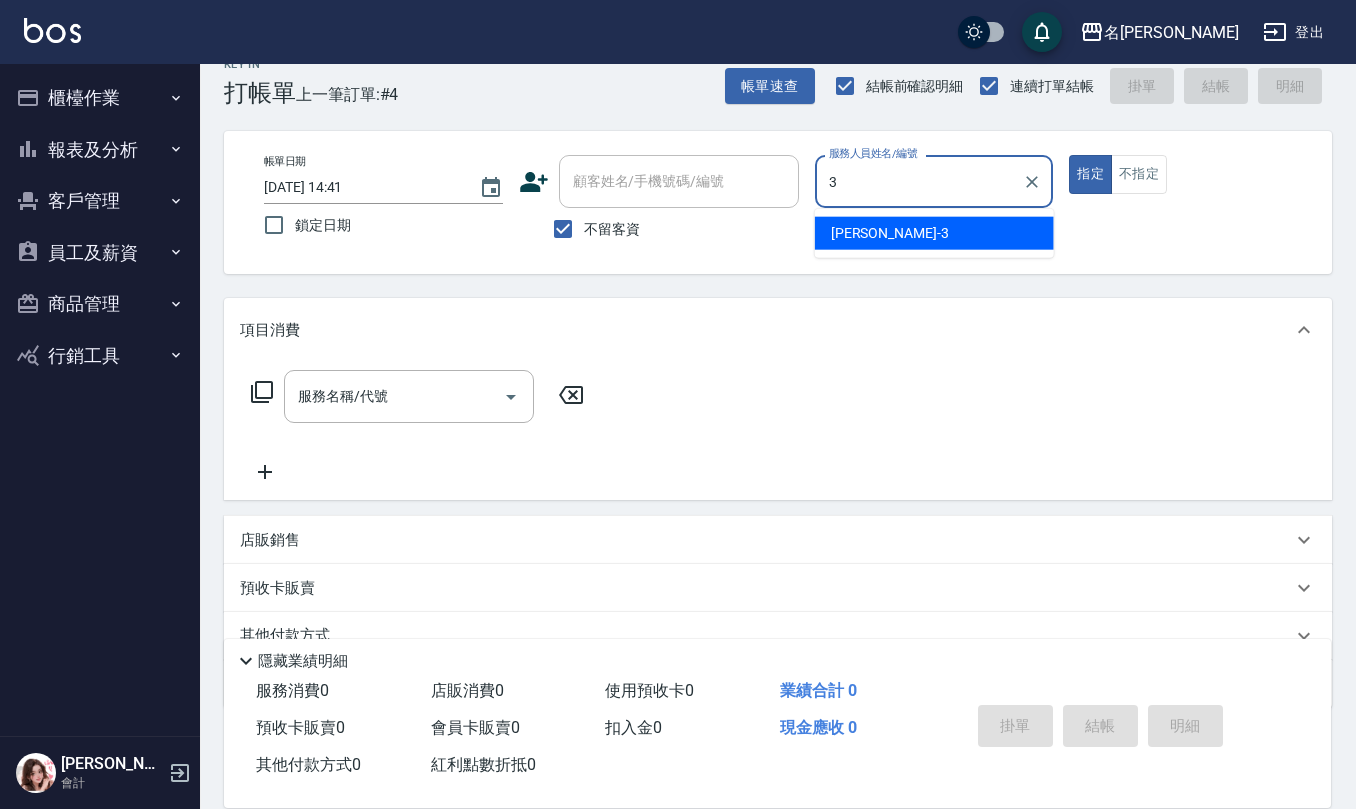 type on "[PERSON_NAME]-3" 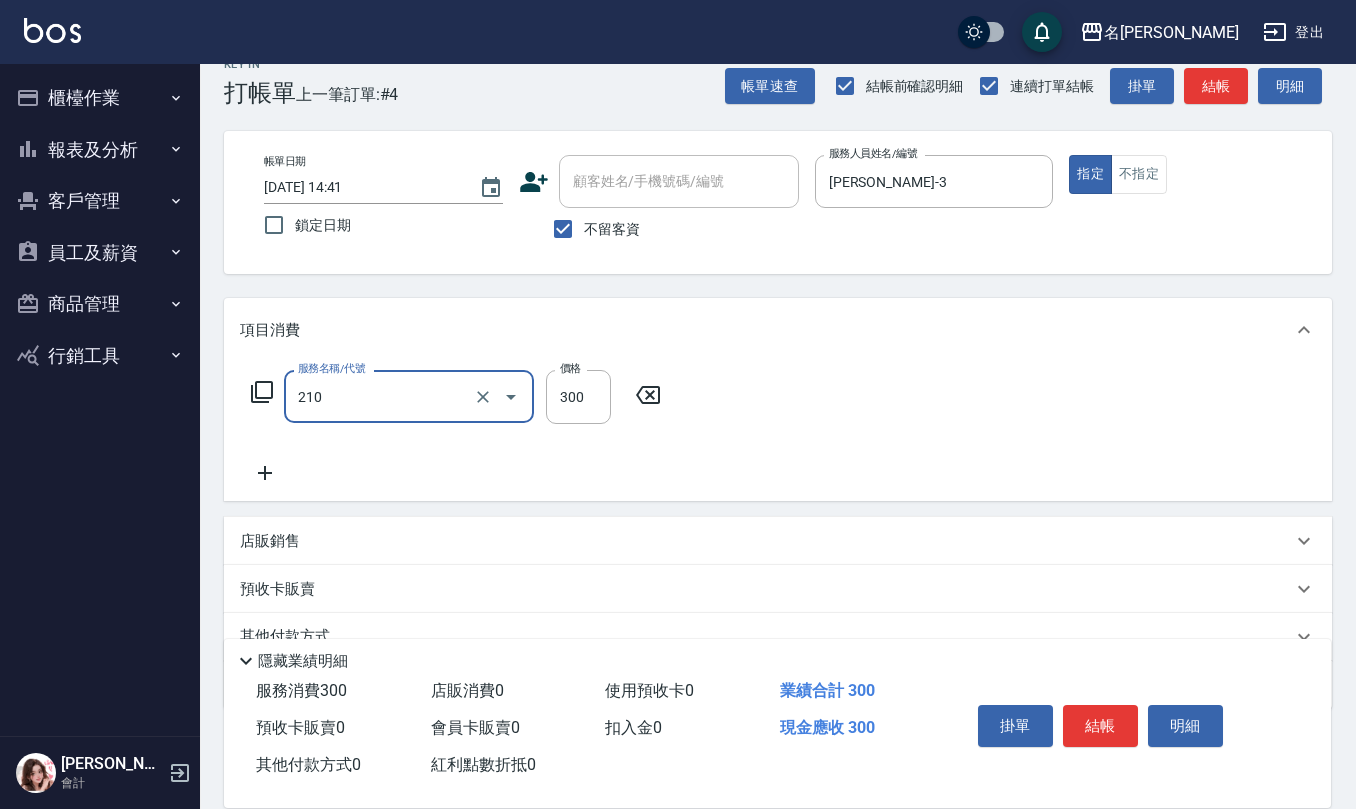 type on "[PERSON_NAME]洗髮精(210)" 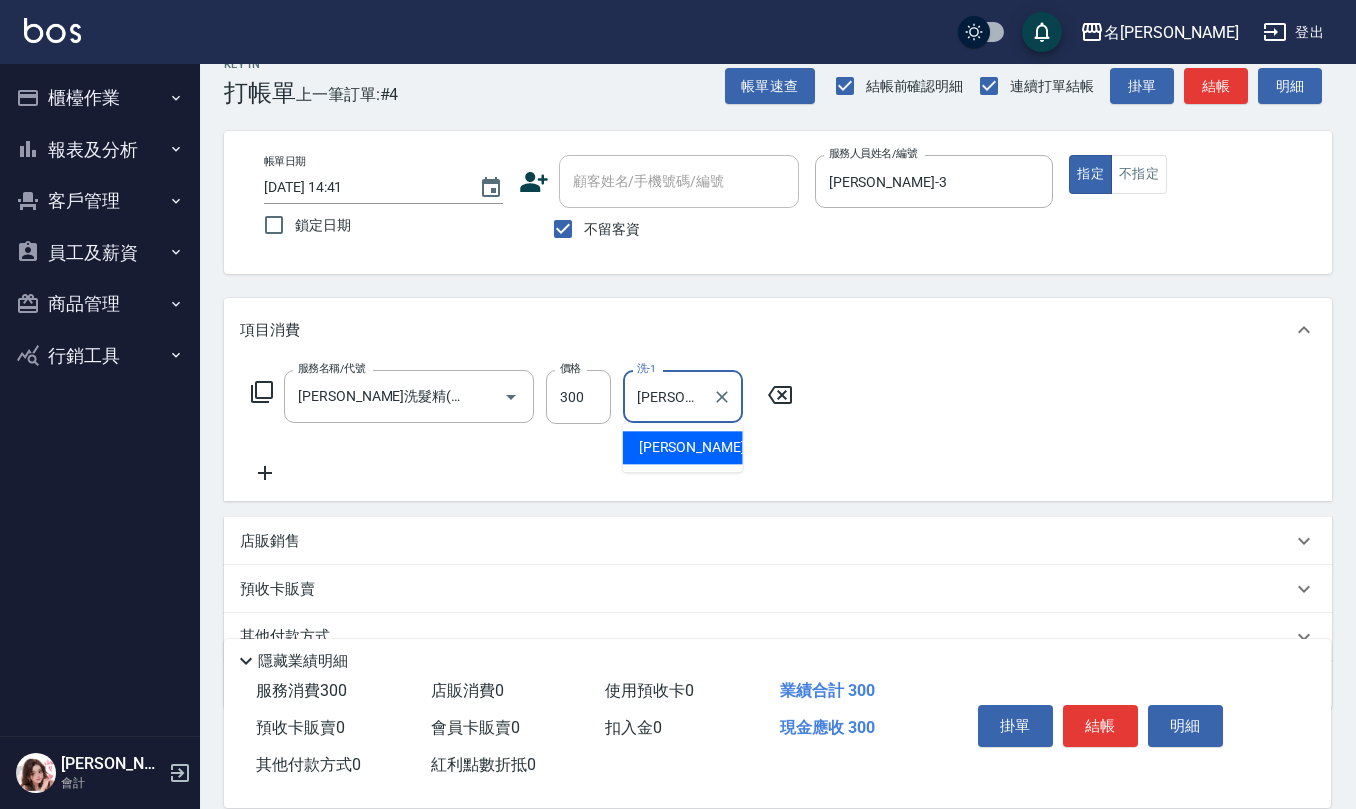 type on "[PERSON_NAME]-32" 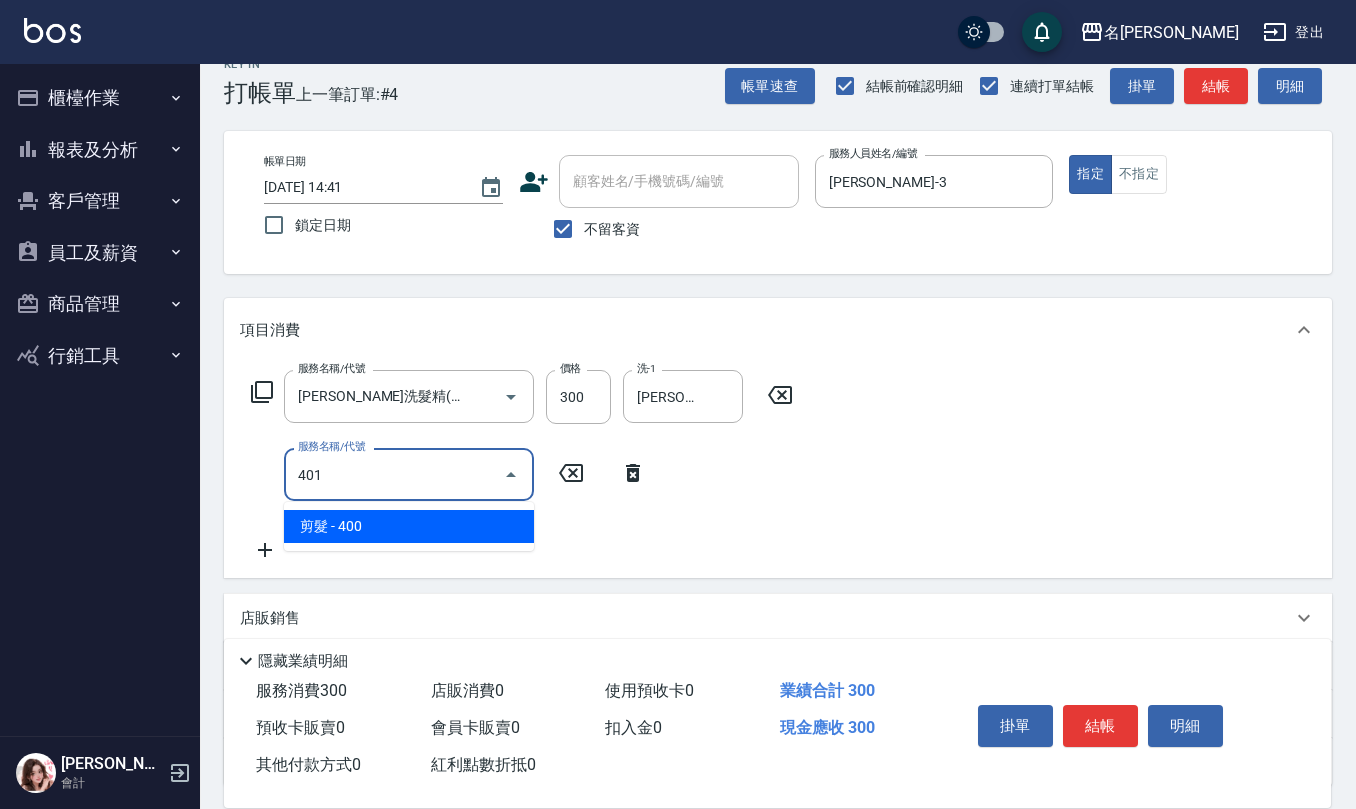 type on "剪髮(401)" 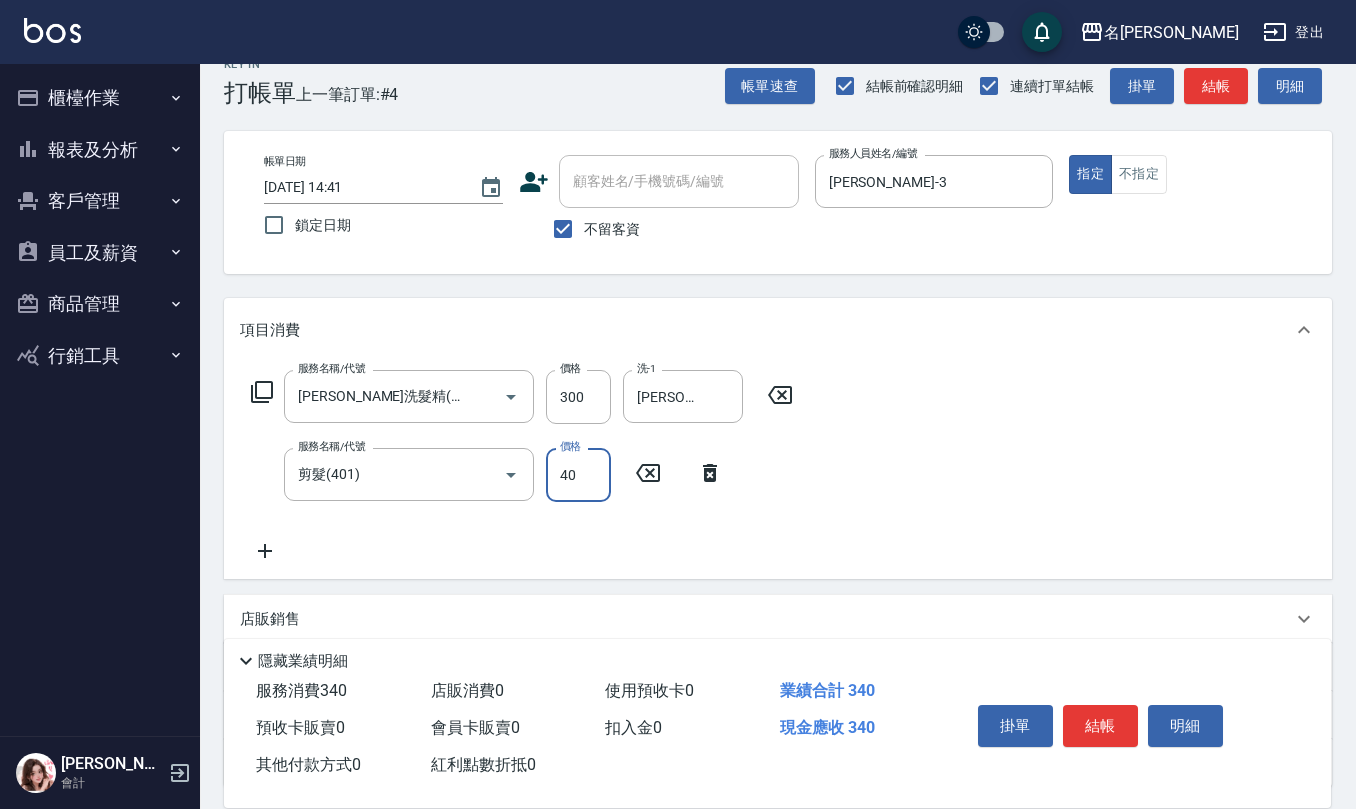 type on "400" 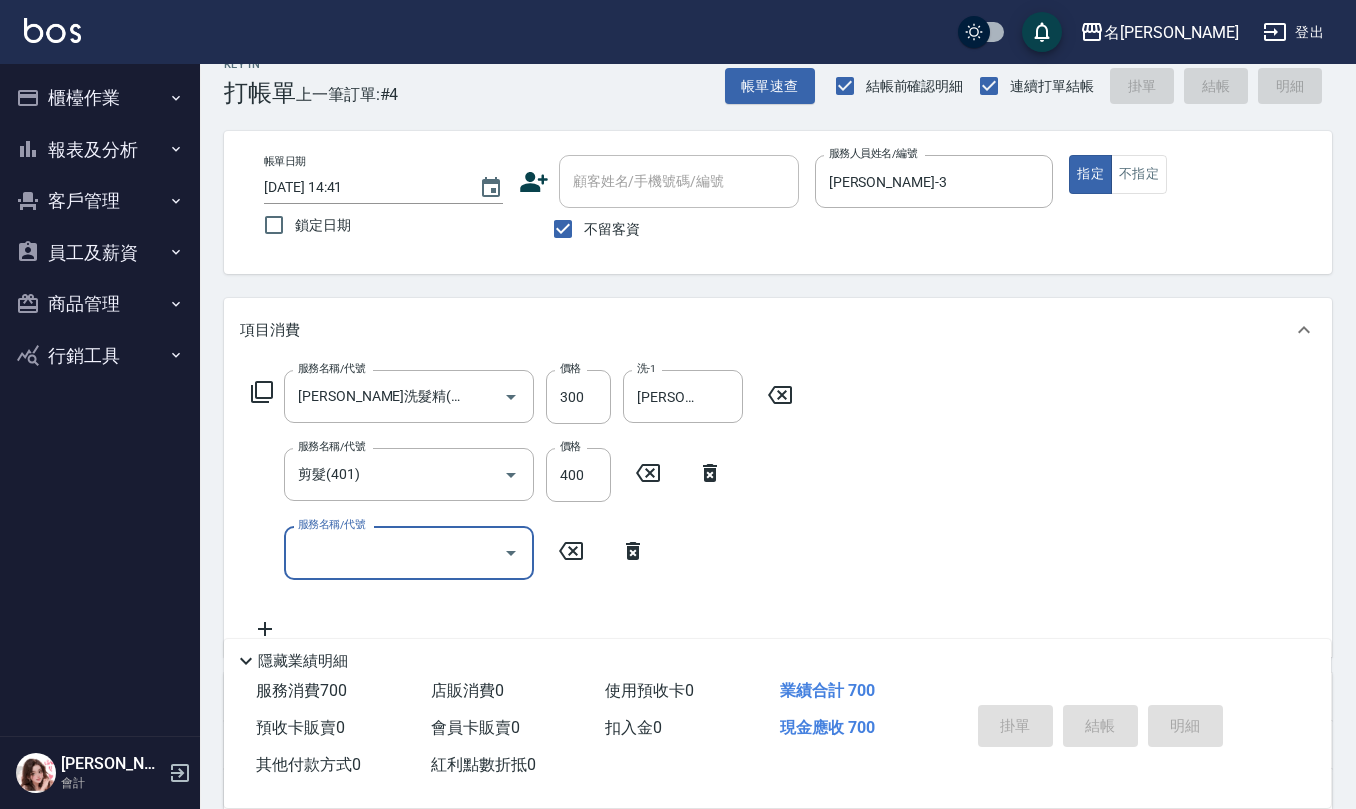 type on "[DATE] 14:42" 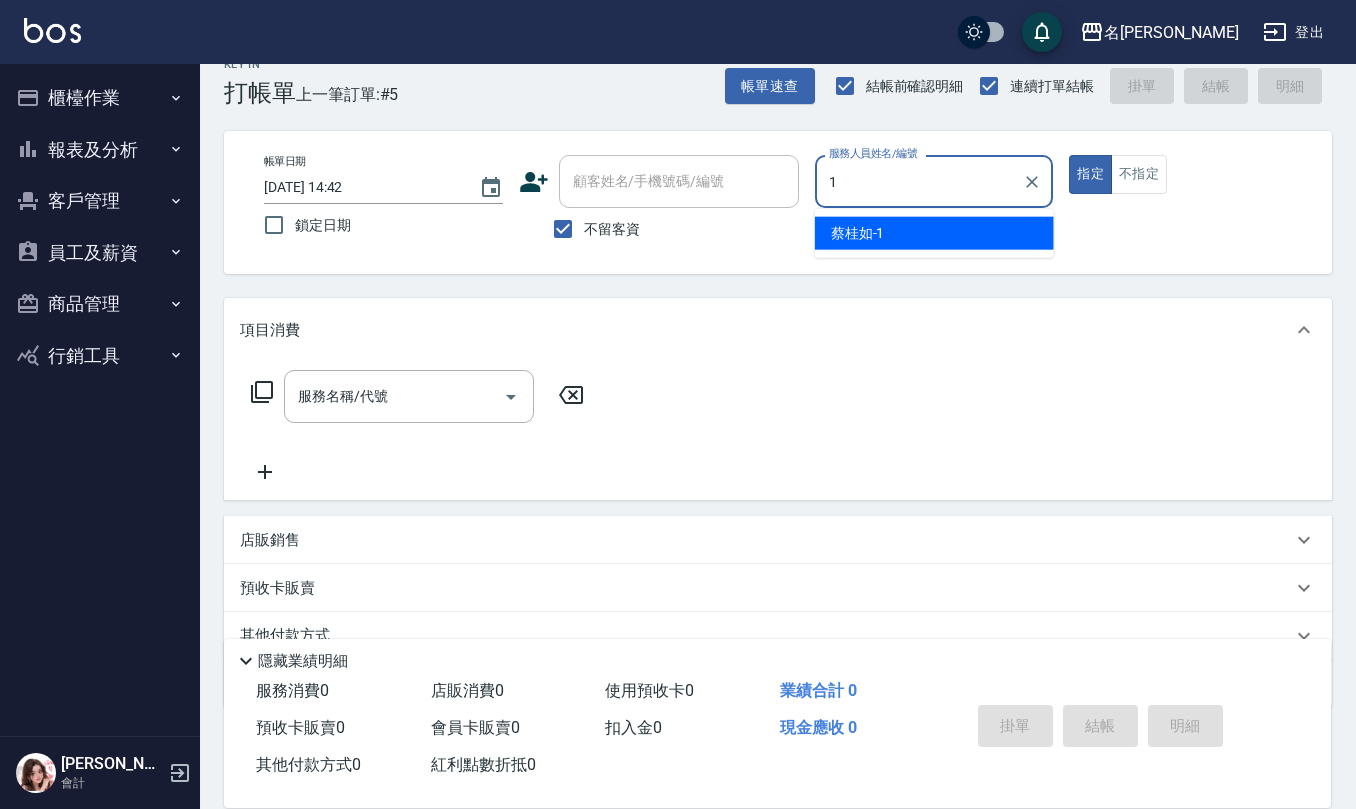 type on "[PERSON_NAME]1" 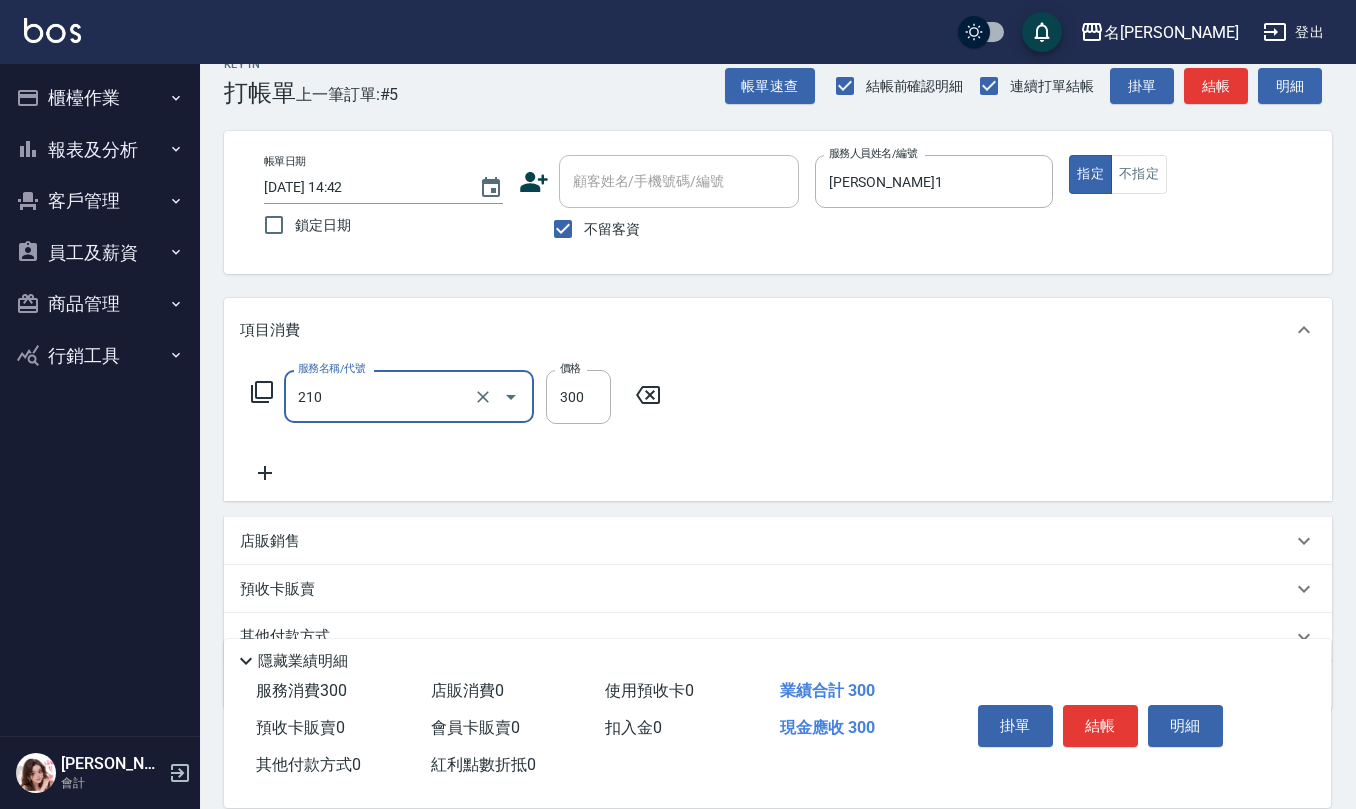type on "[PERSON_NAME]洗髮精(210)" 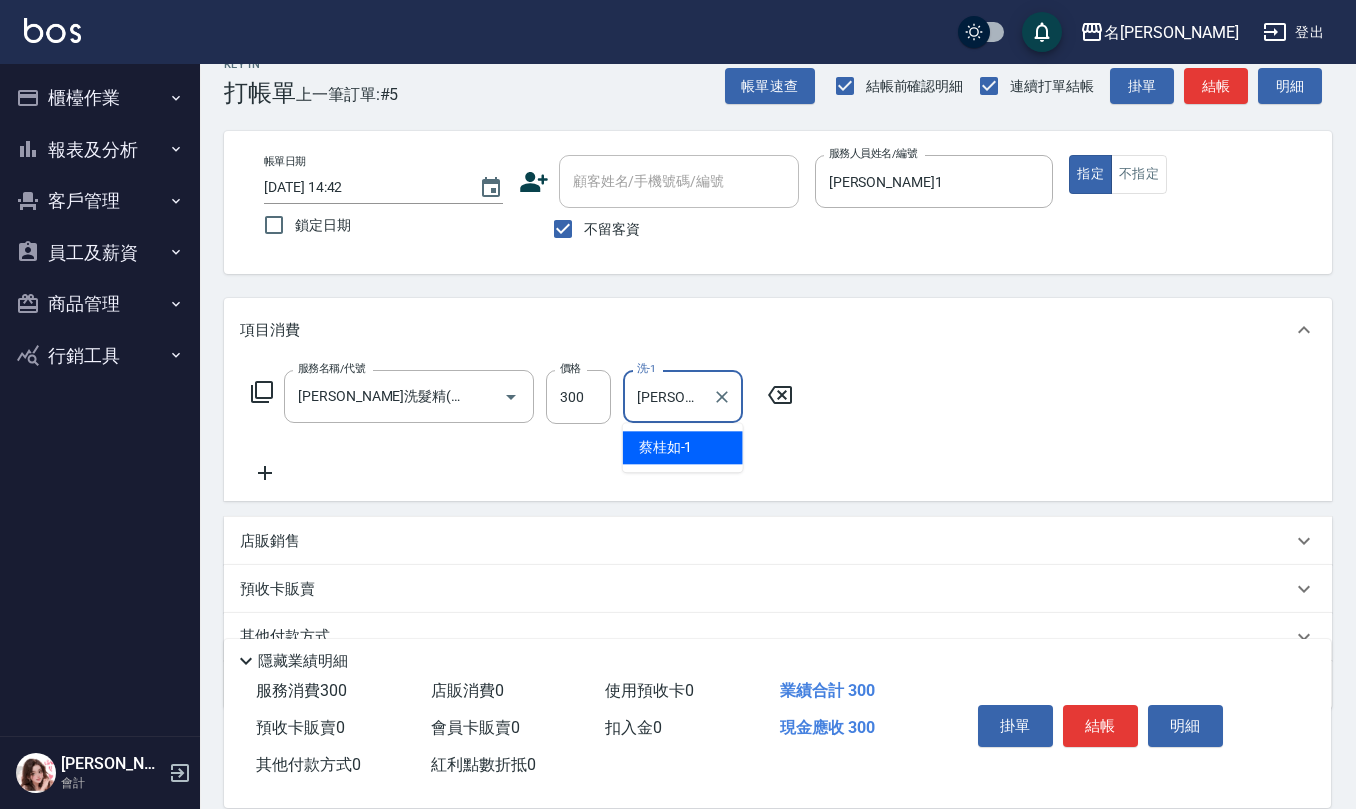 type on "[PERSON_NAME]1" 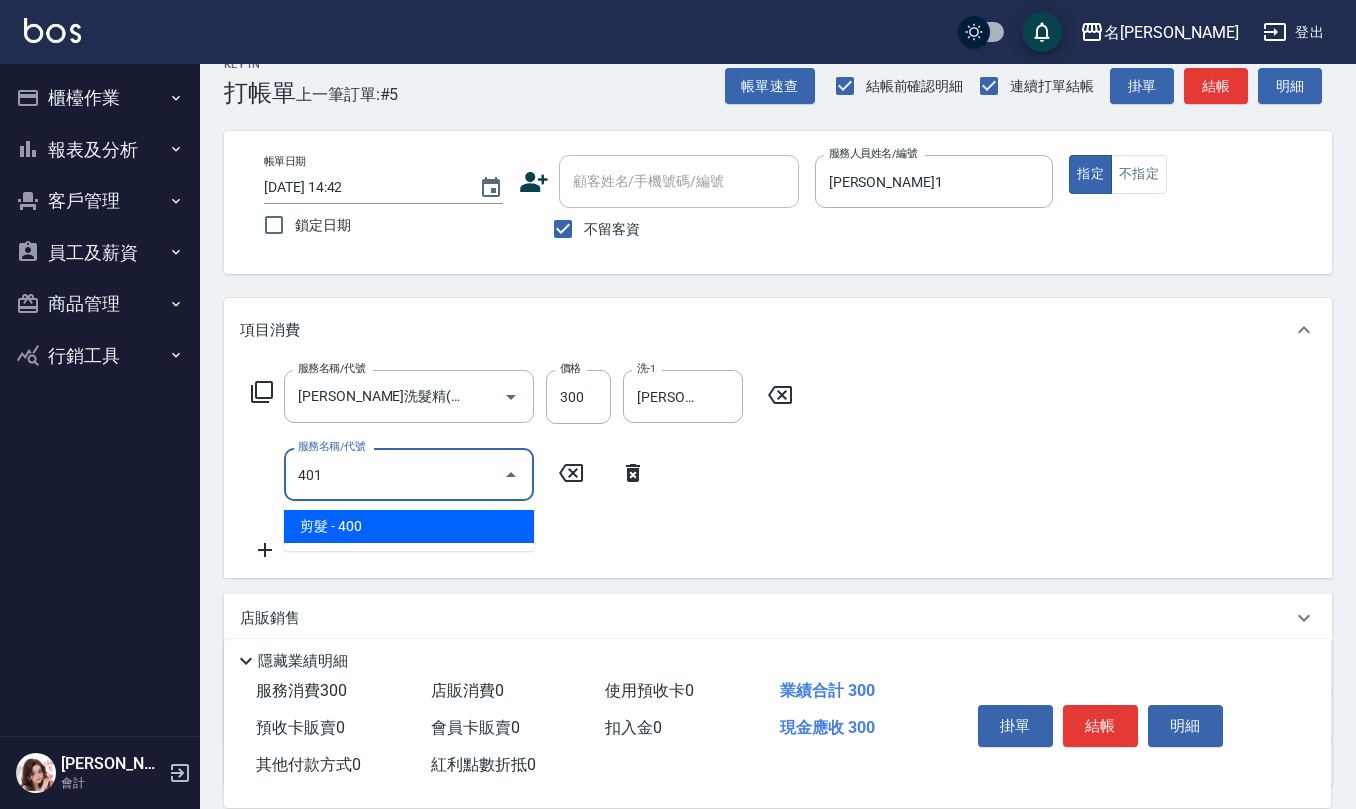 type on "剪髮(401)" 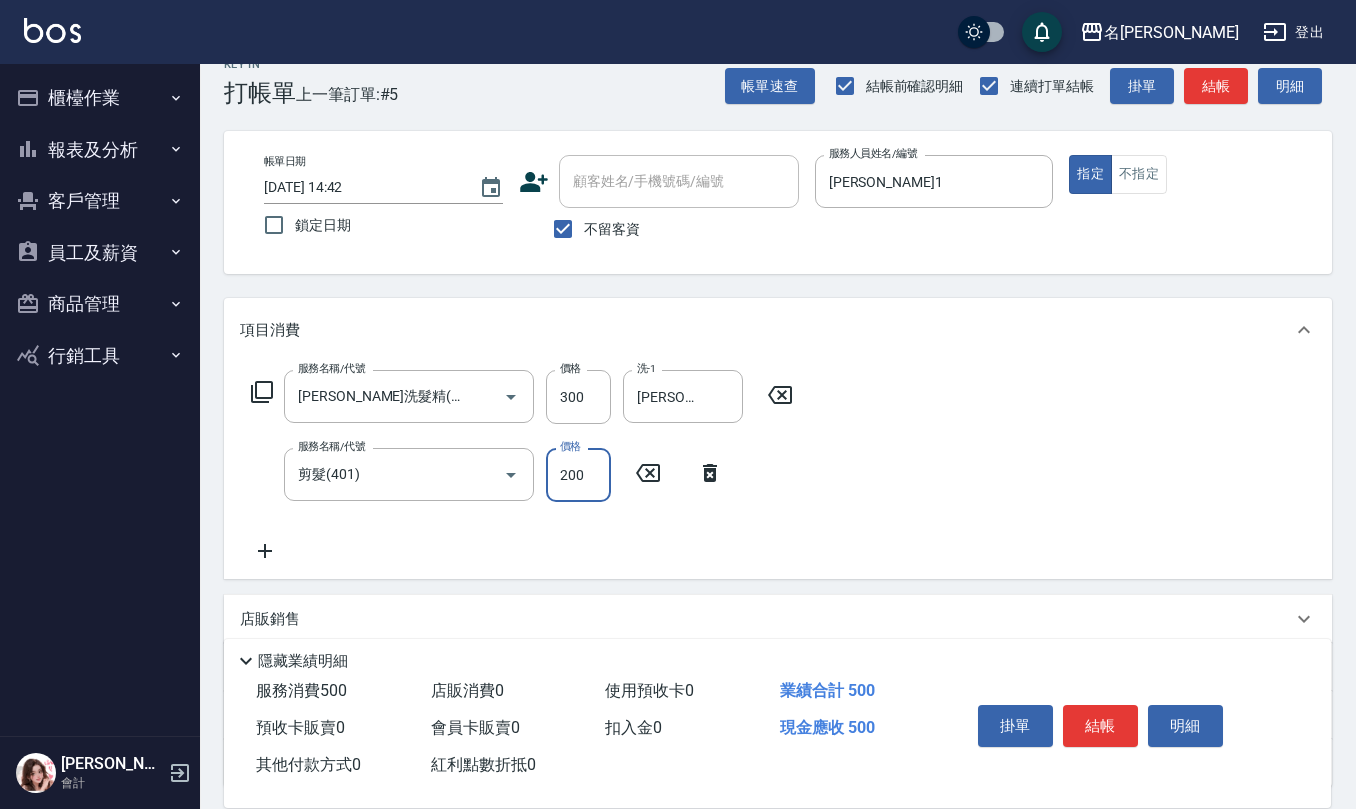 type on "200" 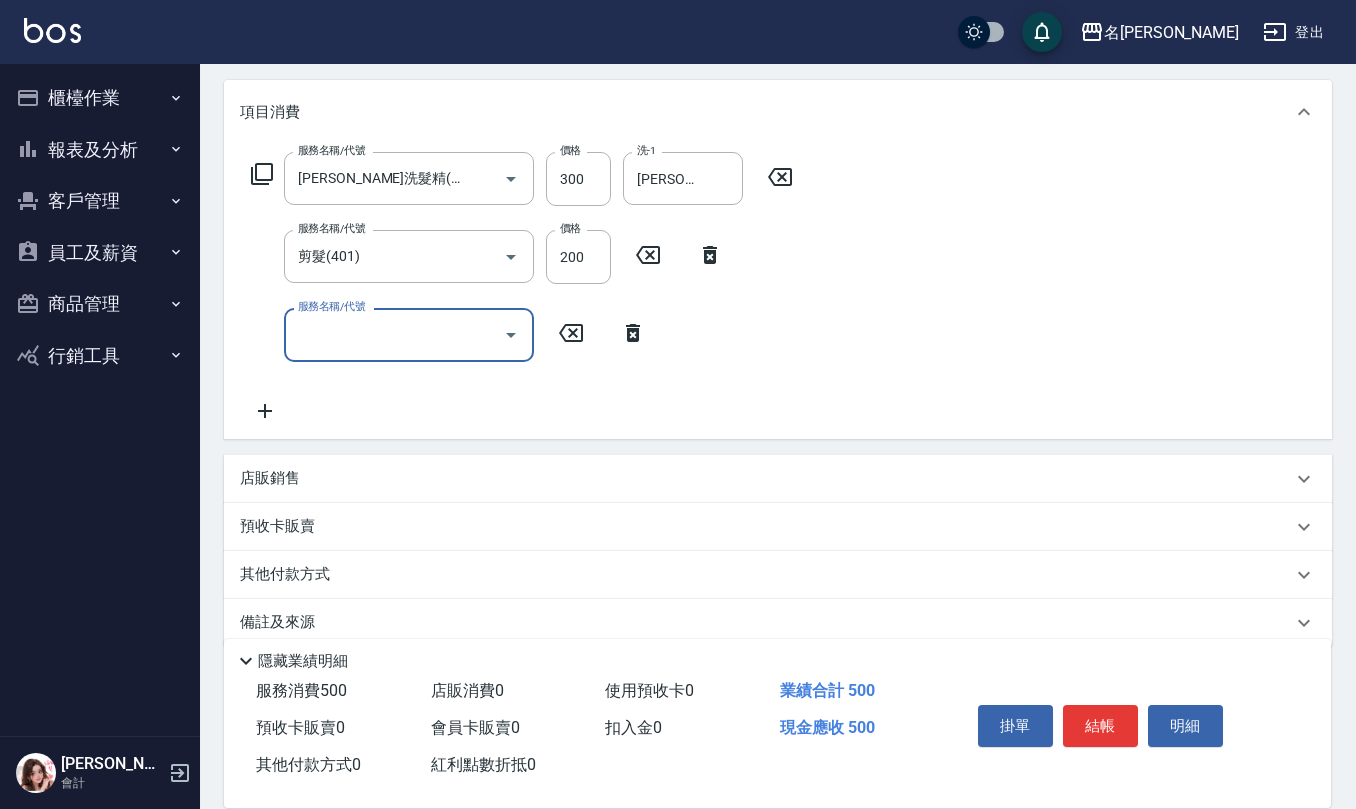 scroll, scrollTop: 273, scrollLeft: 0, axis: vertical 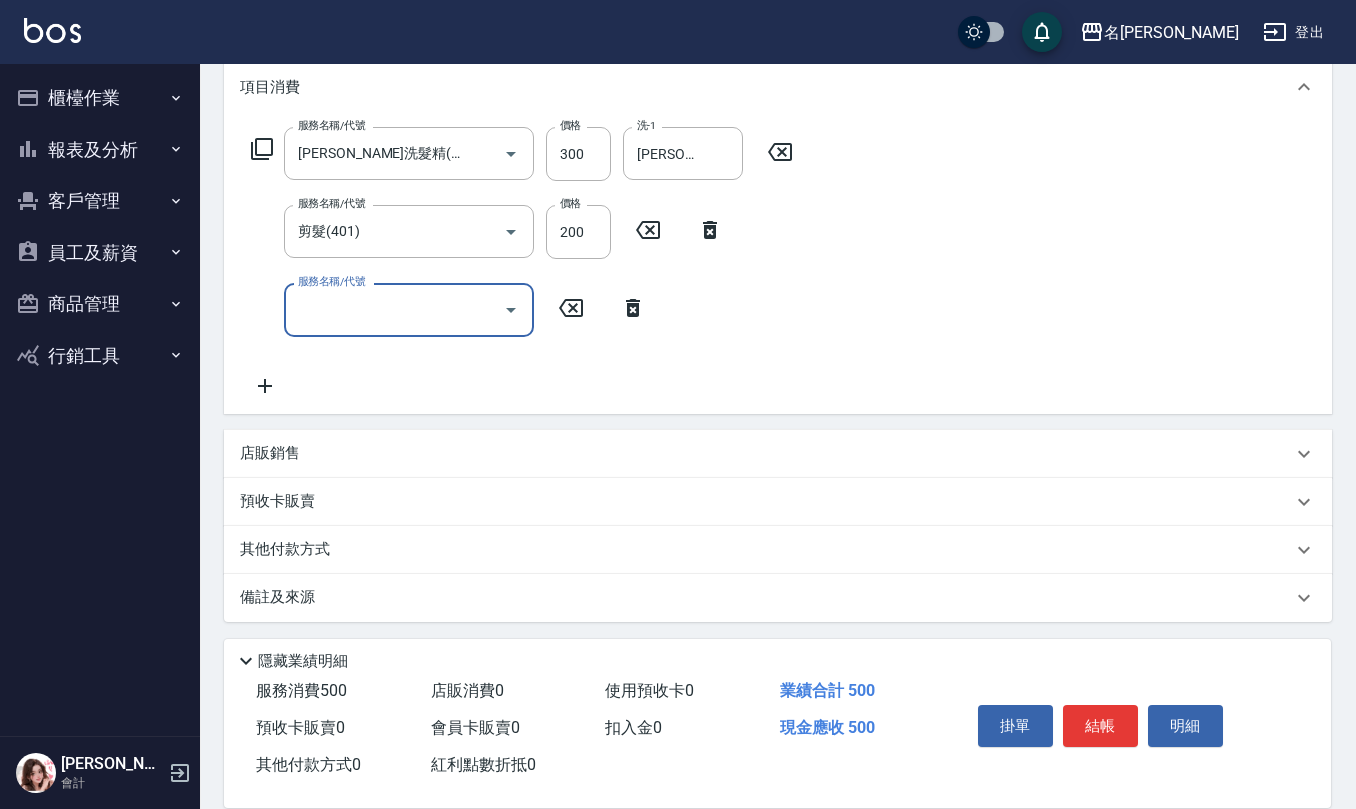 click on "店販銷售" at bounding box center (778, 454) 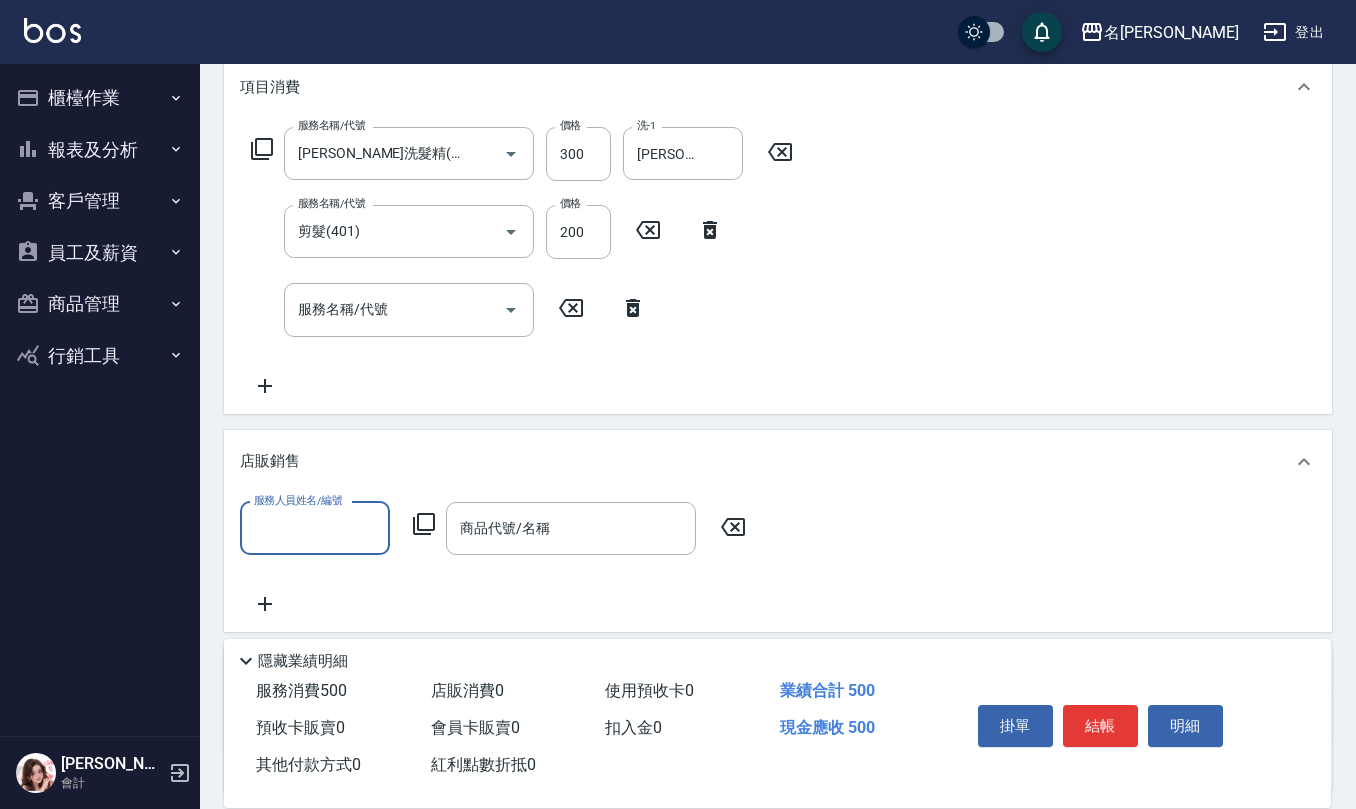scroll, scrollTop: 1, scrollLeft: 0, axis: vertical 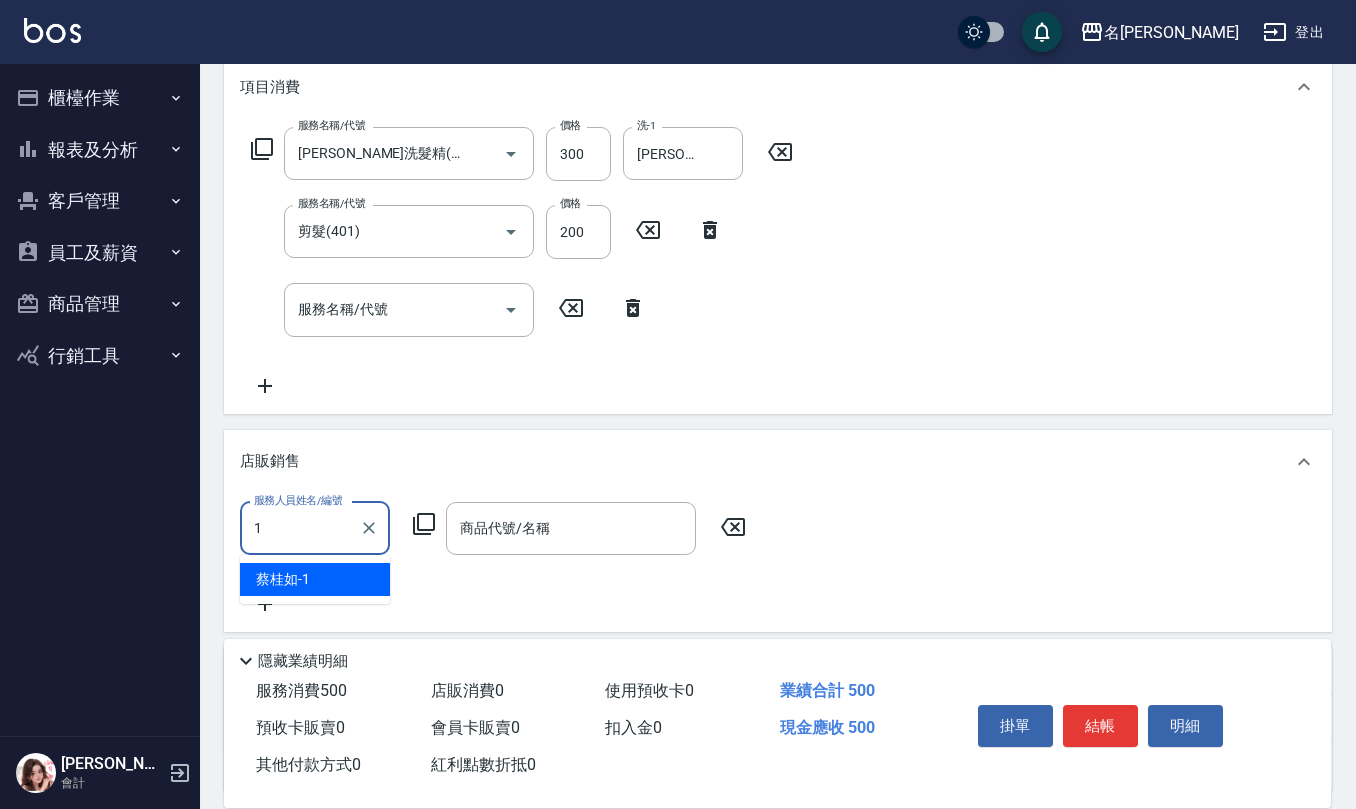 type on "[PERSON_NAME]1" 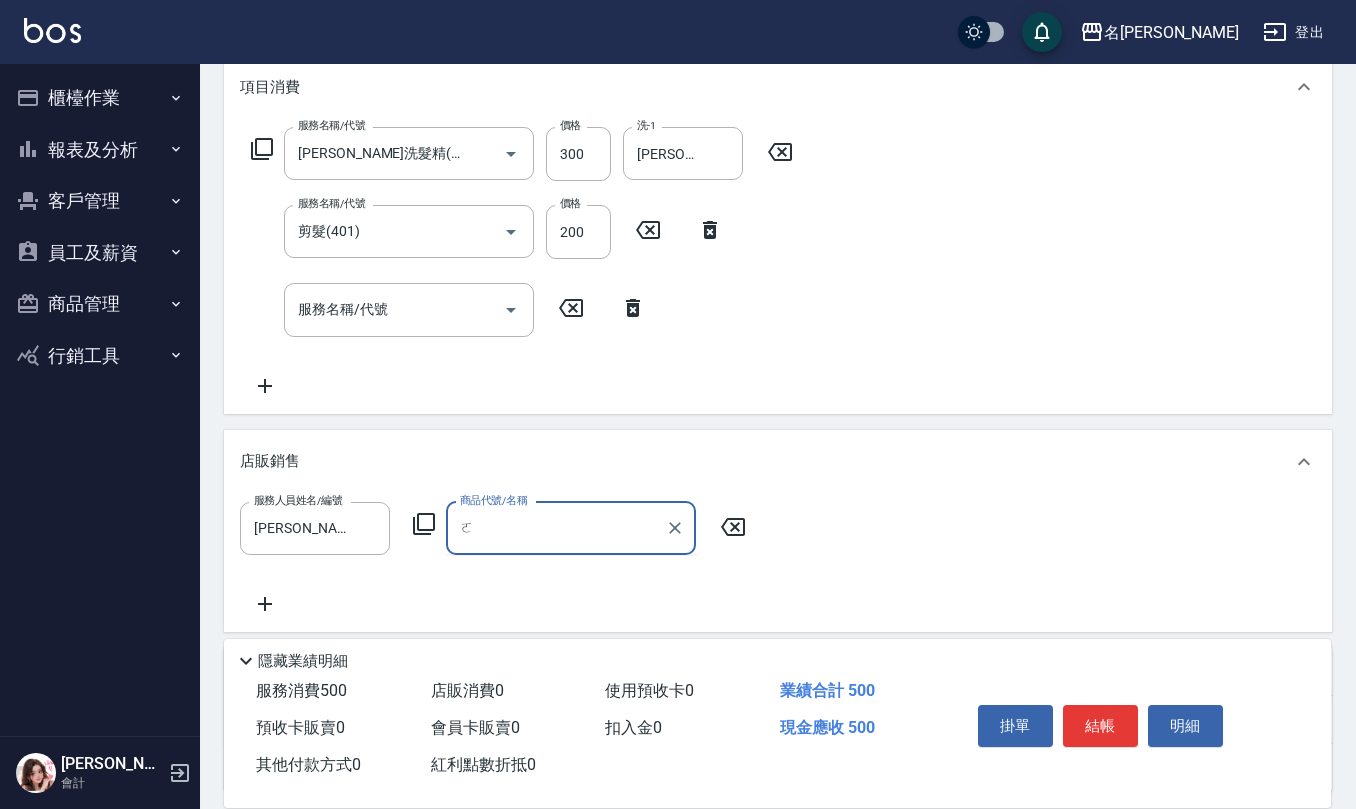 type on "喔" 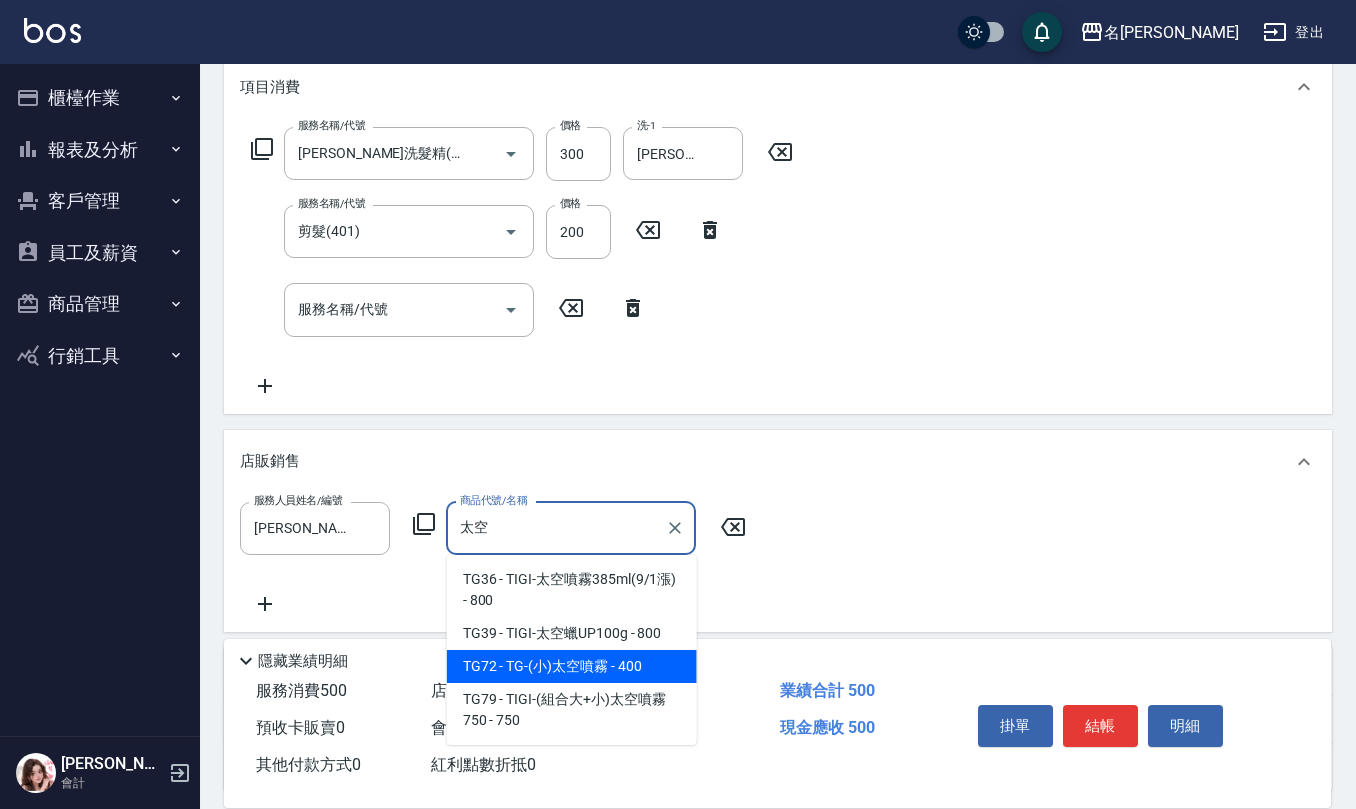 type on "TG-(小)太空噴霧" 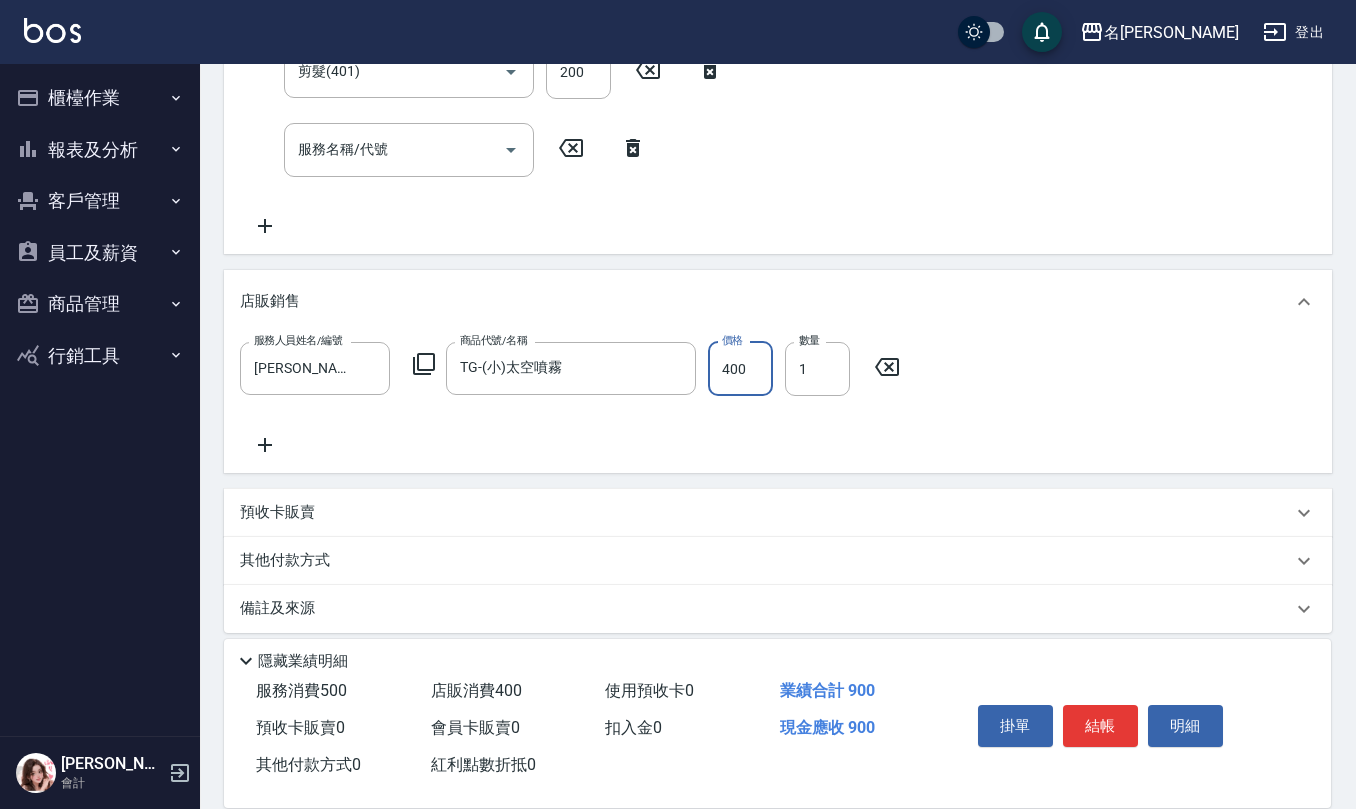 scroll, scrollTop: 444, scrollLeft: 0, axis: vertical 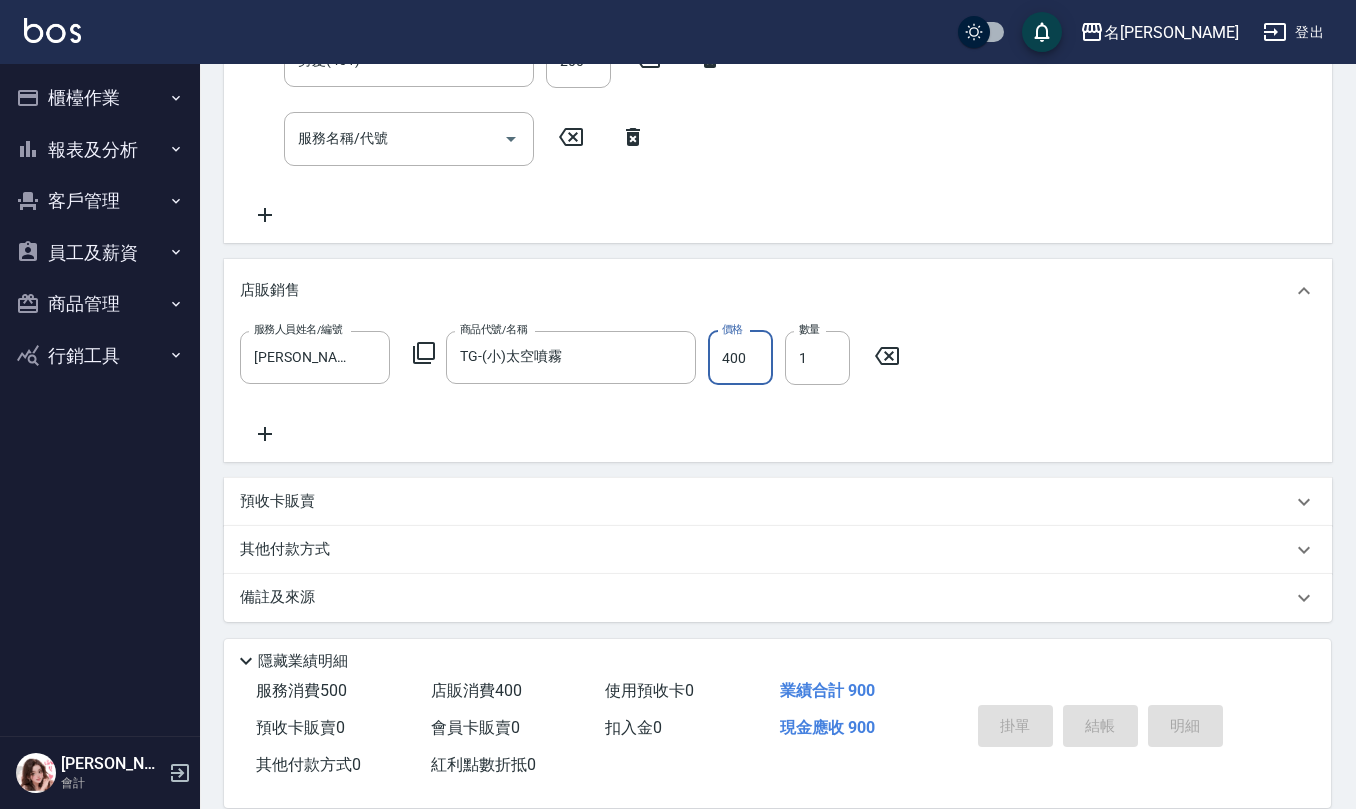 type on "[DATE] 14:43" 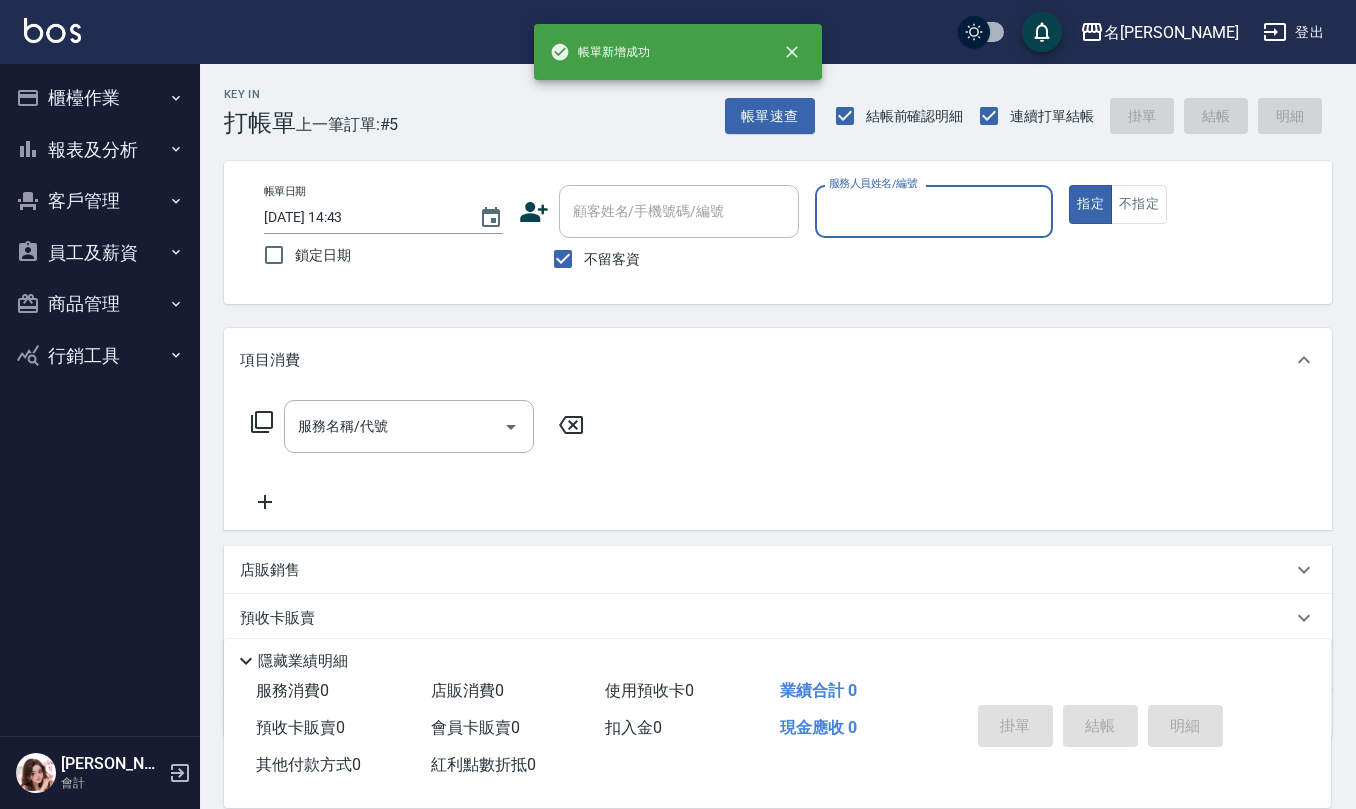 scroll, scrollTop: 0, scrollLeft: 0, axis: both 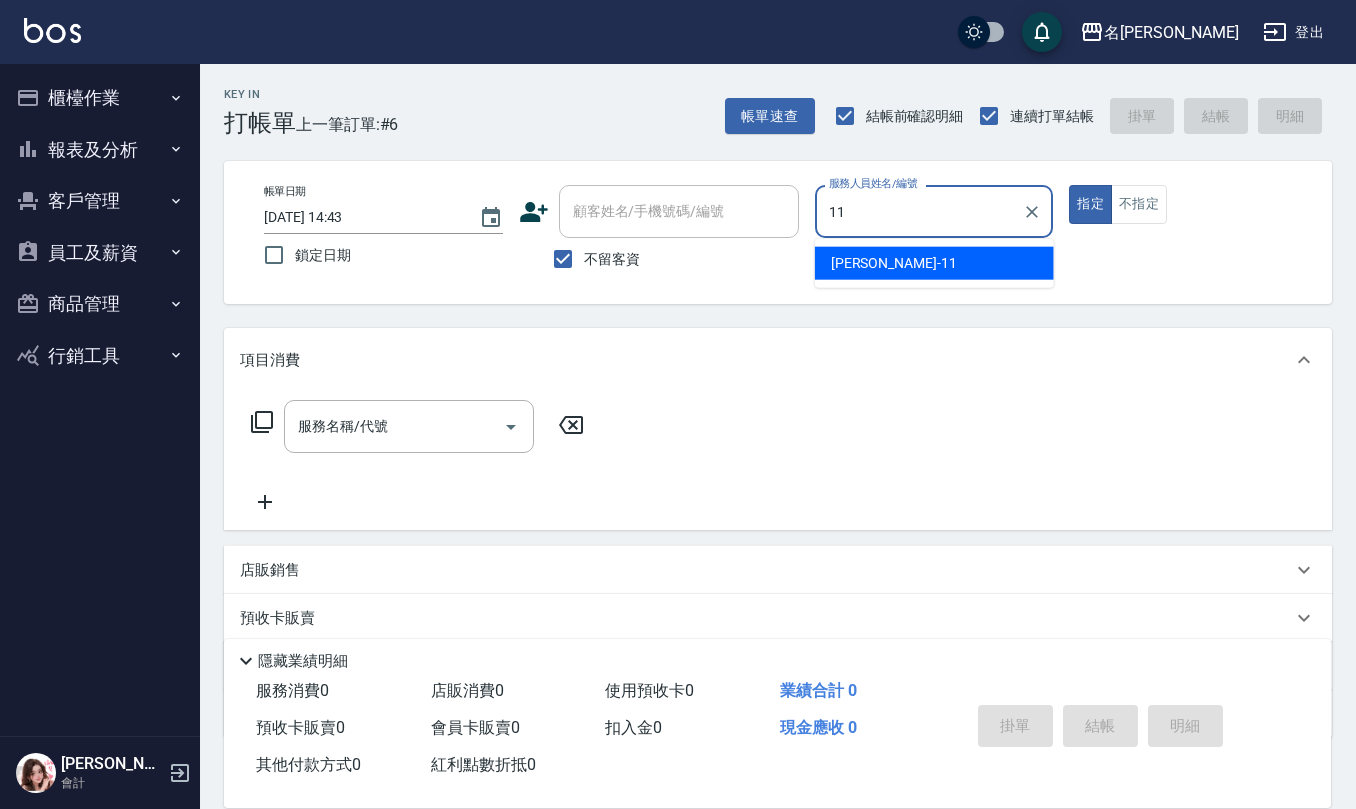 type on "[PERSON_NAME]橙-11" 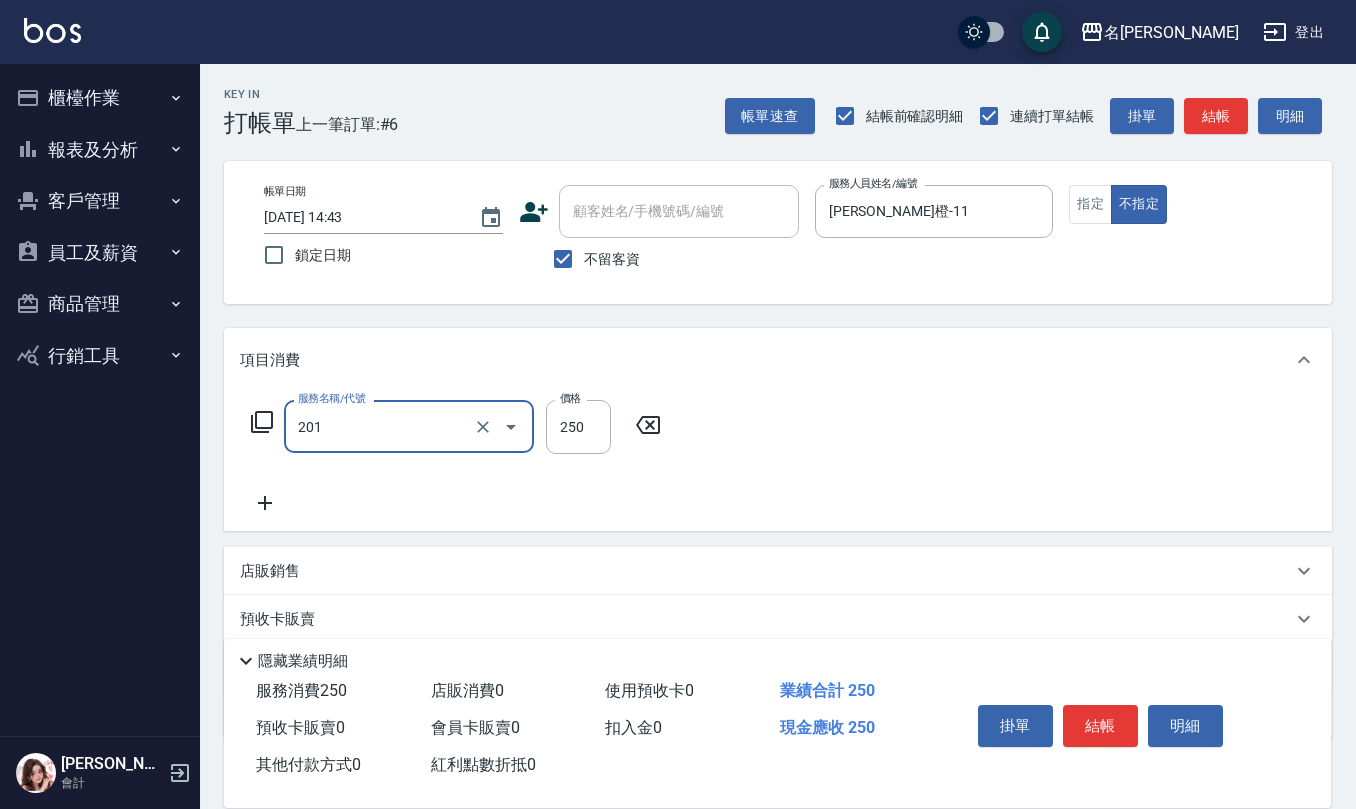 type on "洗髮(201)" 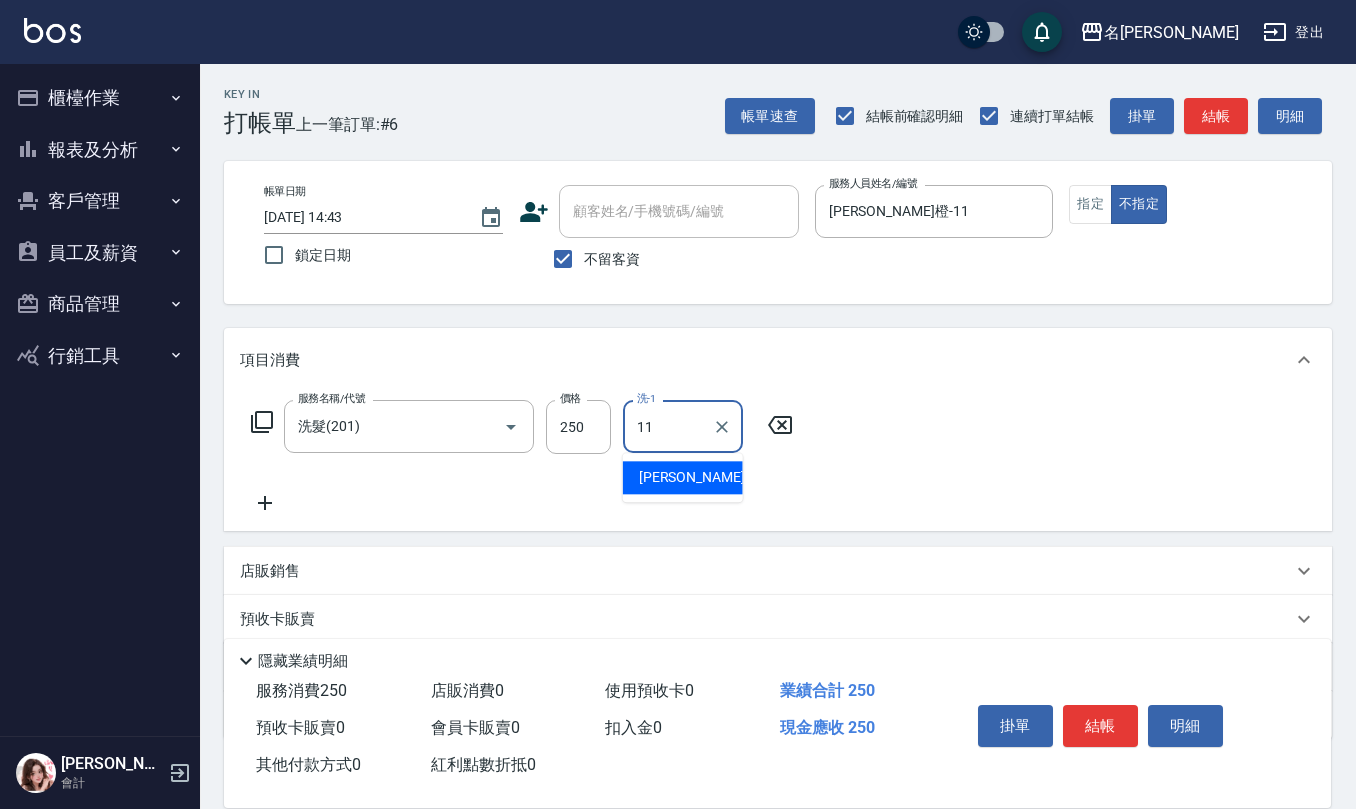 type on "[PERSON_NAME]橙-11" 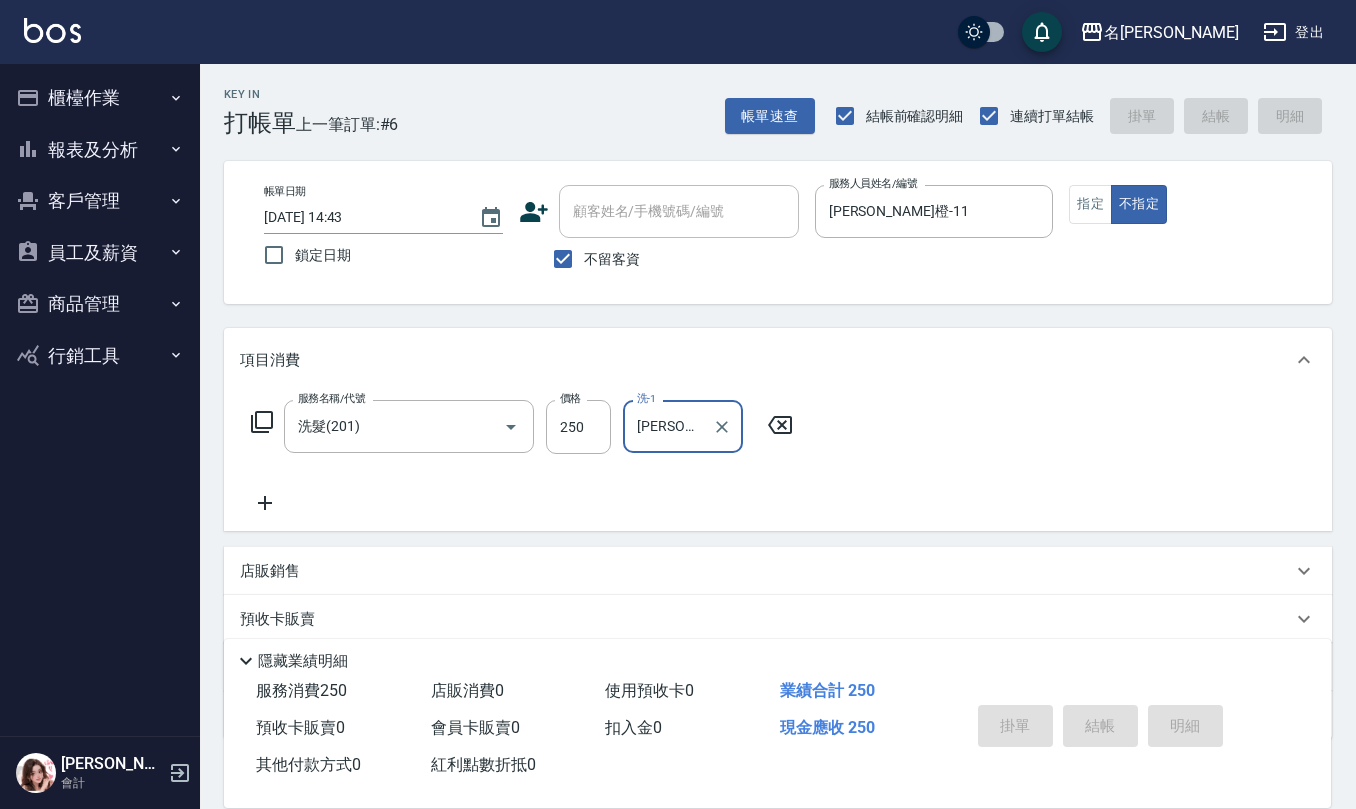 type 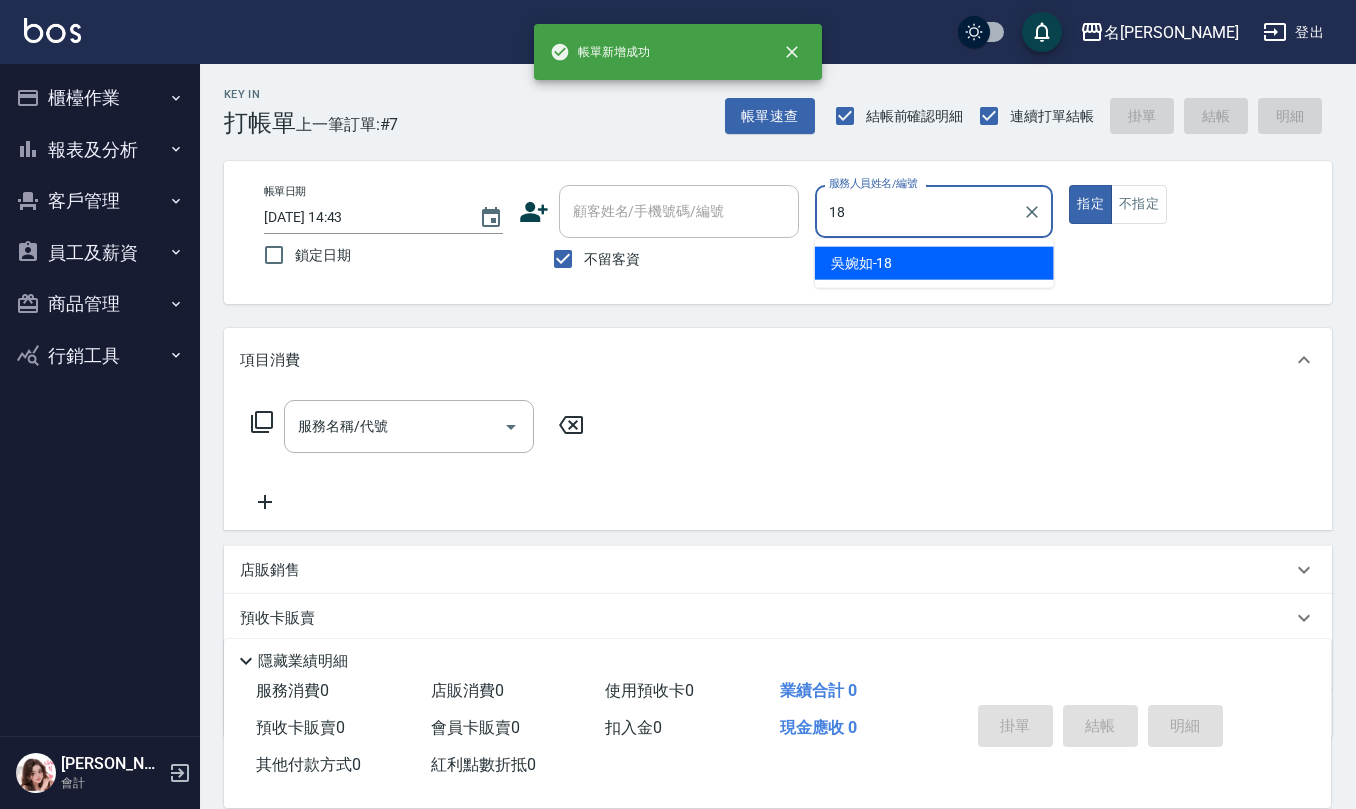 type on "[PERSON_NAME]-18" 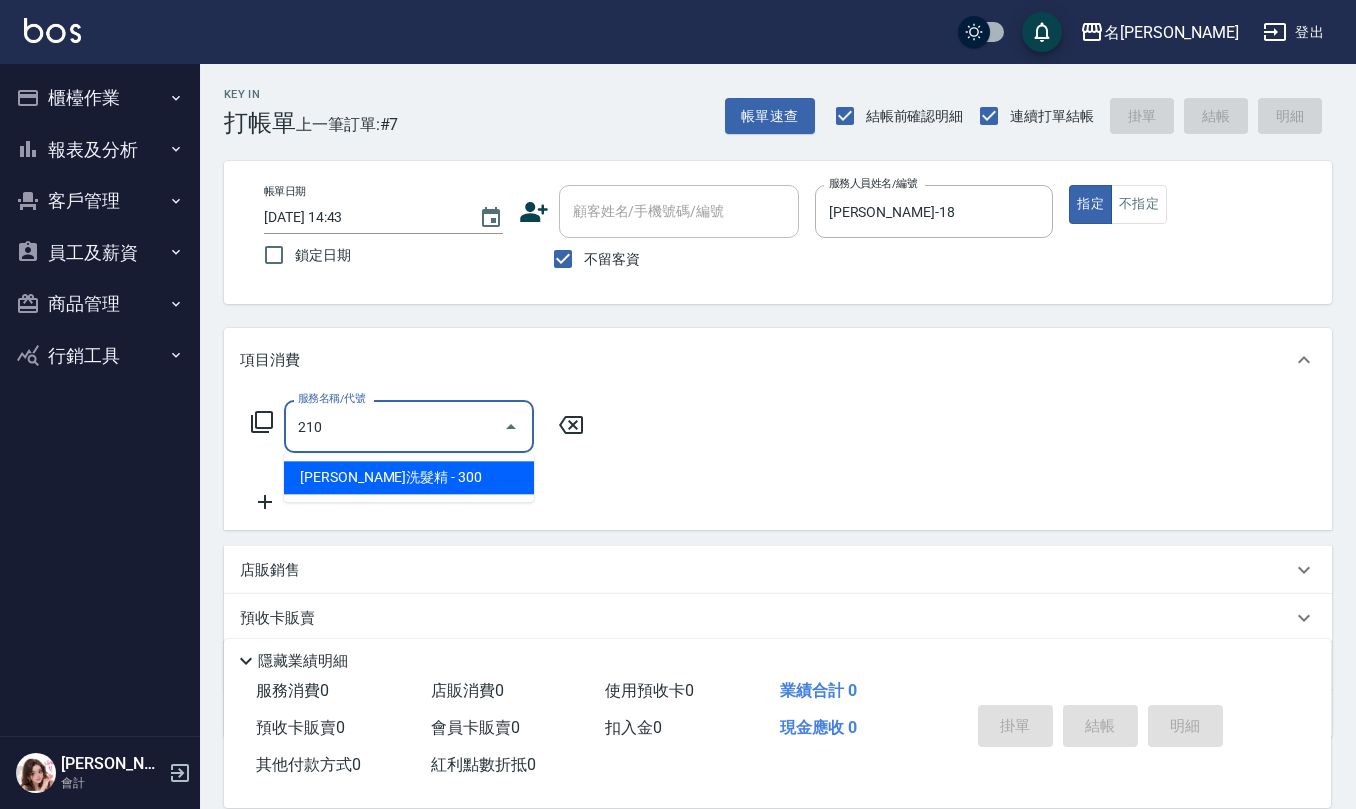 type on "[PERSON_NAME]洗髮精(210)" 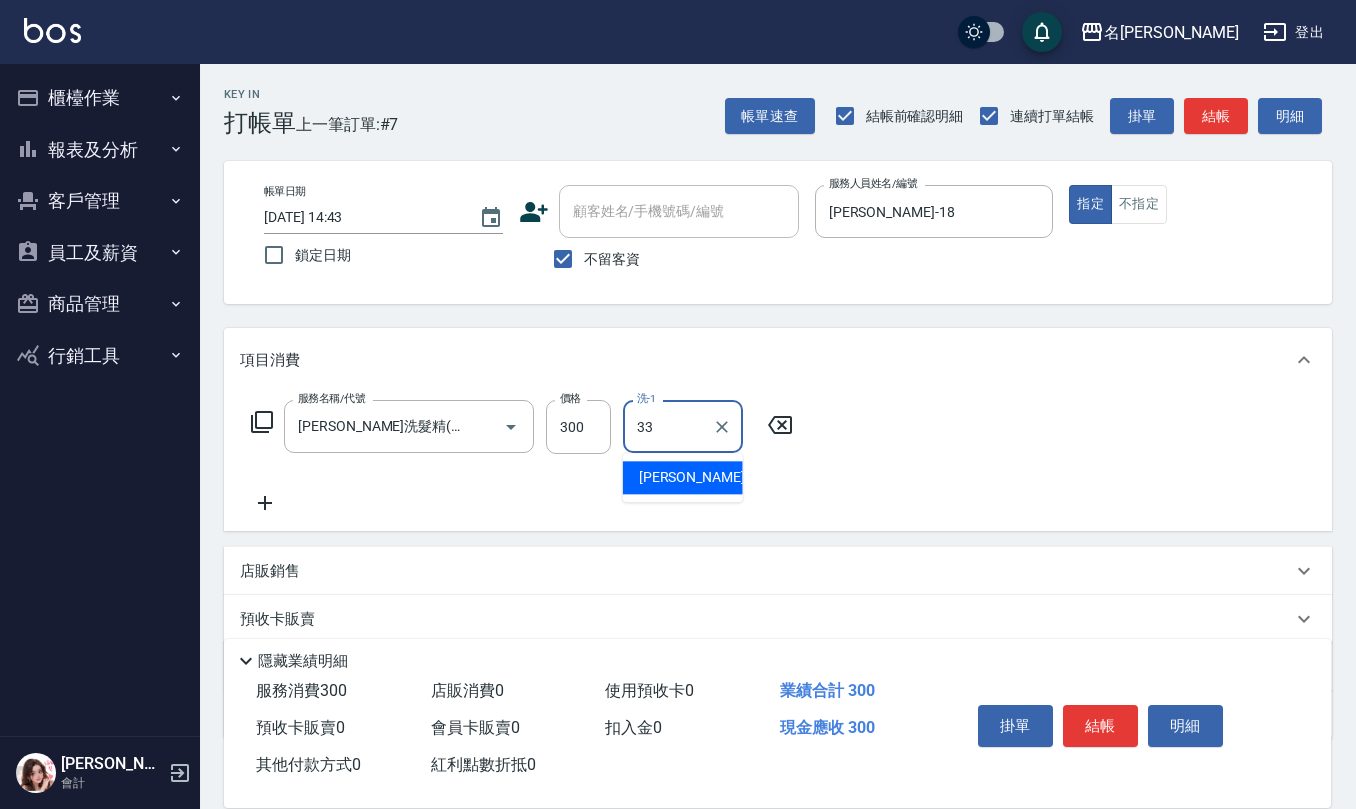 type on "[PERSON_NAME]-33" 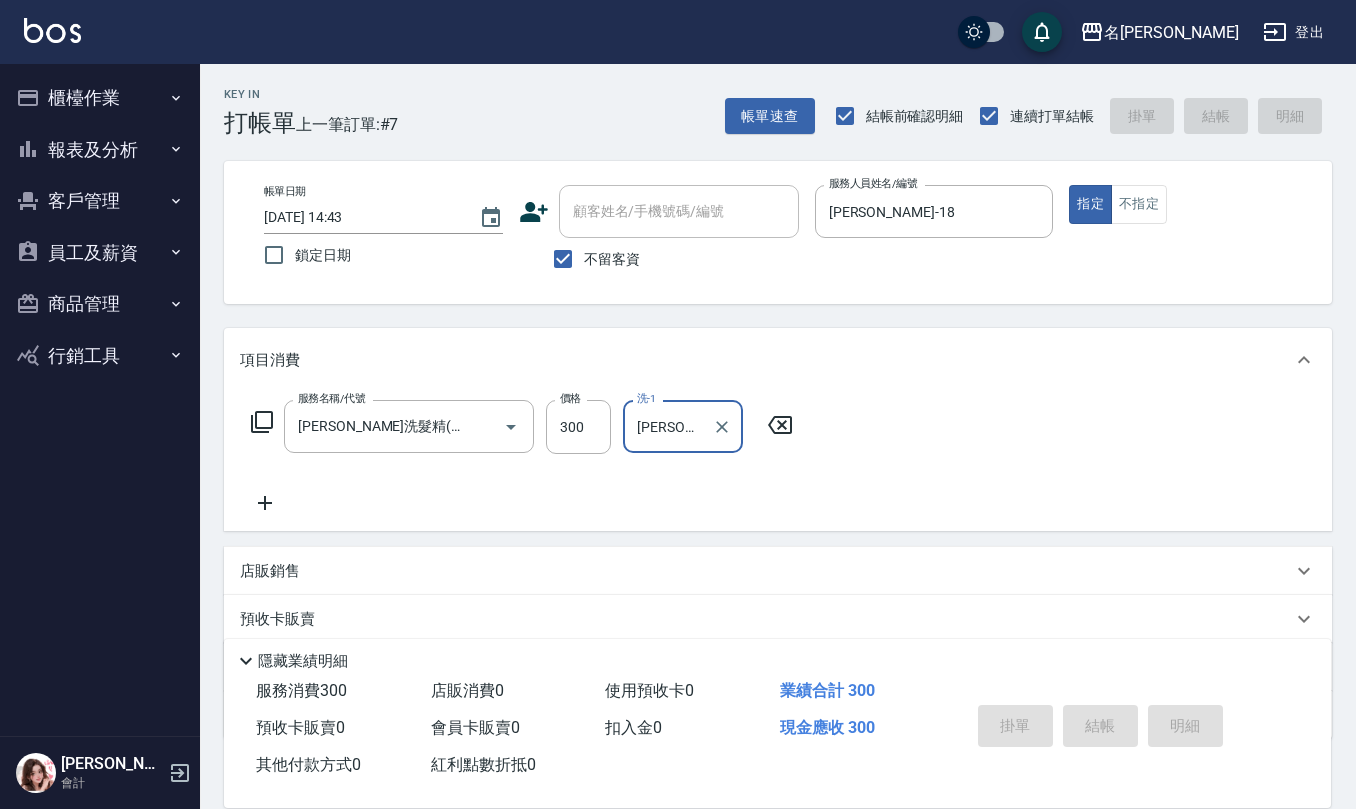 type 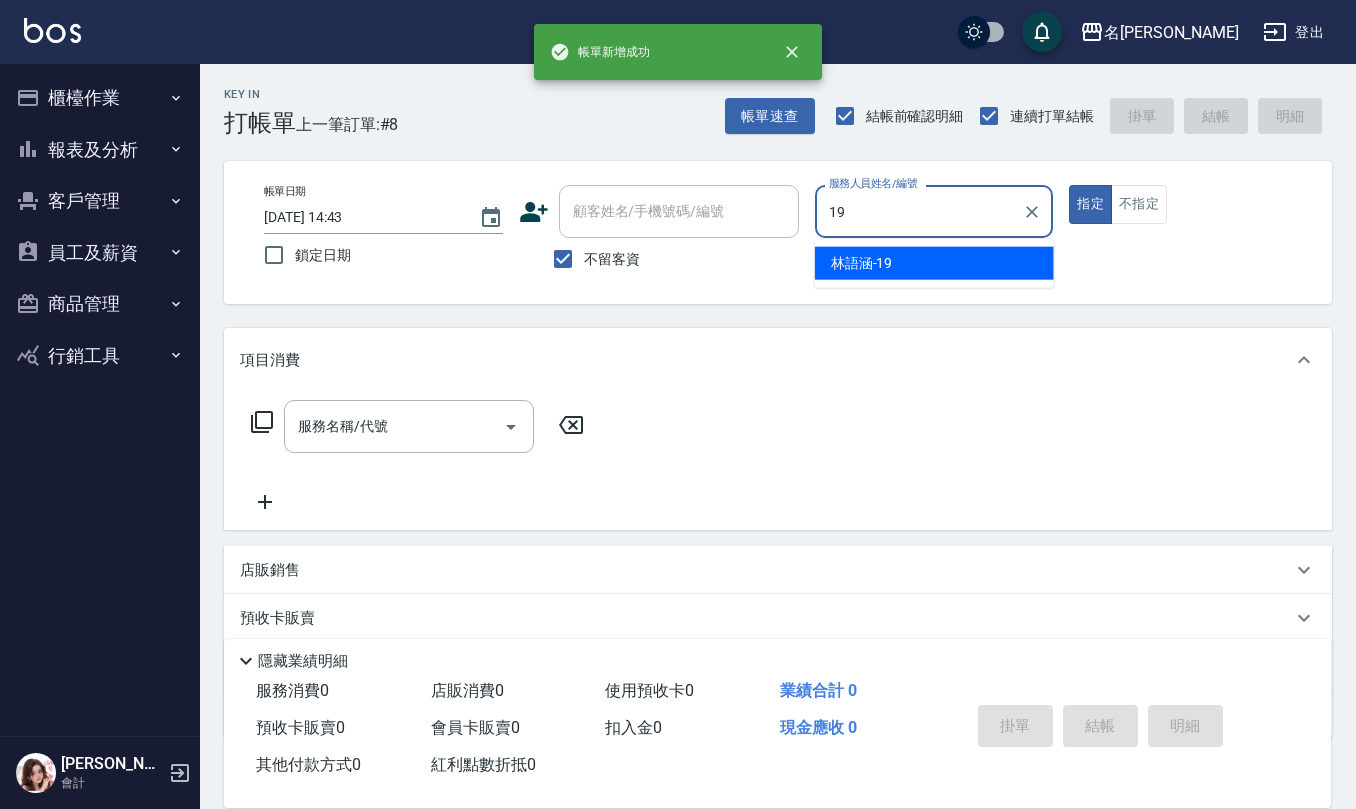 type on "[PERSON_NAME]-19" 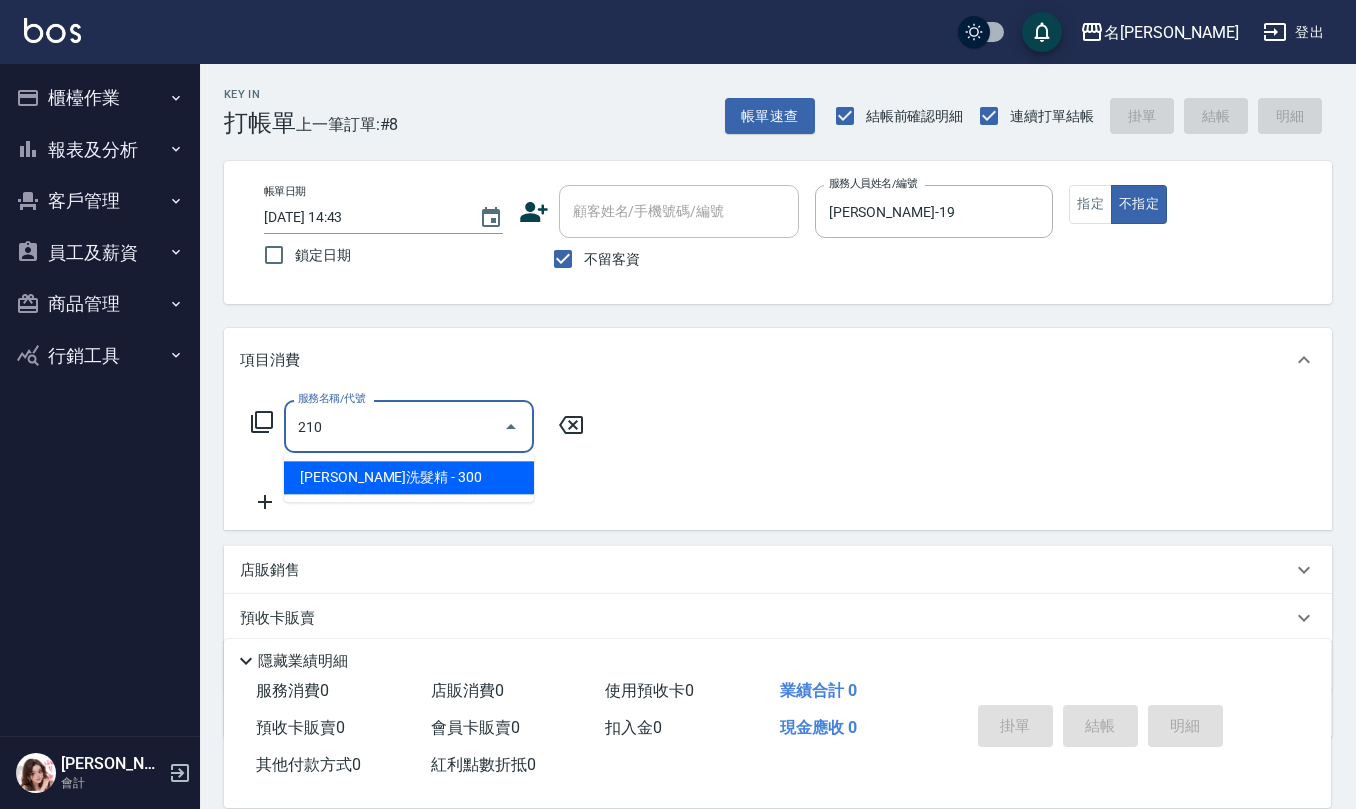type on "[PERSON_NAME]洗髮精(210)" 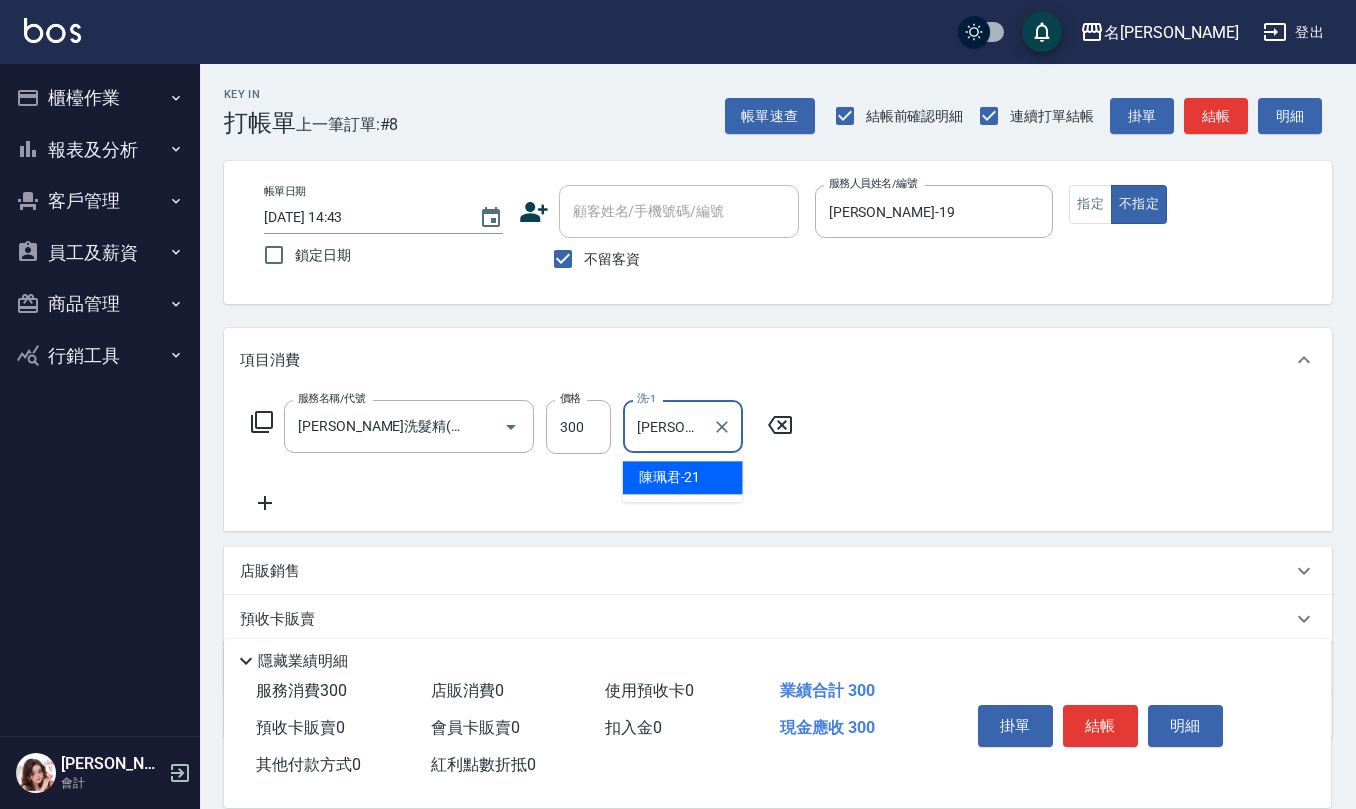 type on "[PERSON_NAME]-21" 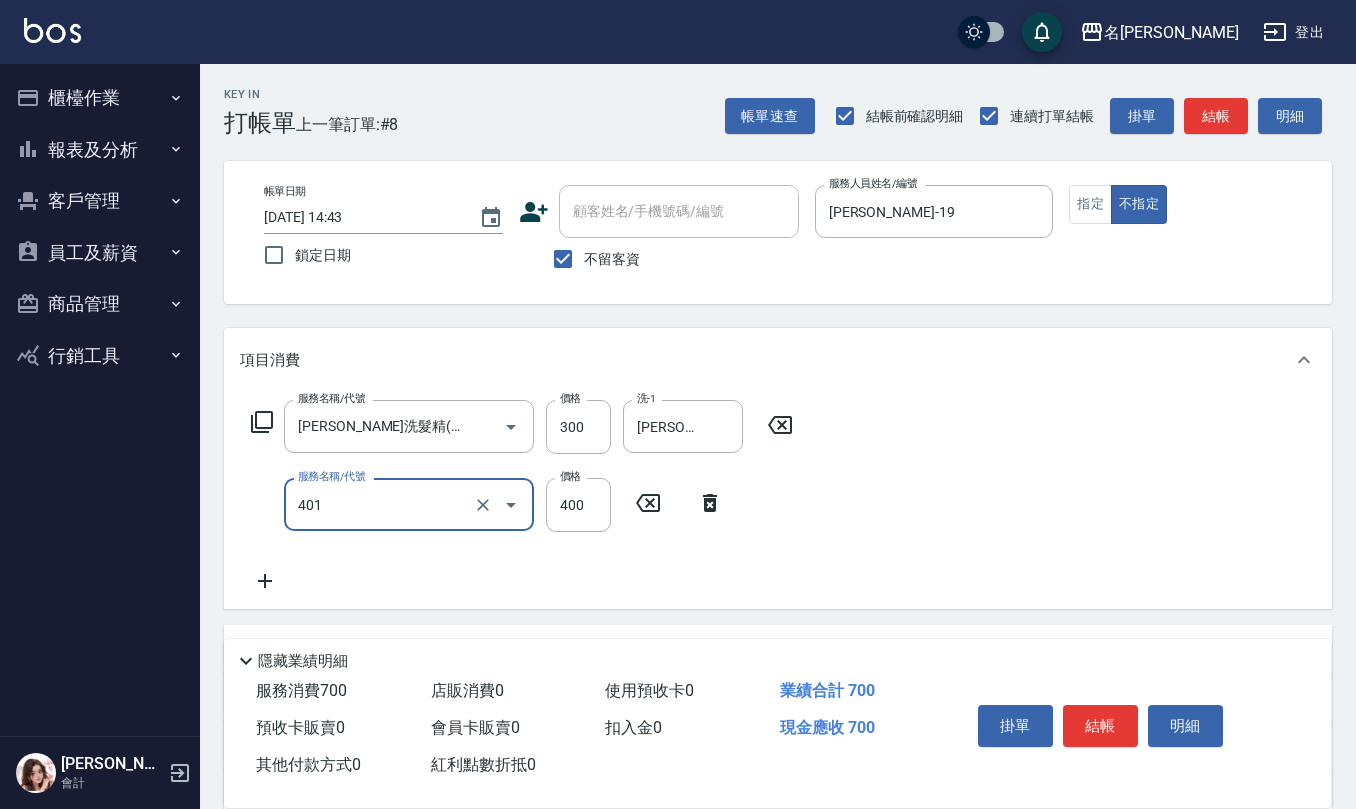 type on "剪髮(401)" 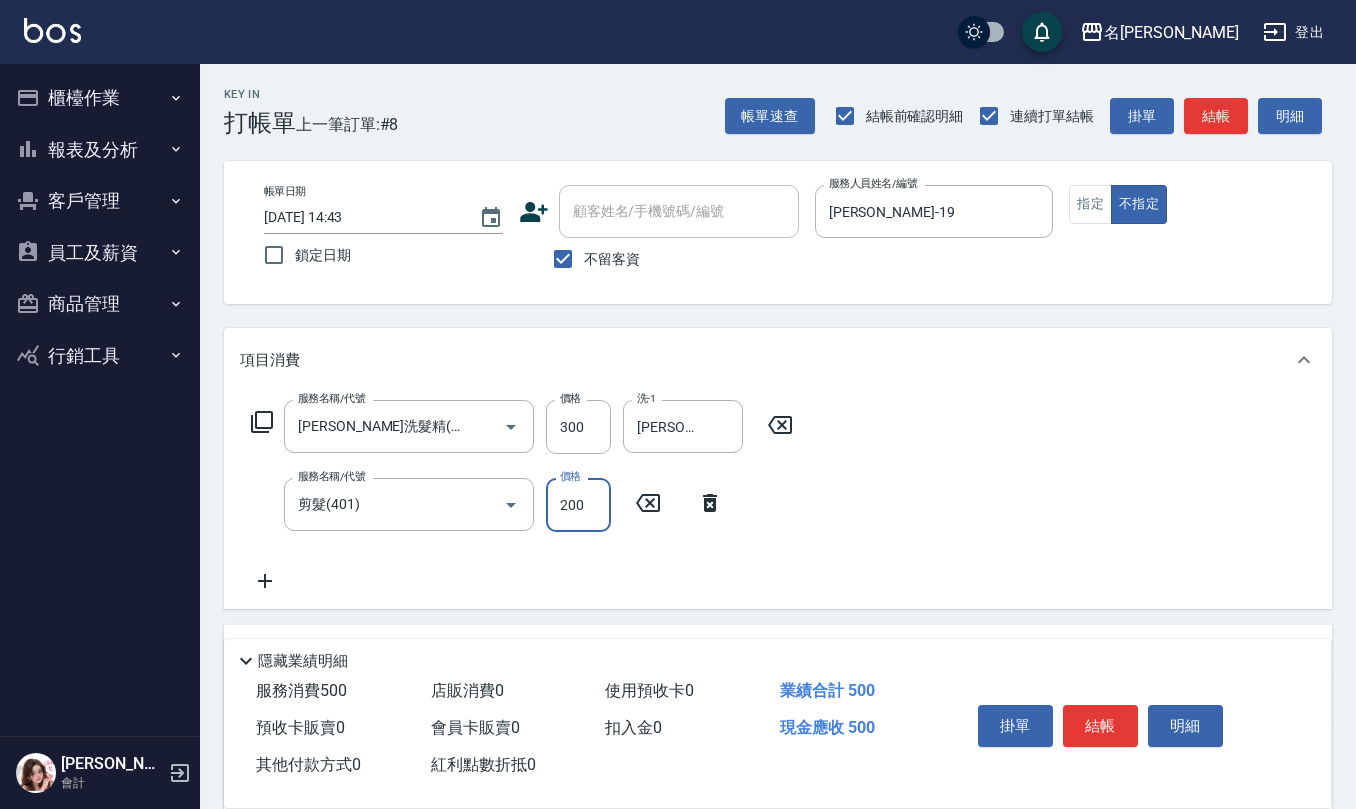 type on "200" 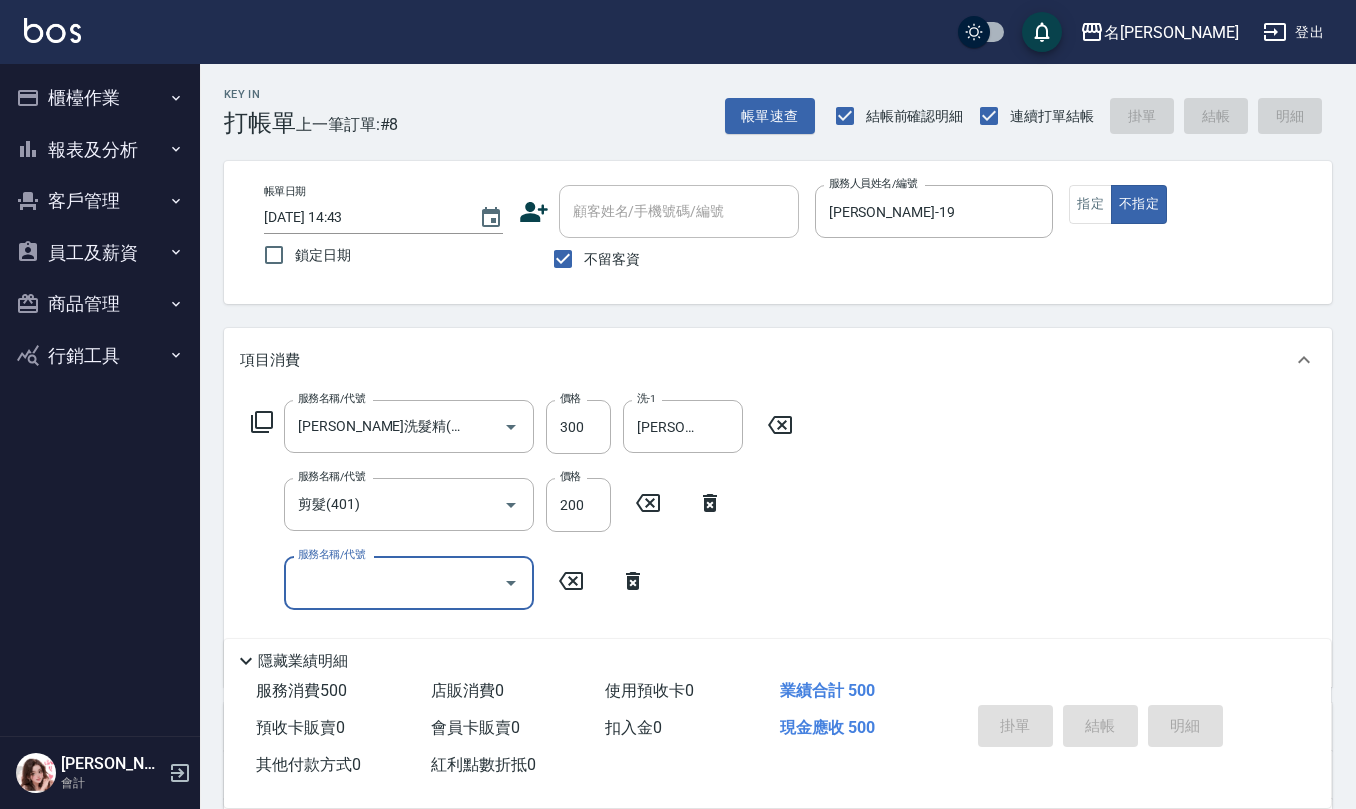 type 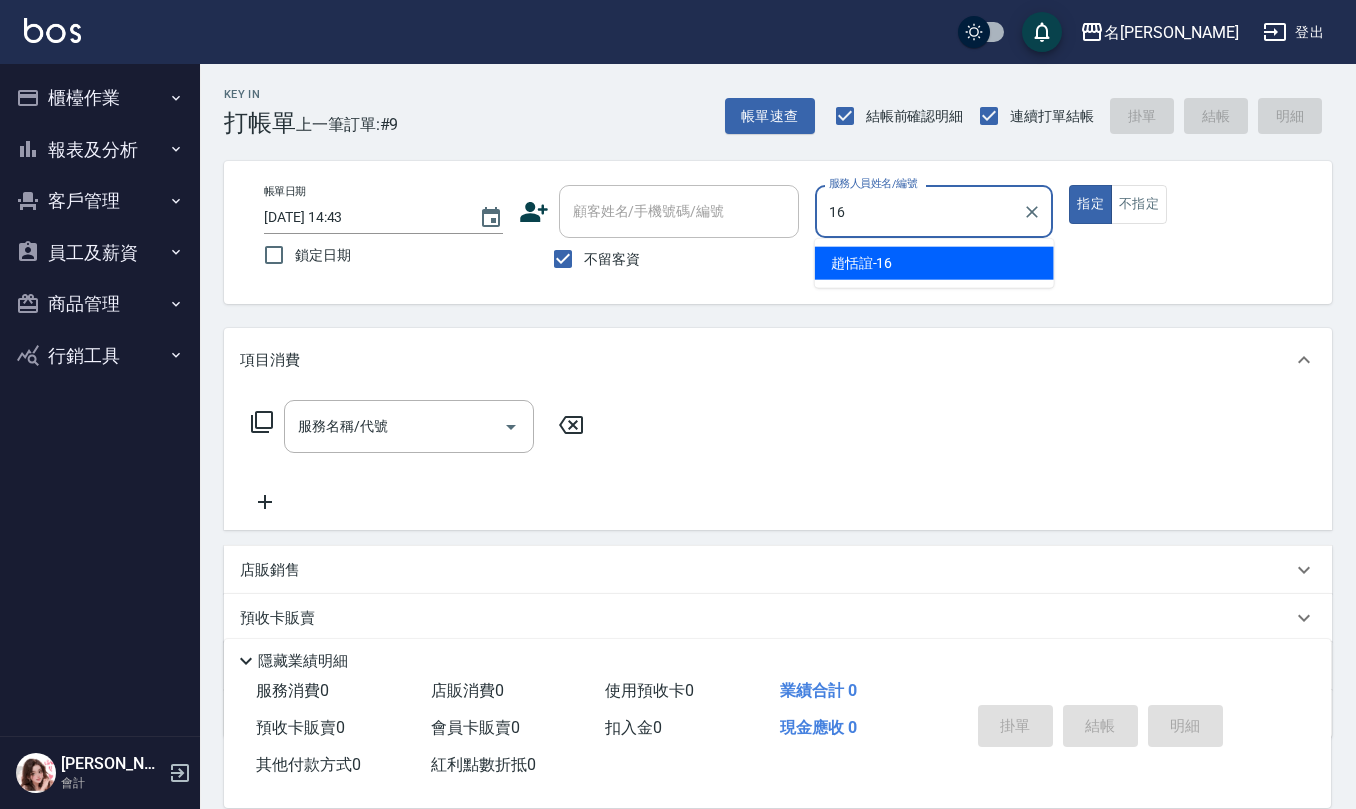 type on "[PERSON_NAME]-16" 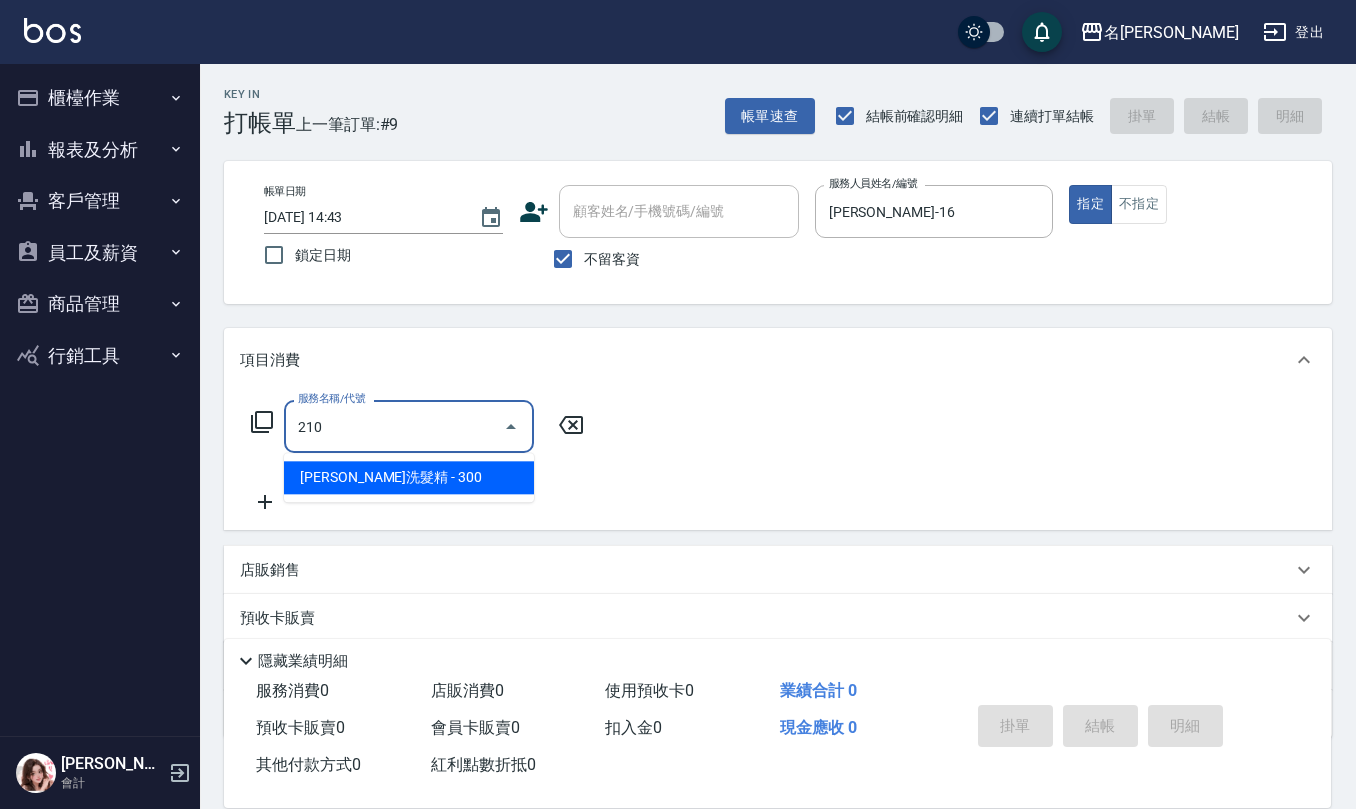 type on "[PERSON_NAME]洗髮精(210)" 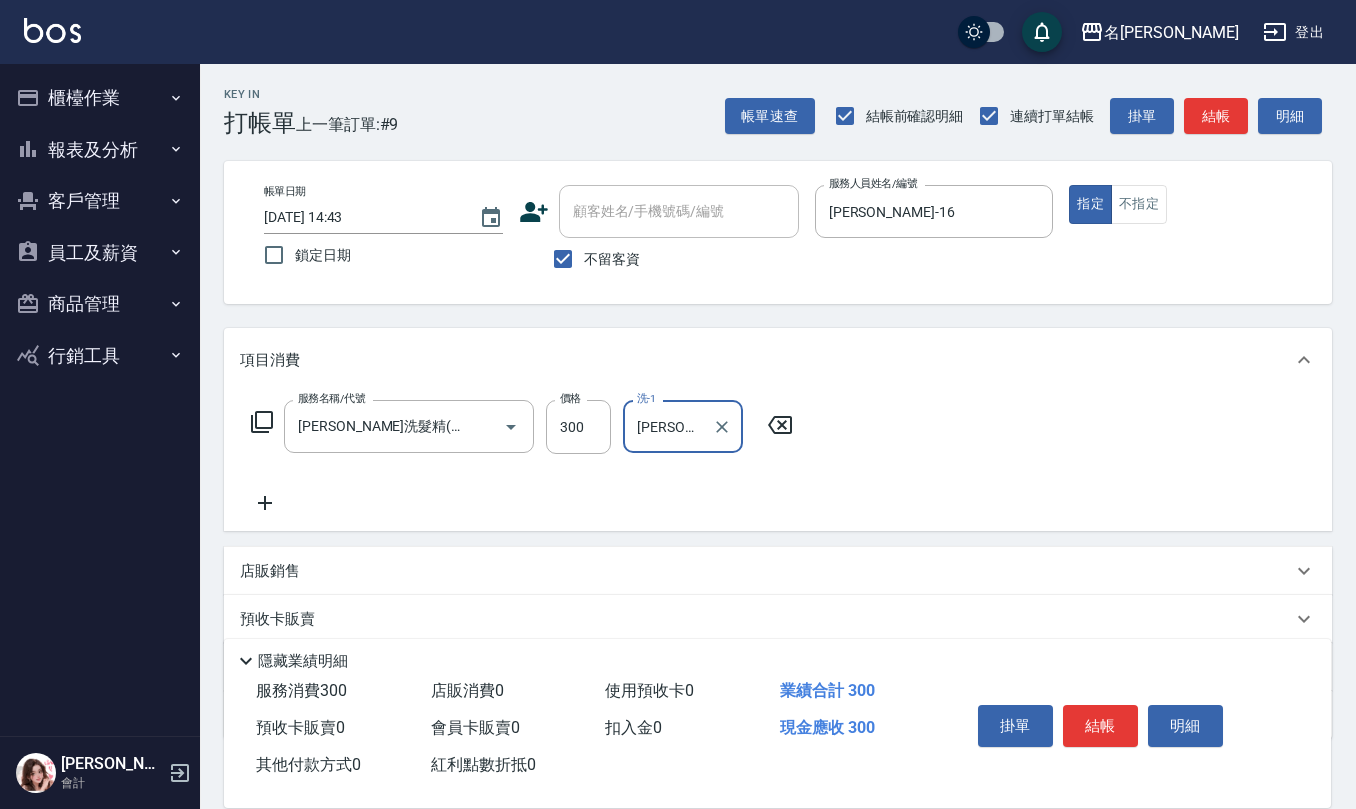 type on "[PERSON_NAME]-30" 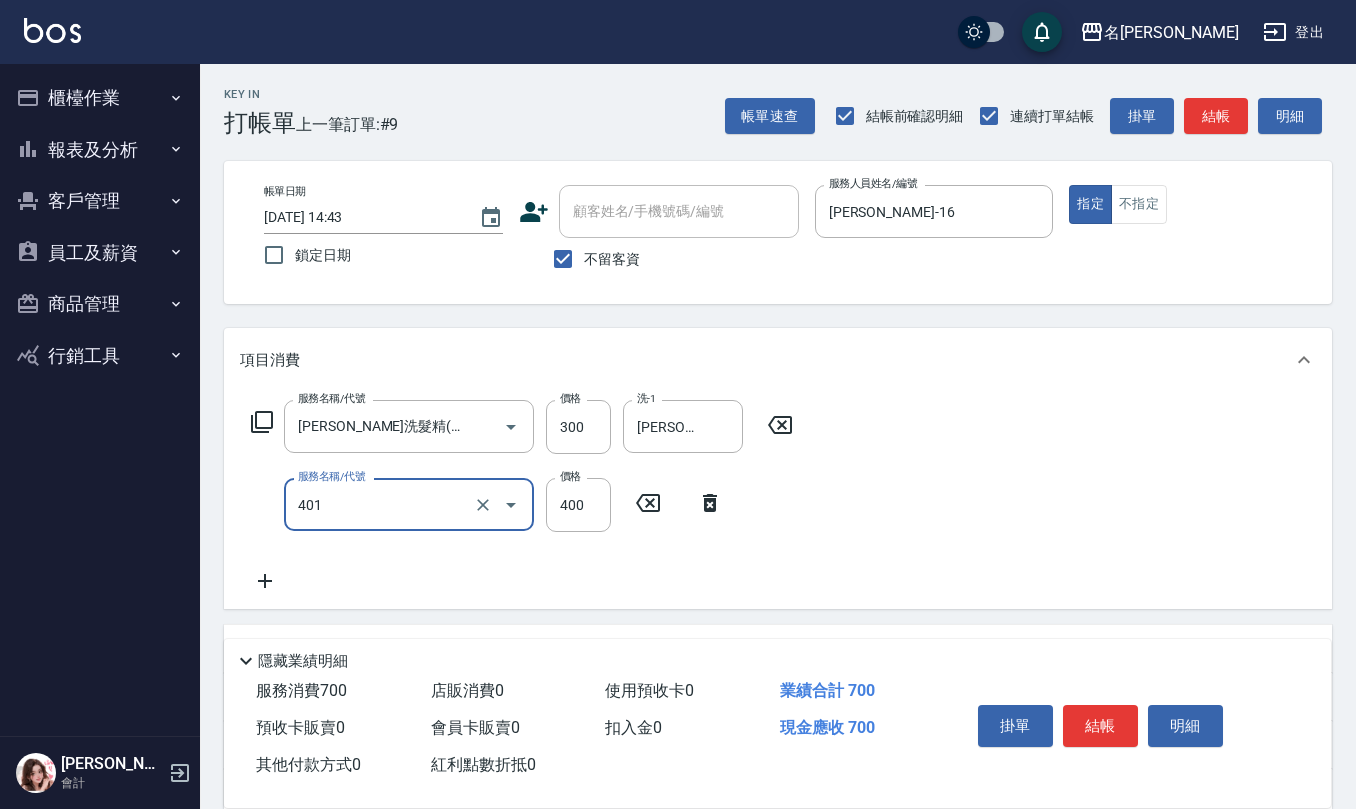 type on "剪髮(401)" 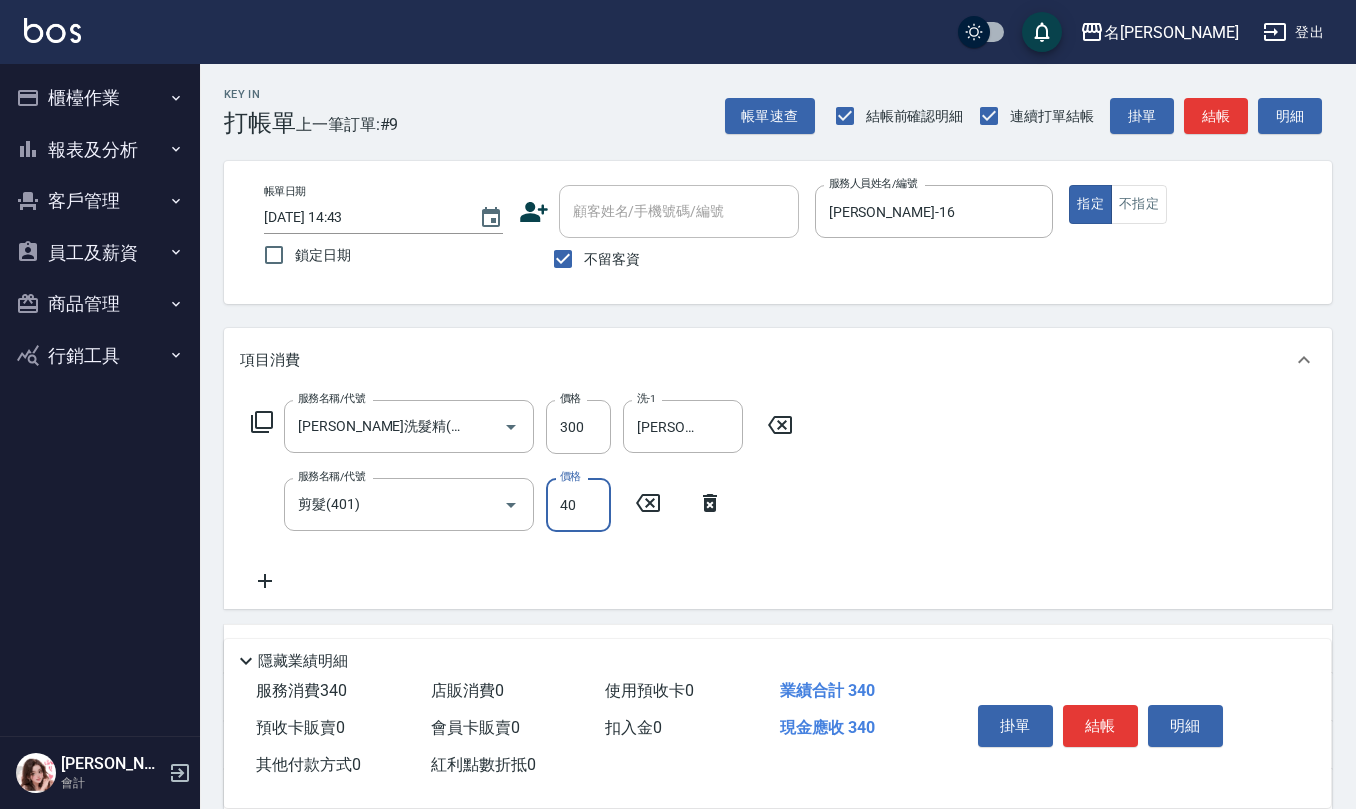 type on "400" 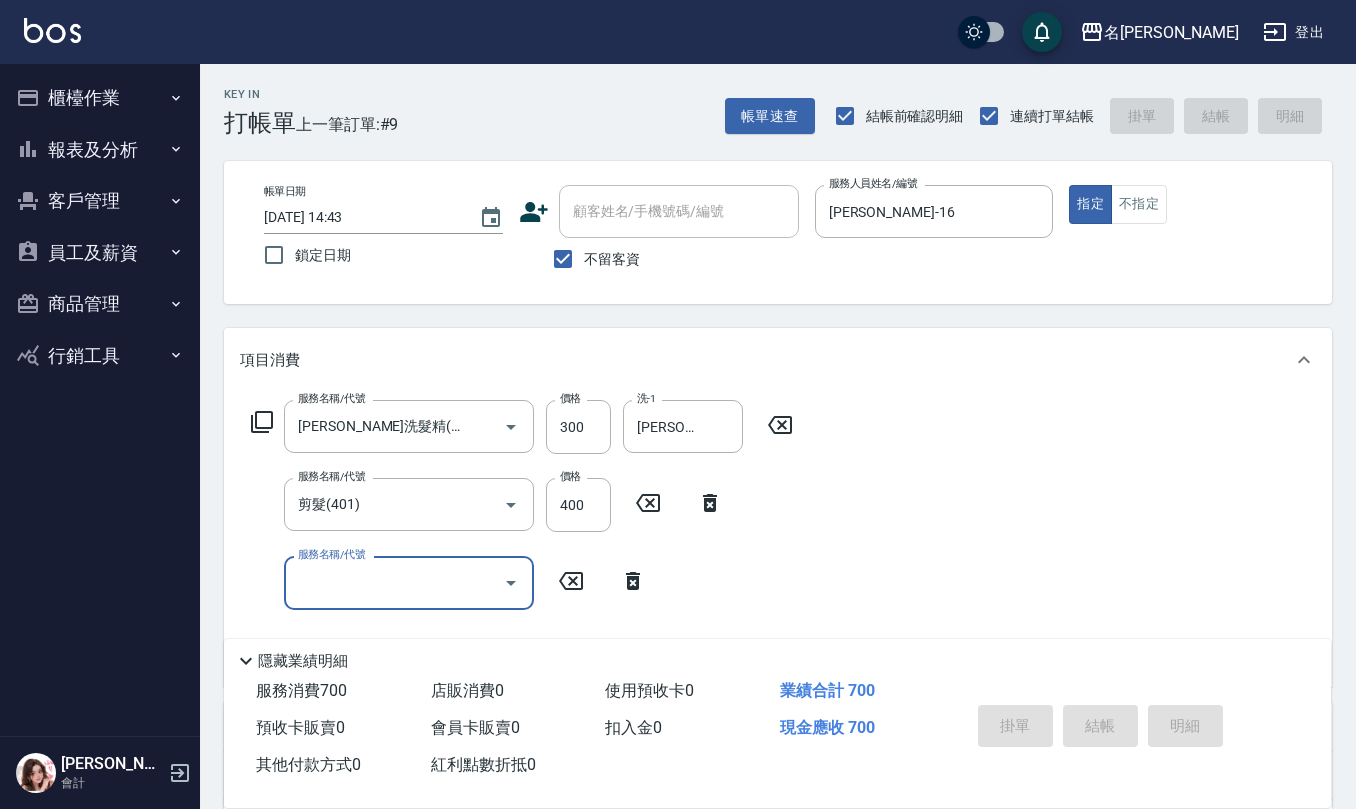 type 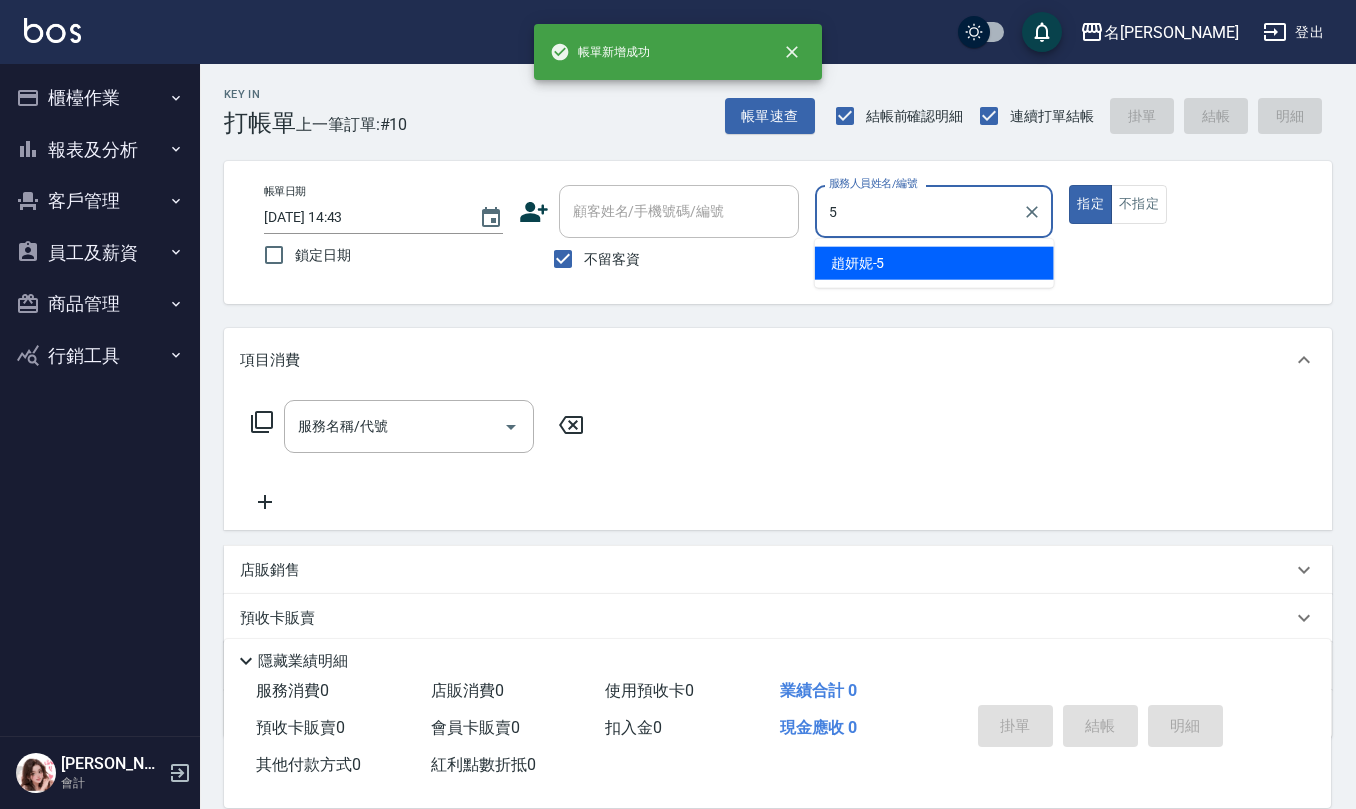 type on "[PERSON_NAME]5" 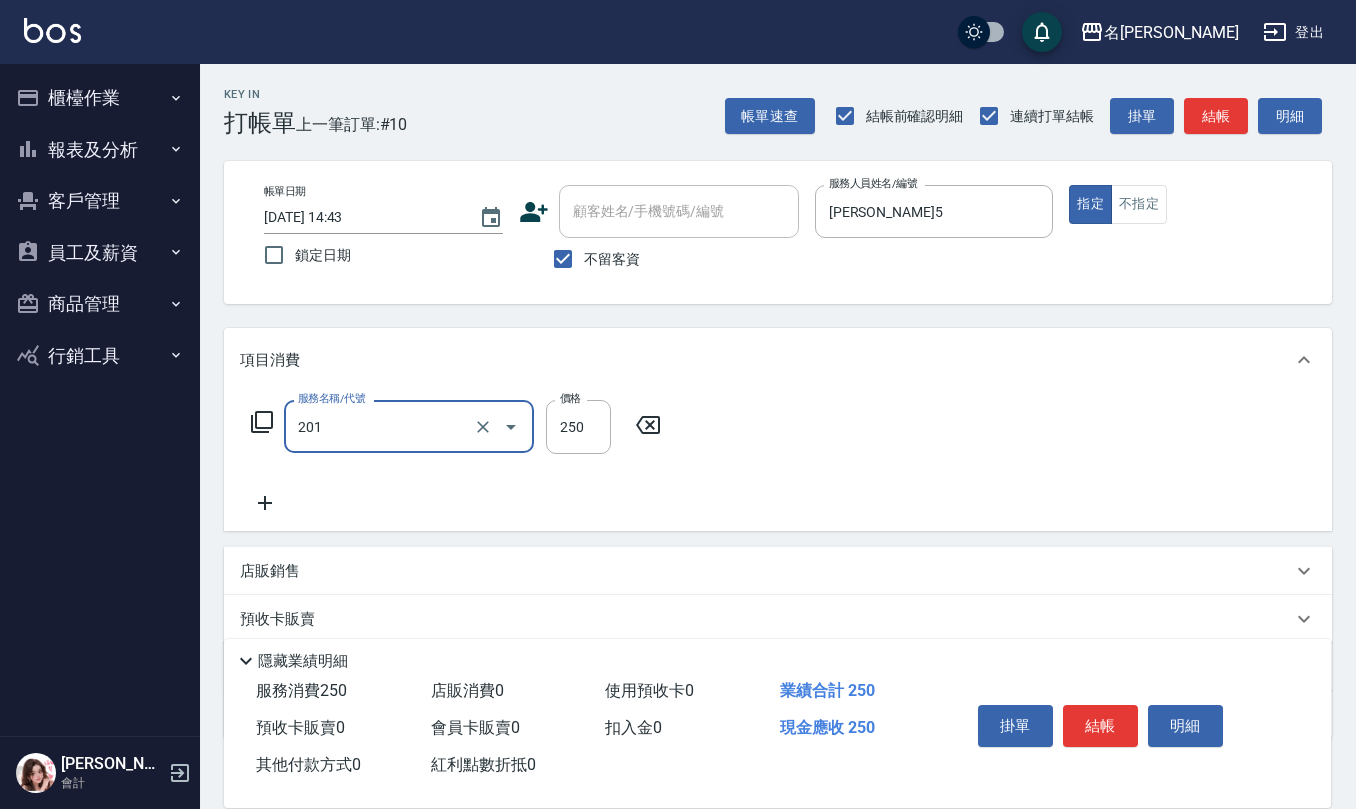 type on "洗髮(201)" 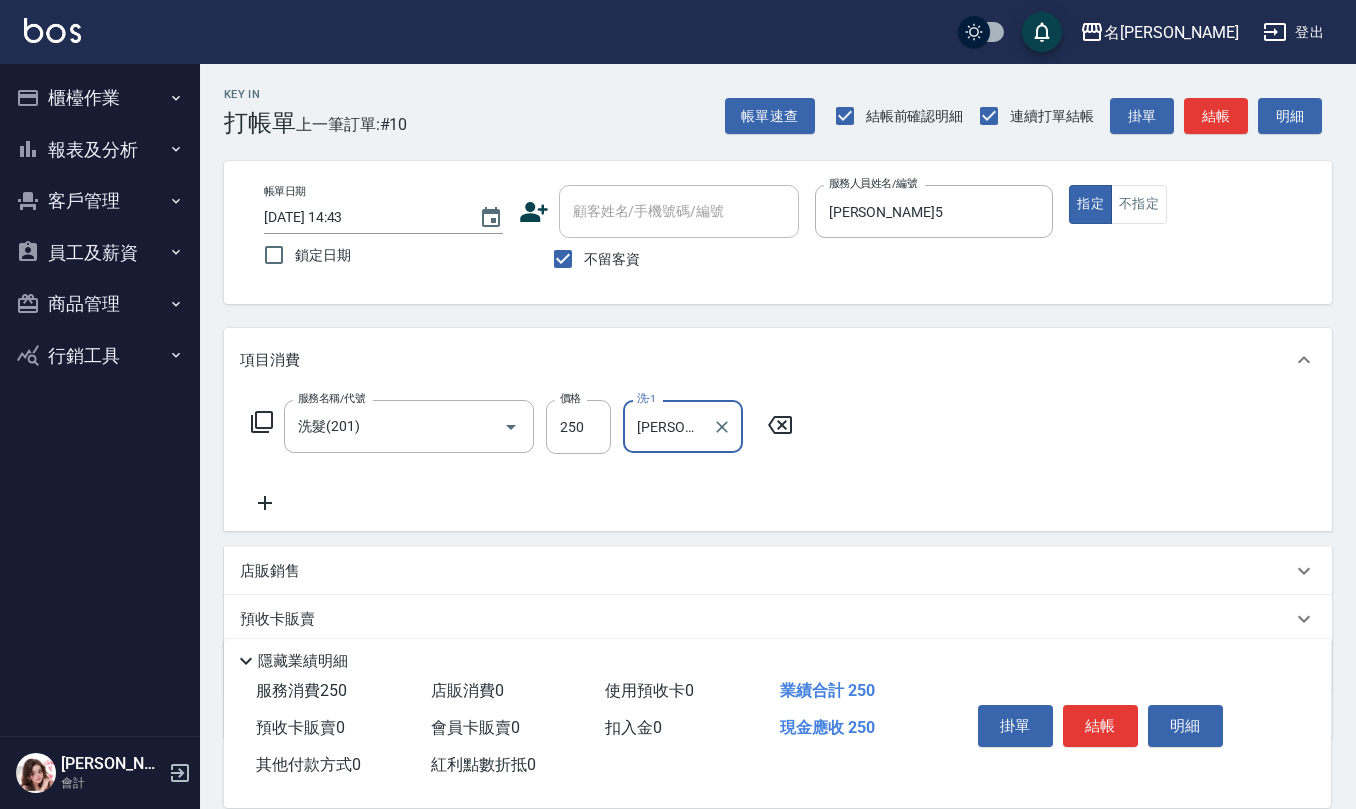 type on "[PERSON_NAME]5" 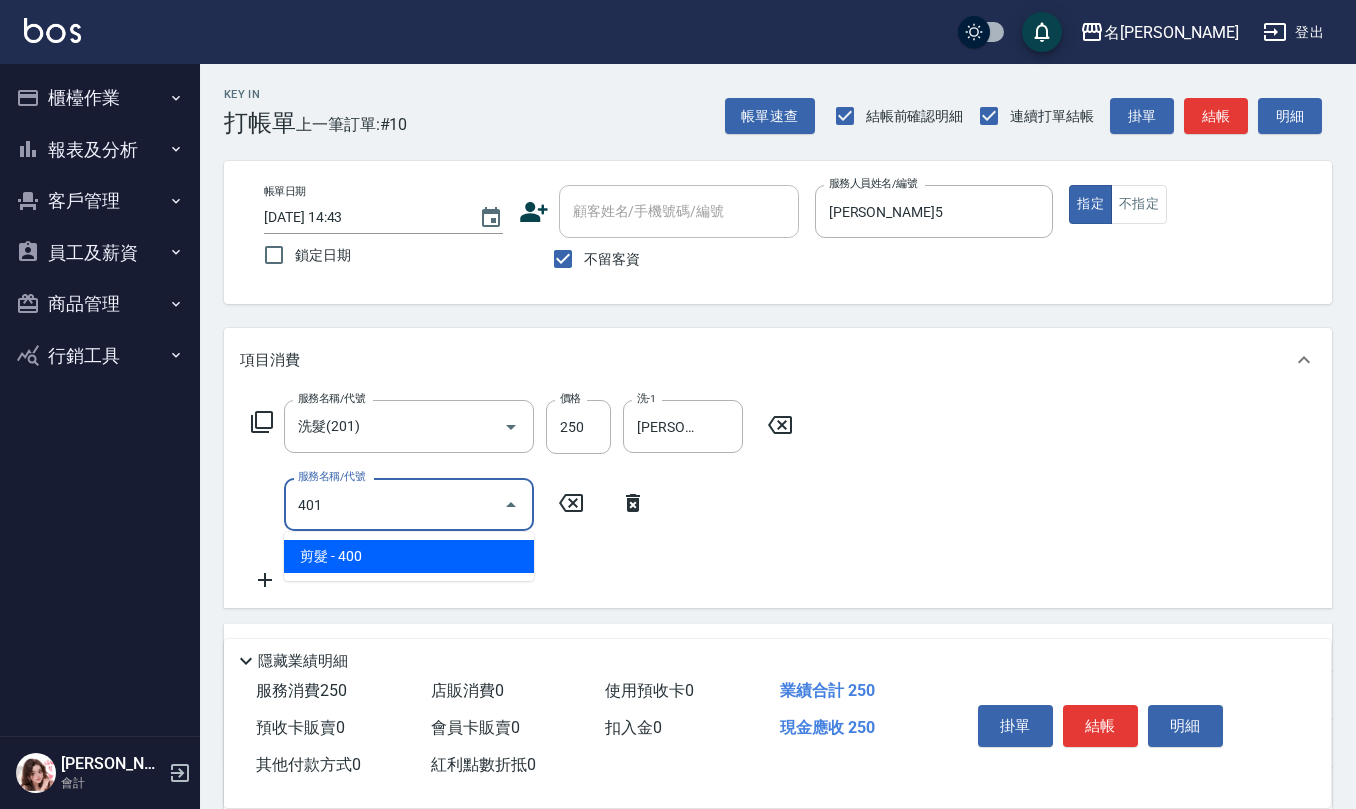 type on "剪髮(401)" 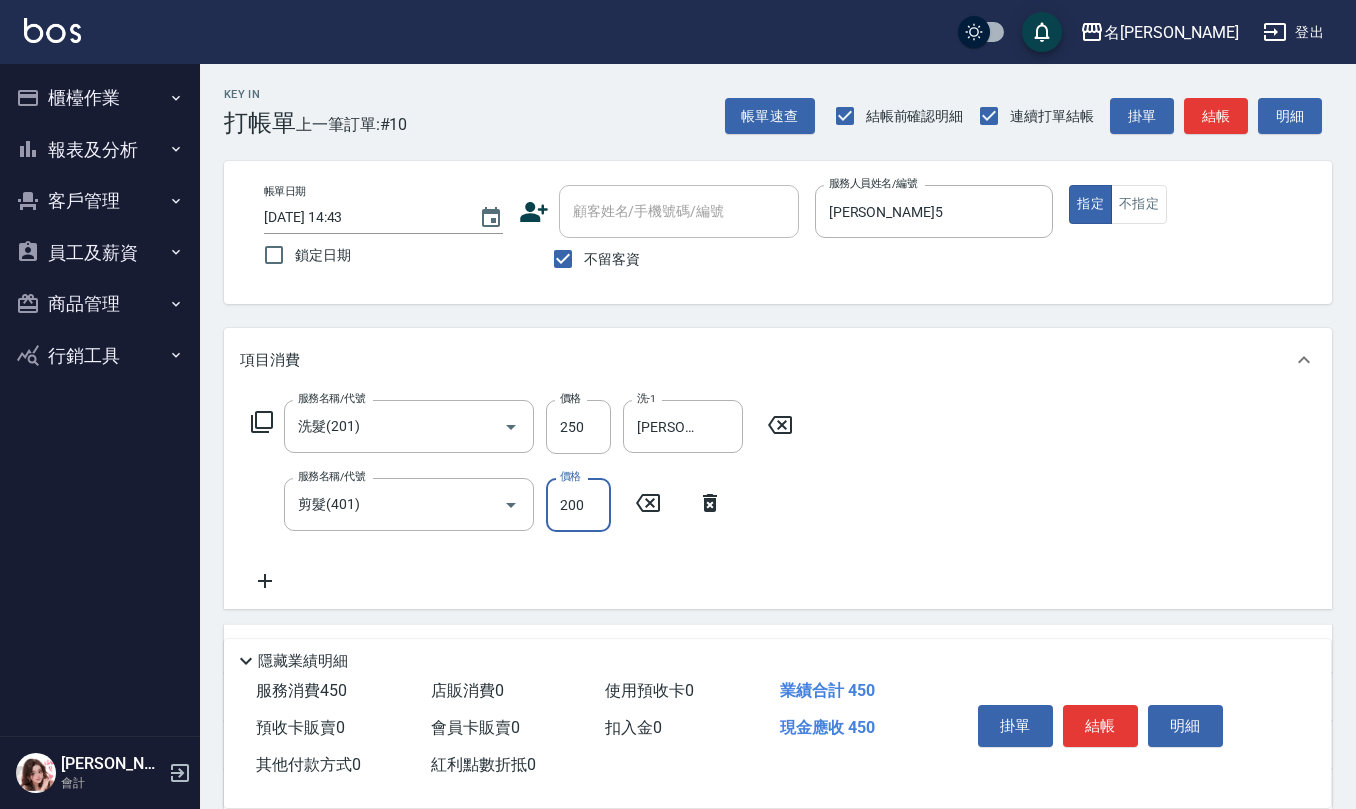 type on "200" 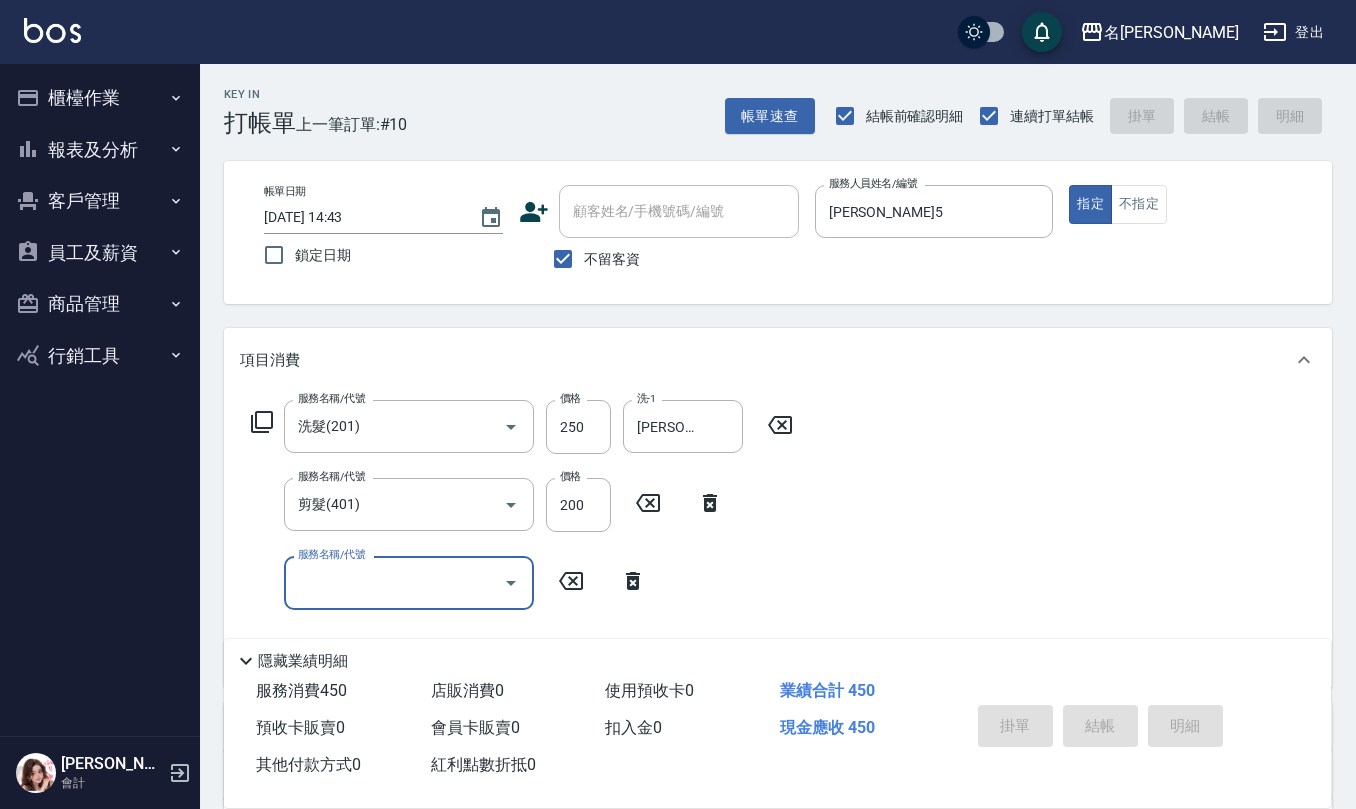 type on "[DATE] 14:44" 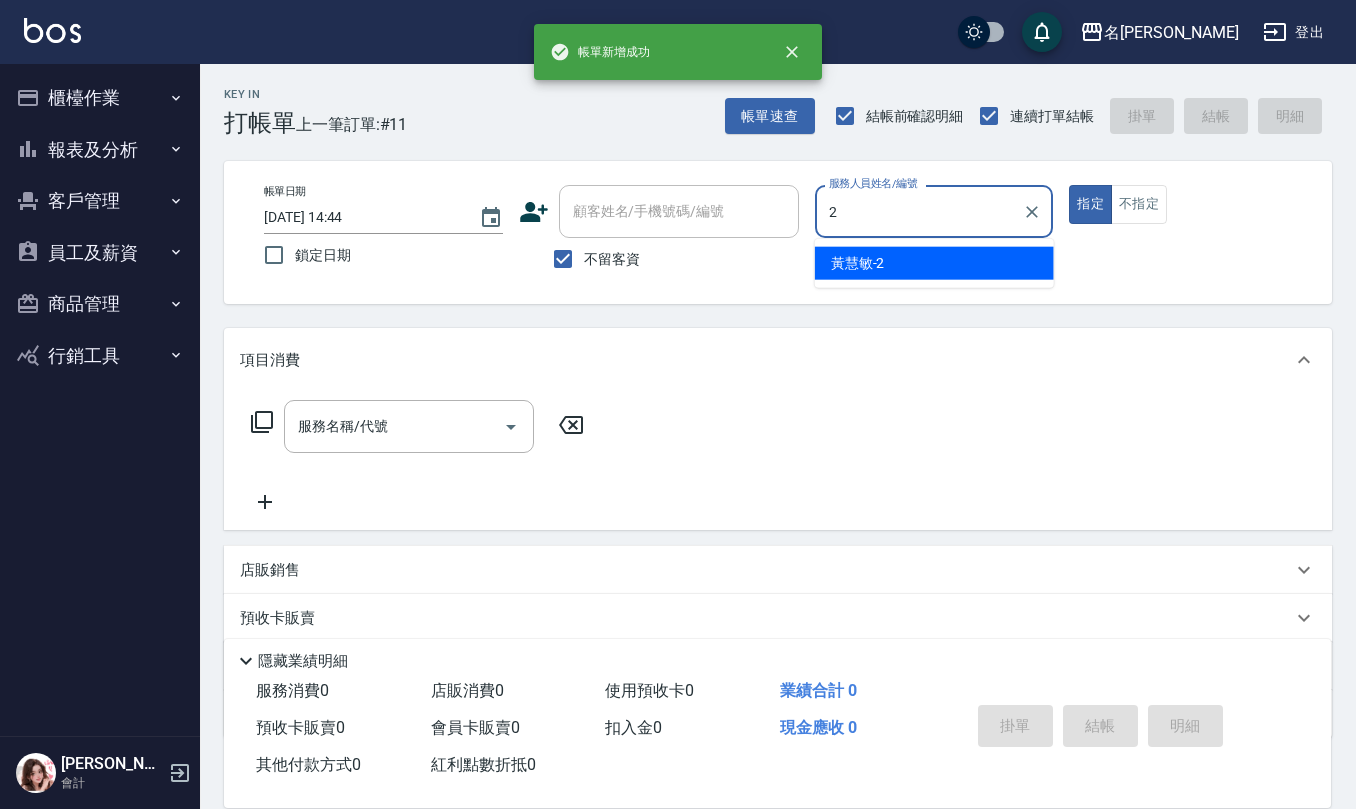 type on "[PERSON_NAME]-2" 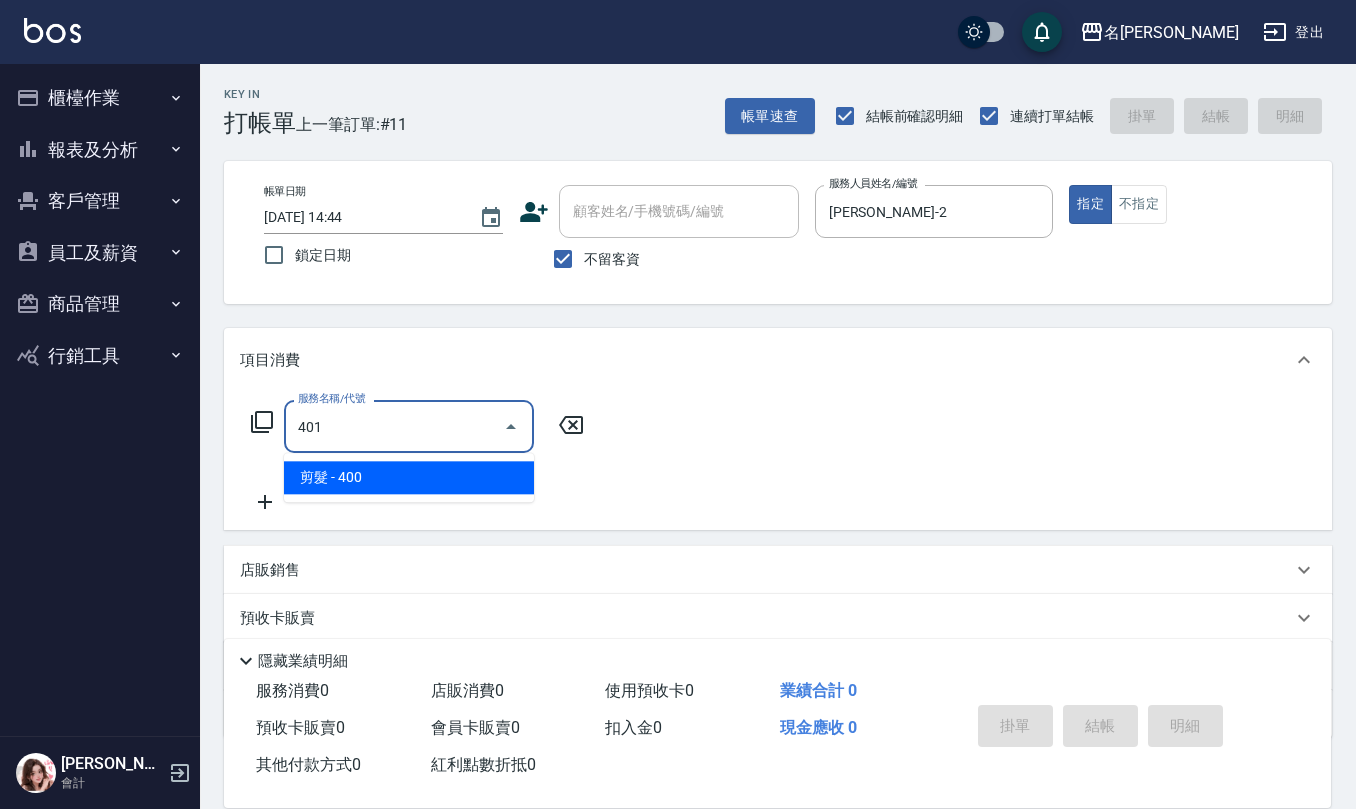 type on "剪髮(401)" 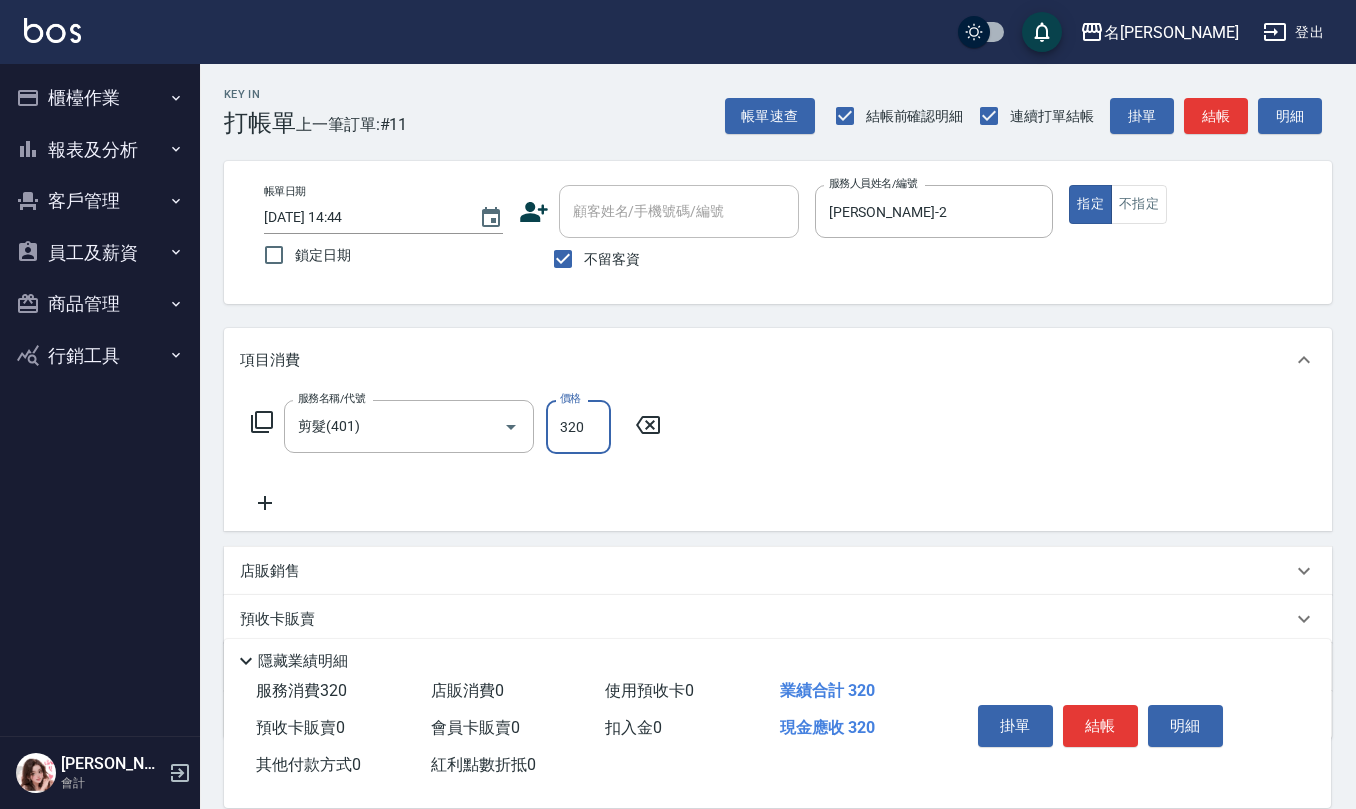 type on "320" 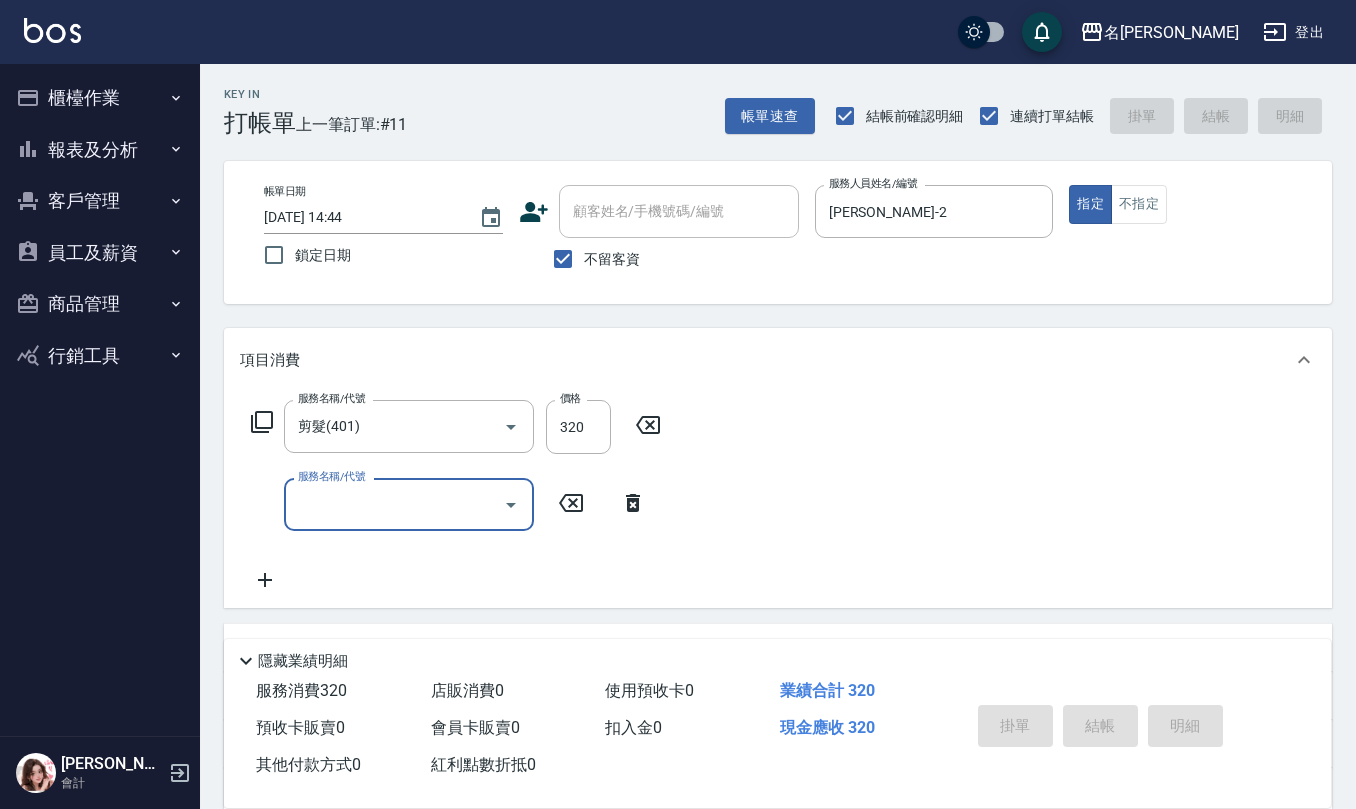 type 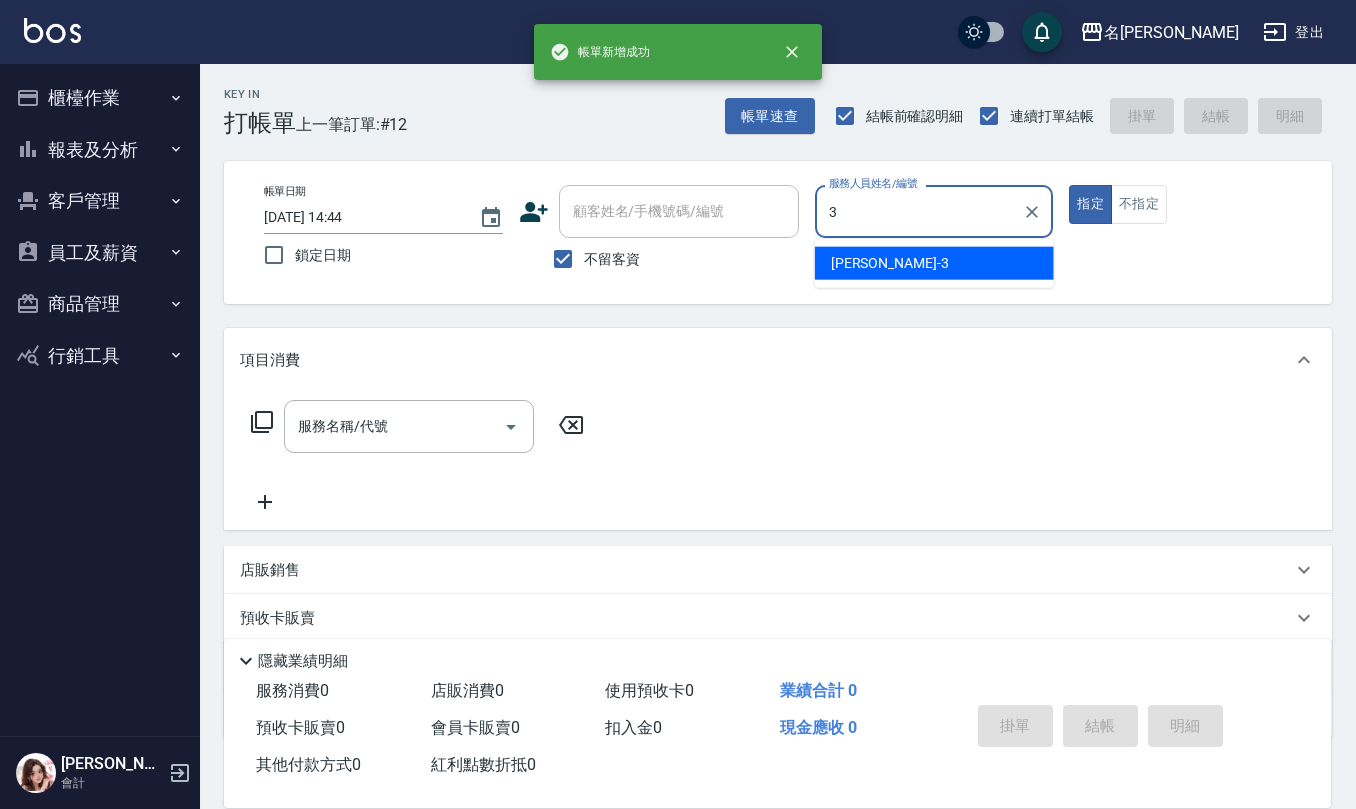 type on "[PERSON_NAME]-3" 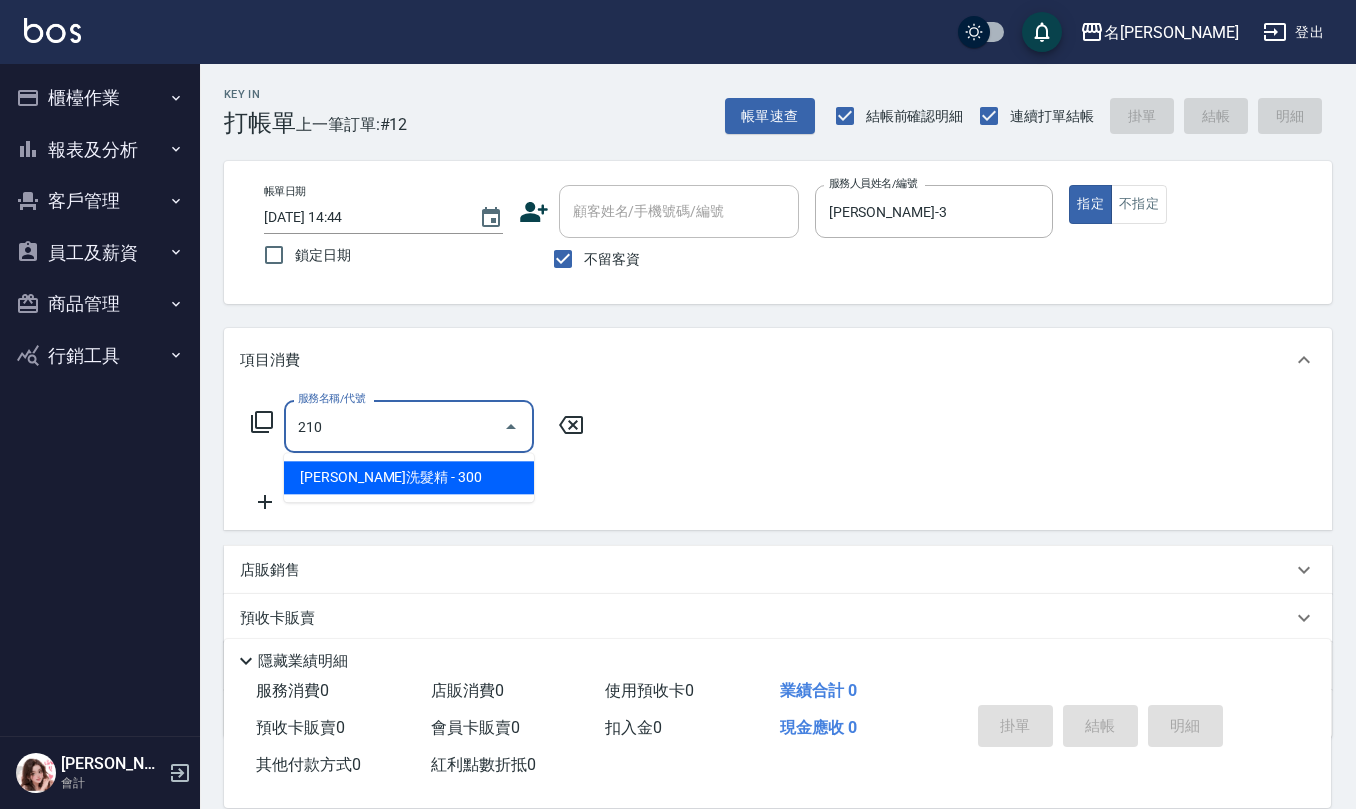 type on "[PERSON_NAME]洗髮精(210)" 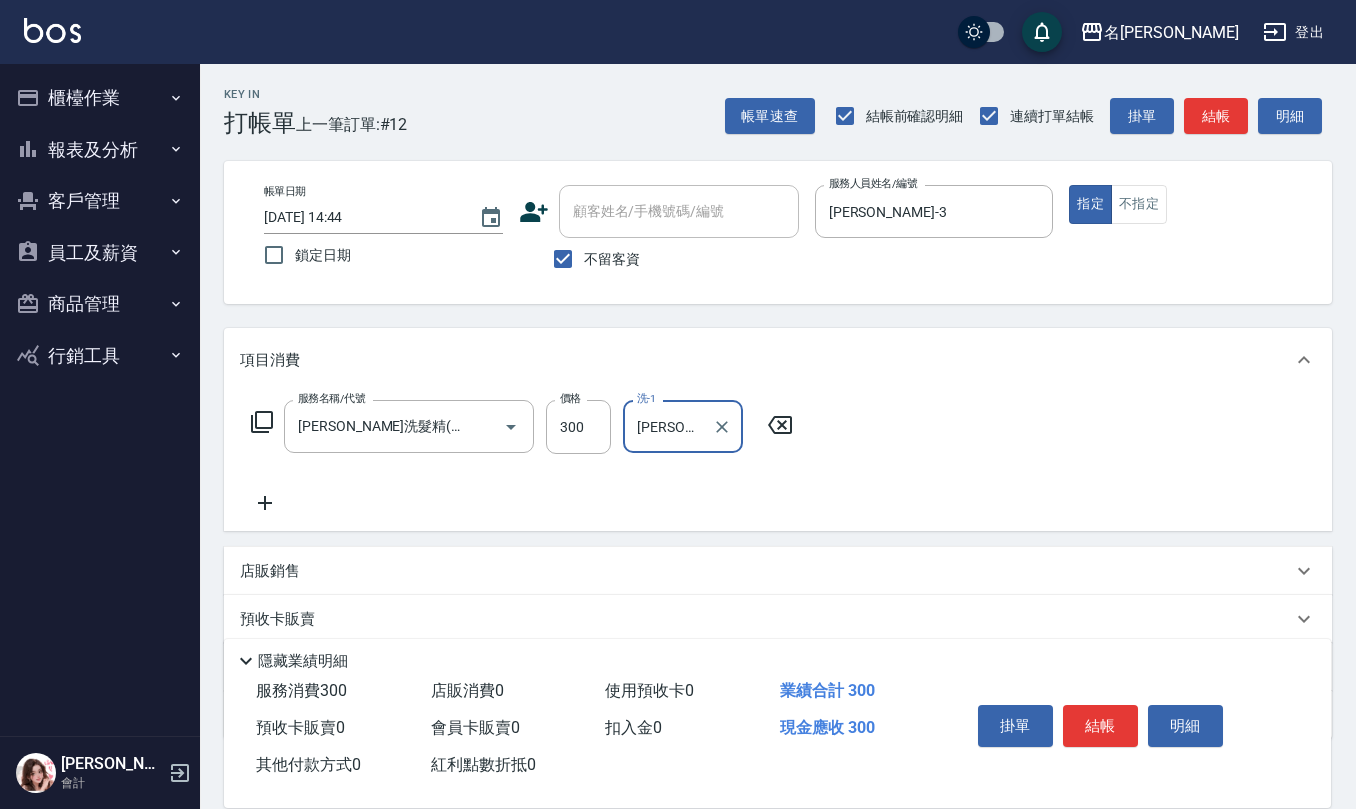 type on "[PERSON_NAME]5" 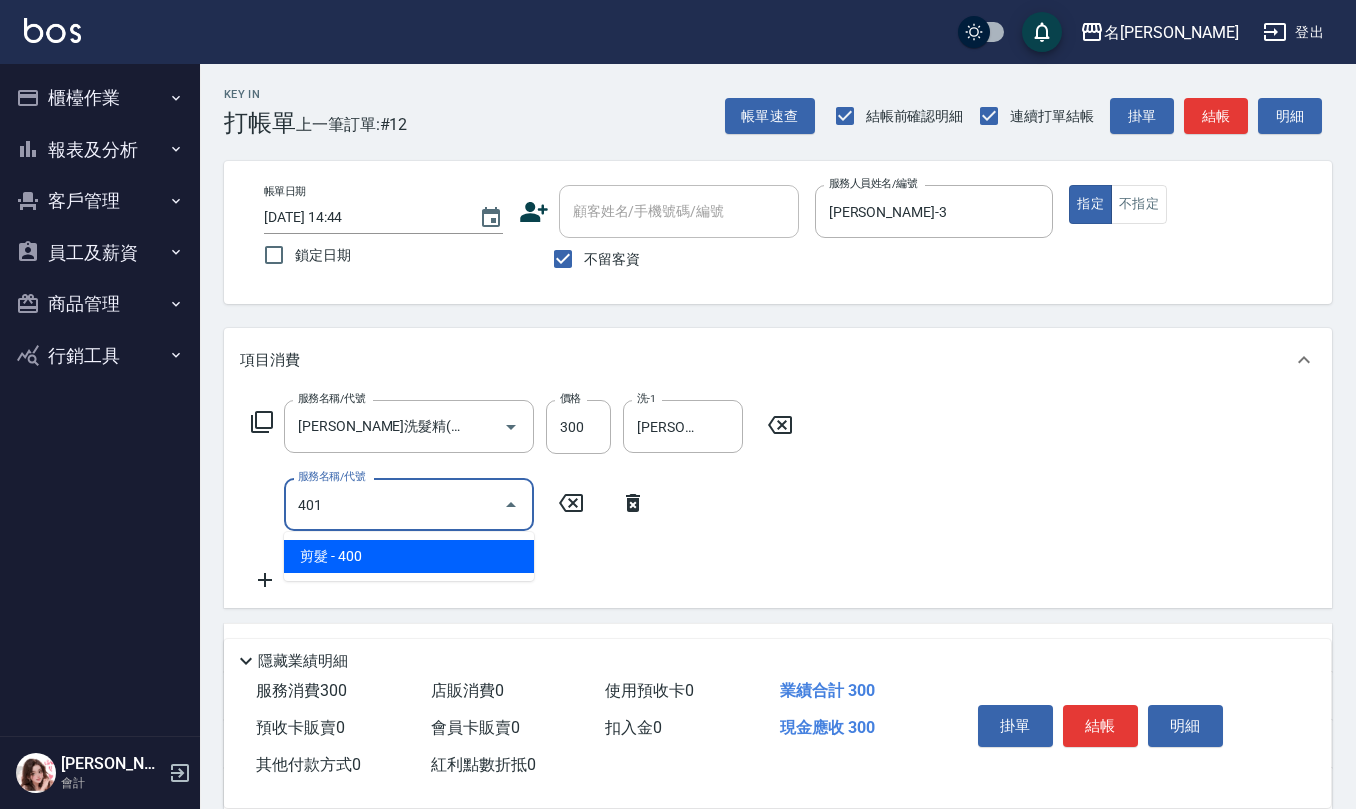 type on "剪髮(401)" 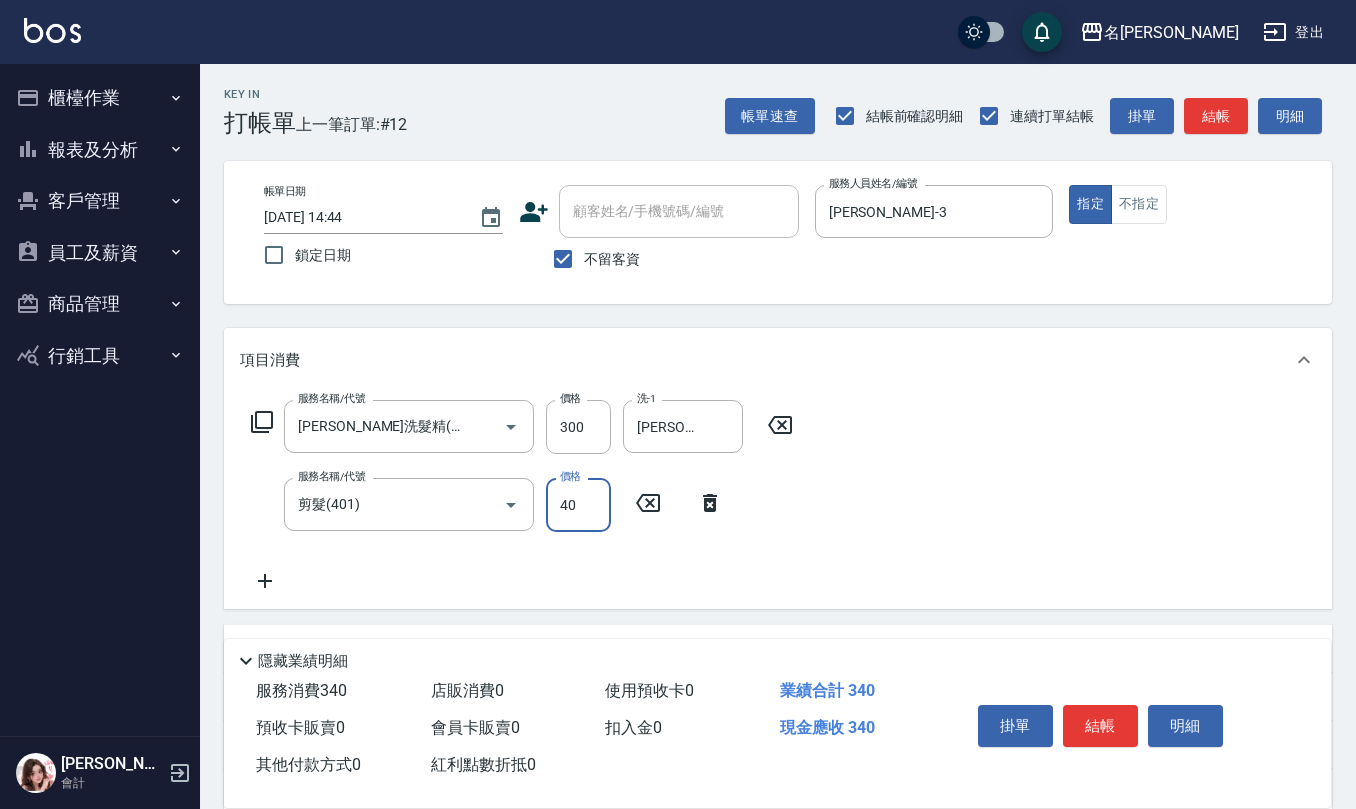 type on "400" 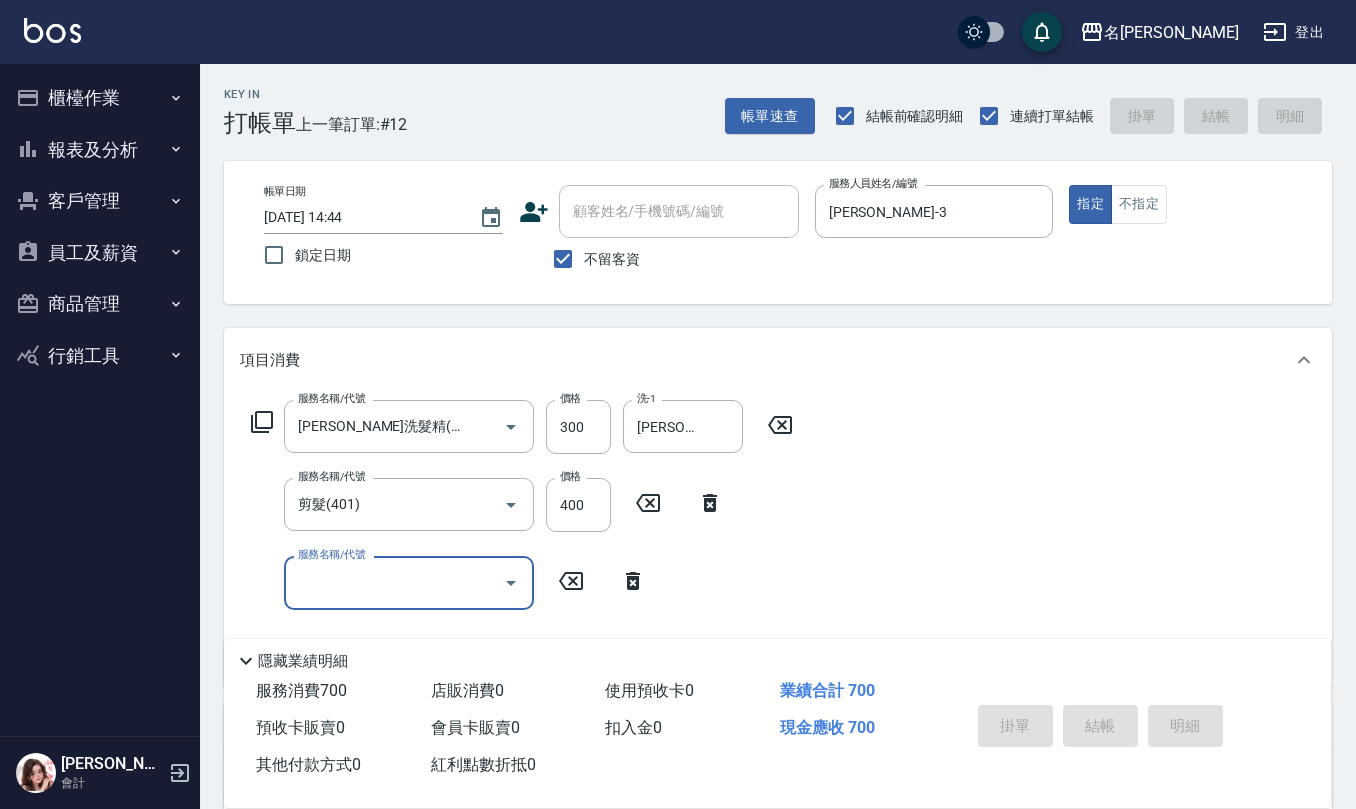 type 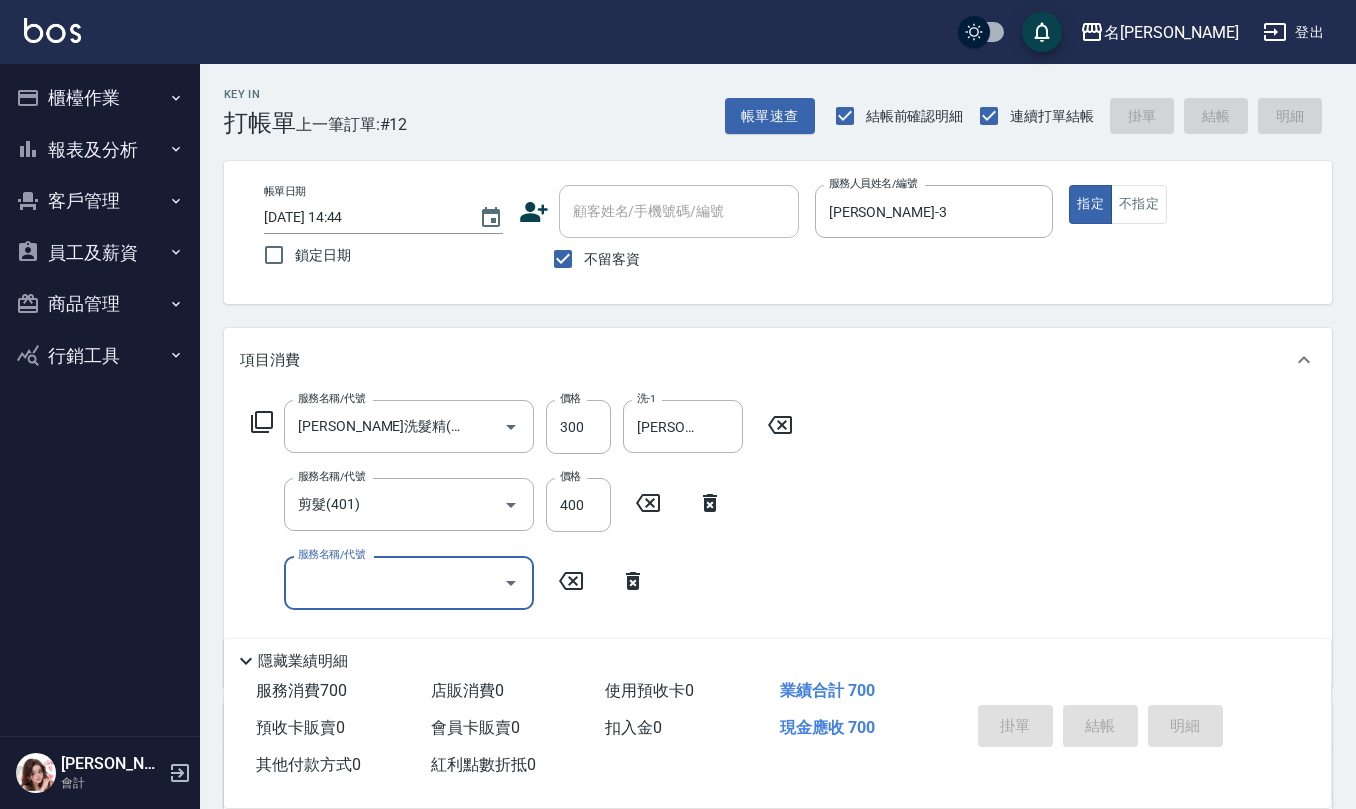 type 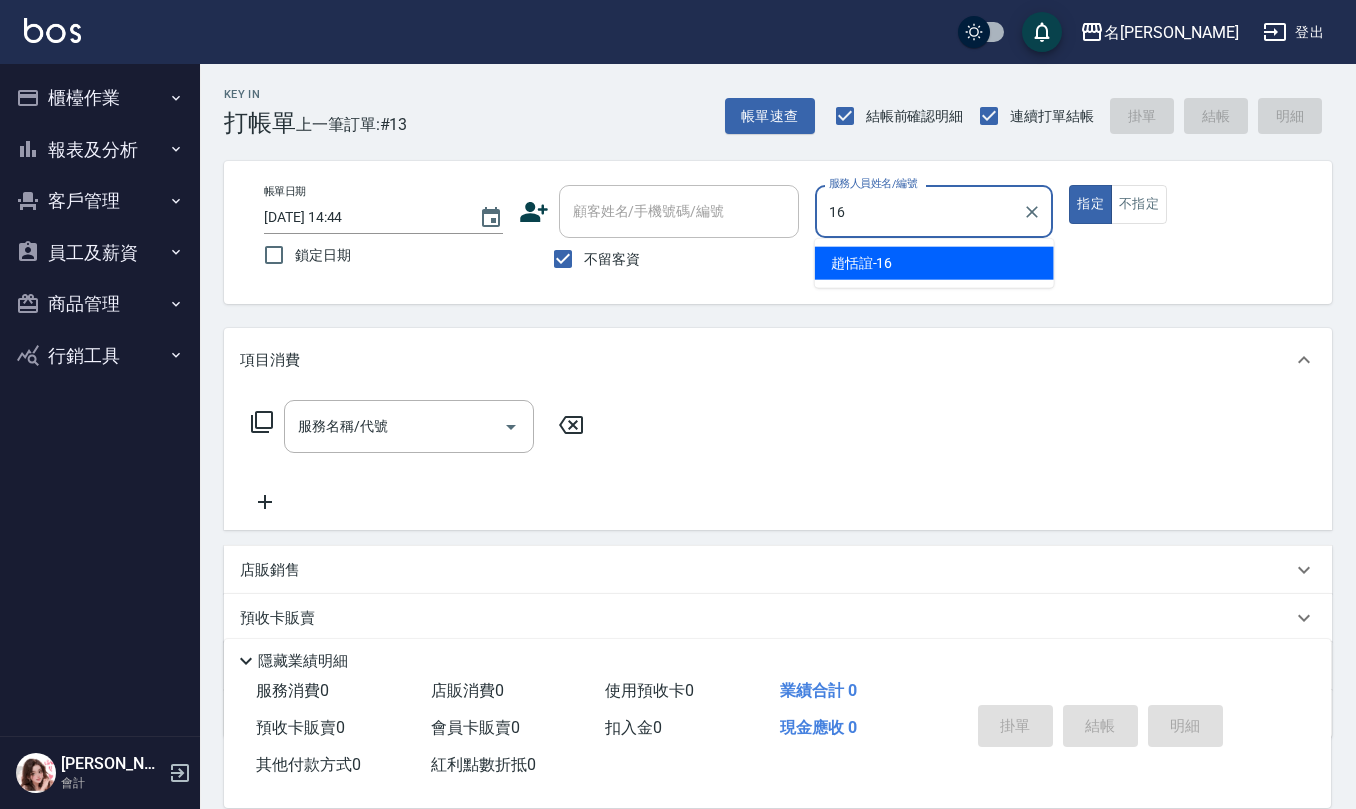 type on "[PERSON_NAME]-16" 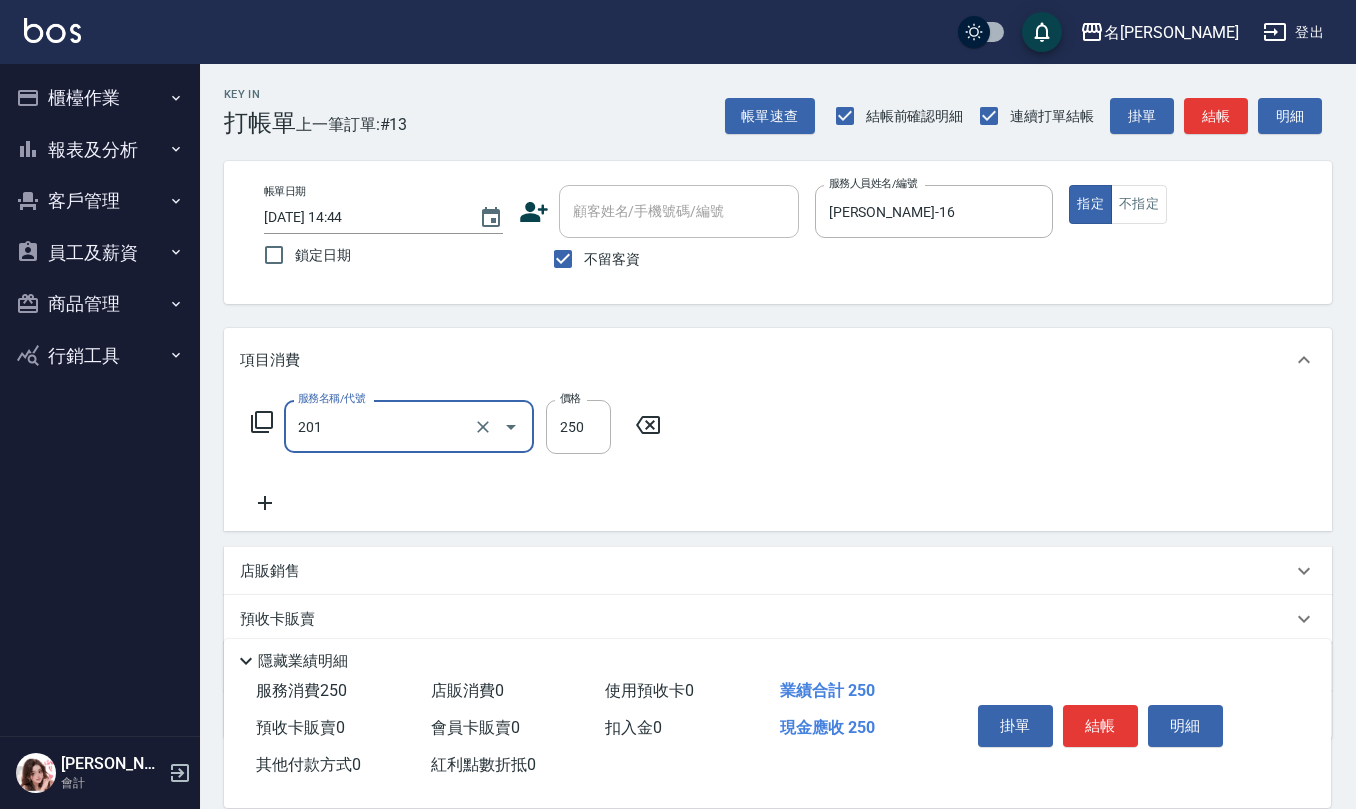 type on "洗髮(201)" 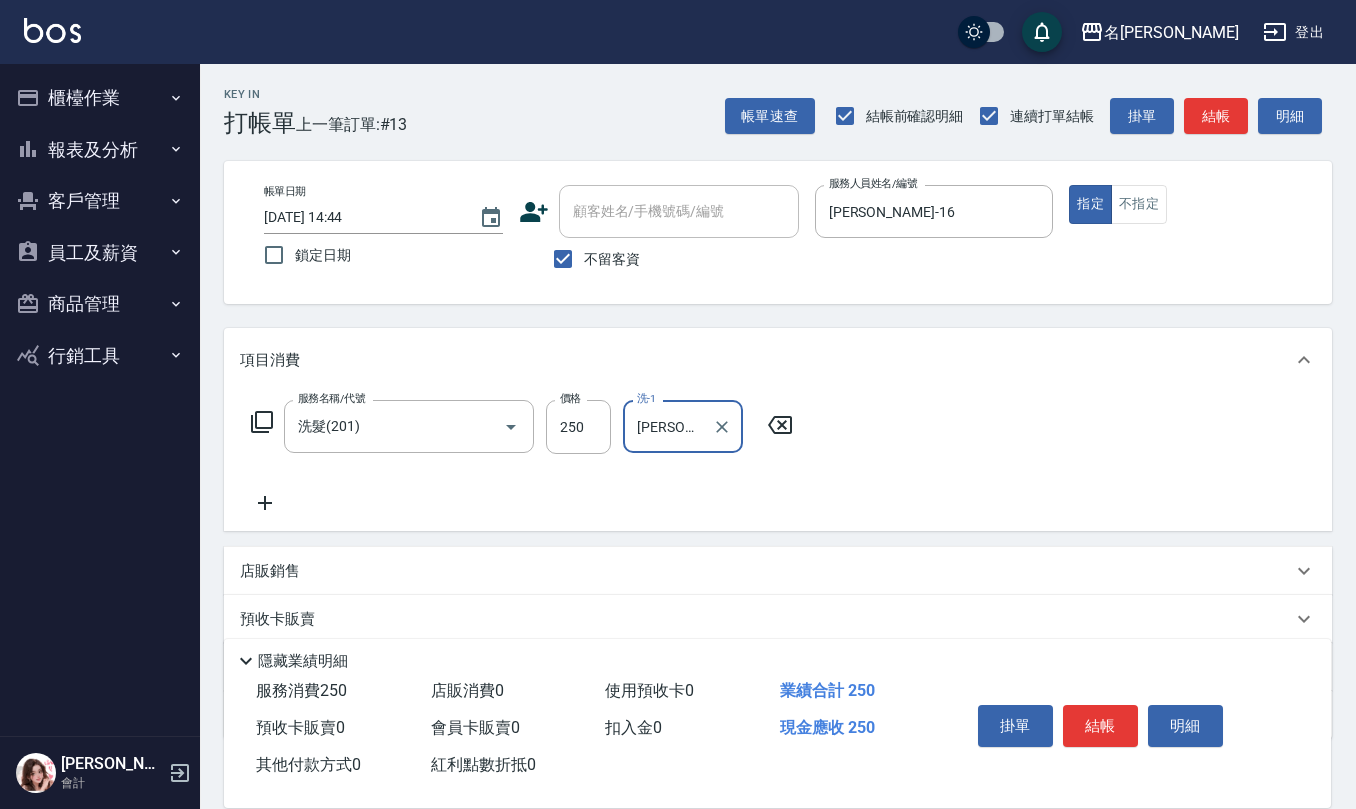 type on "[PERSON_NAME]-32" 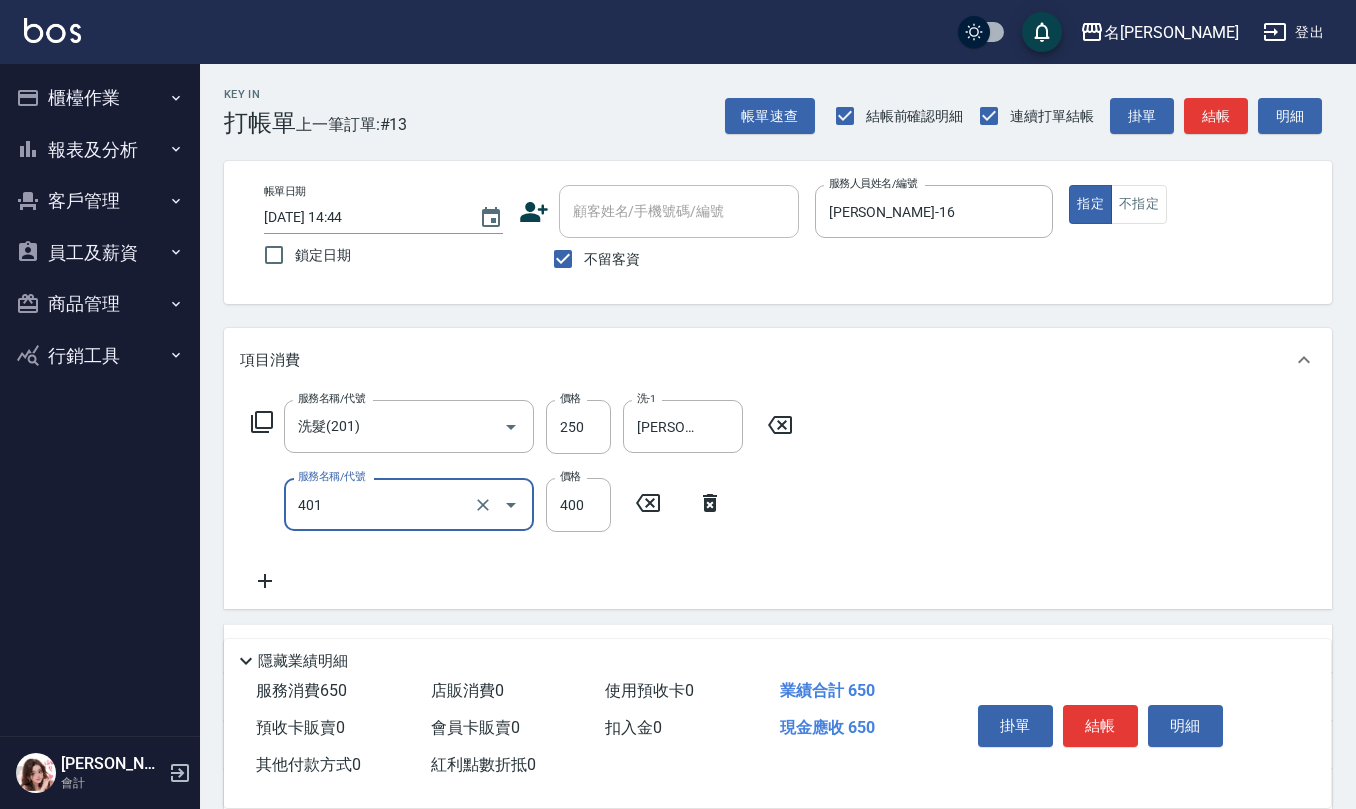 type on "剪髮(401)" 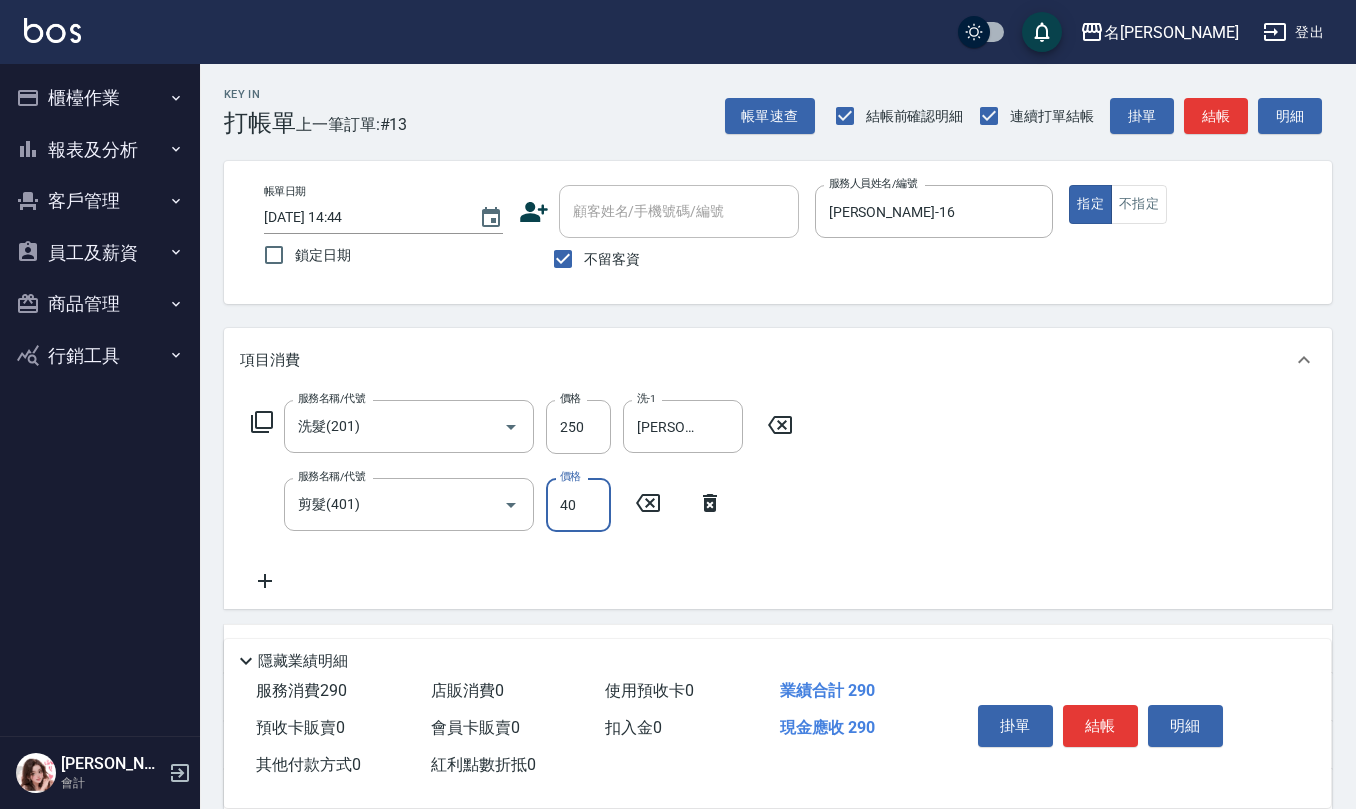 type on "400" 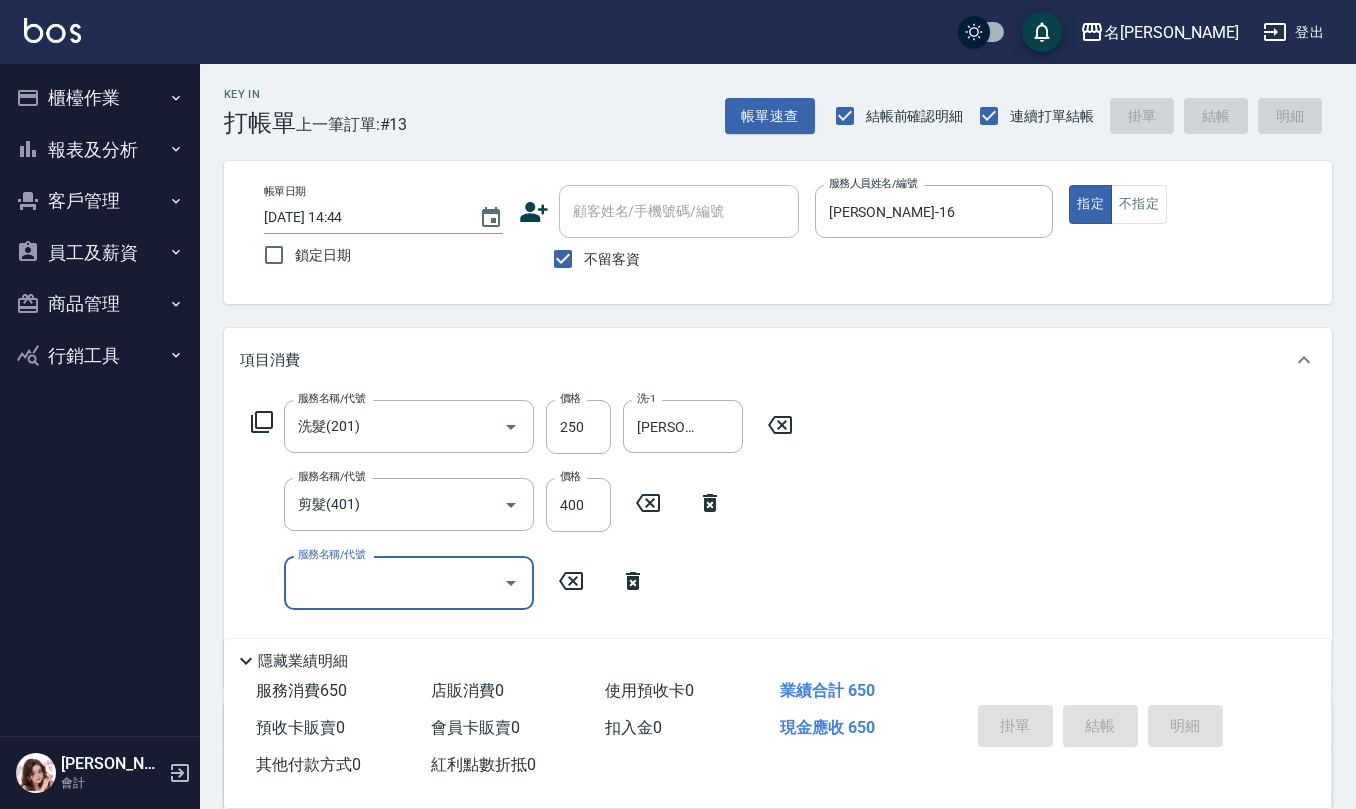 type 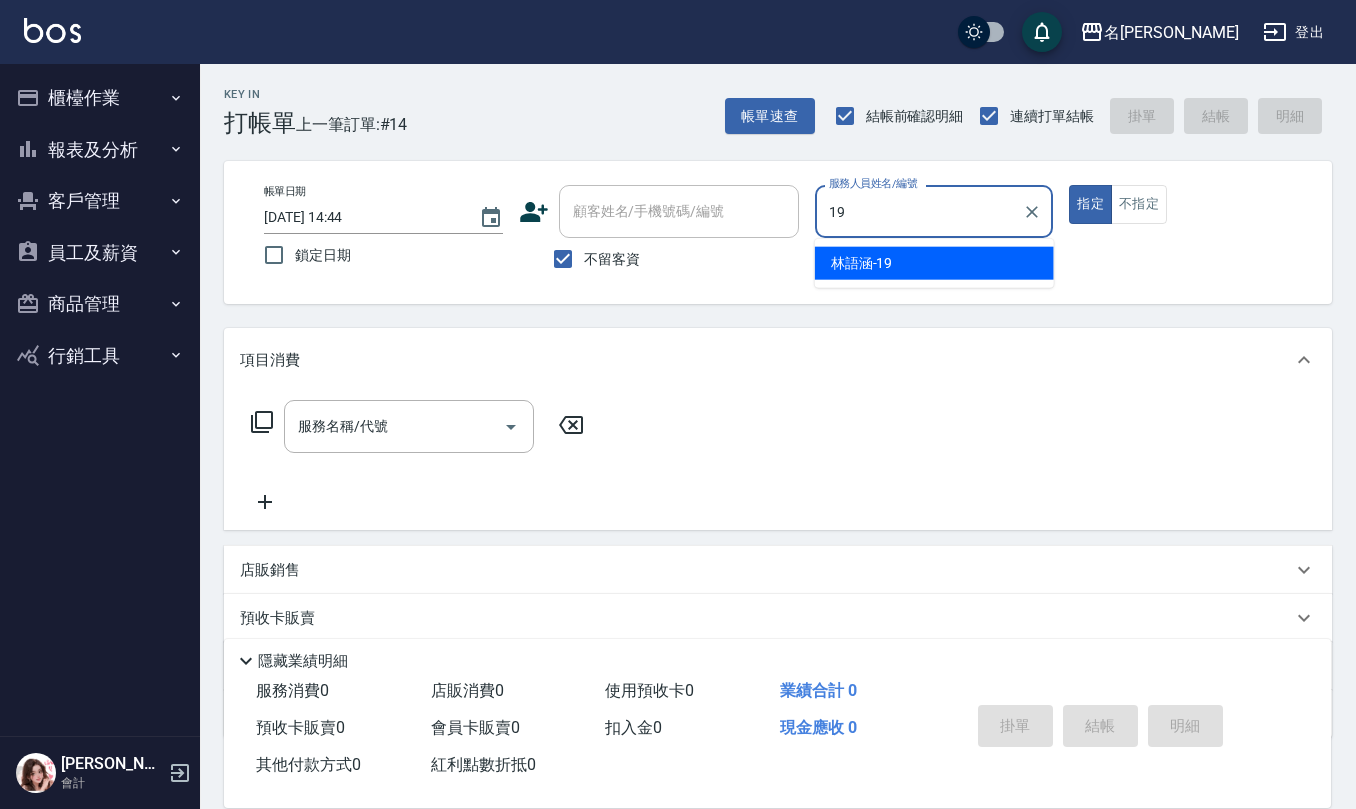type on "[PERSON_NAME]-19" 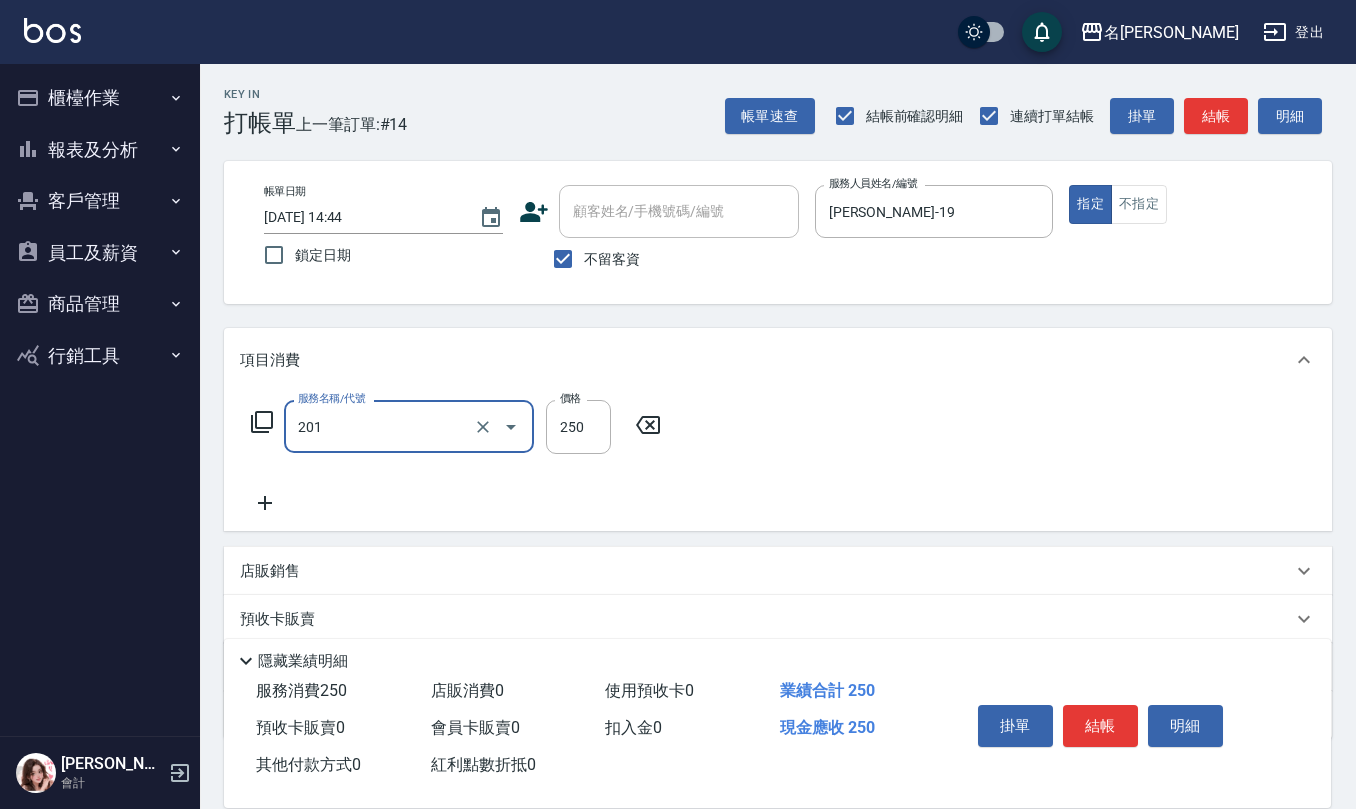 type on "洗髮(201)" 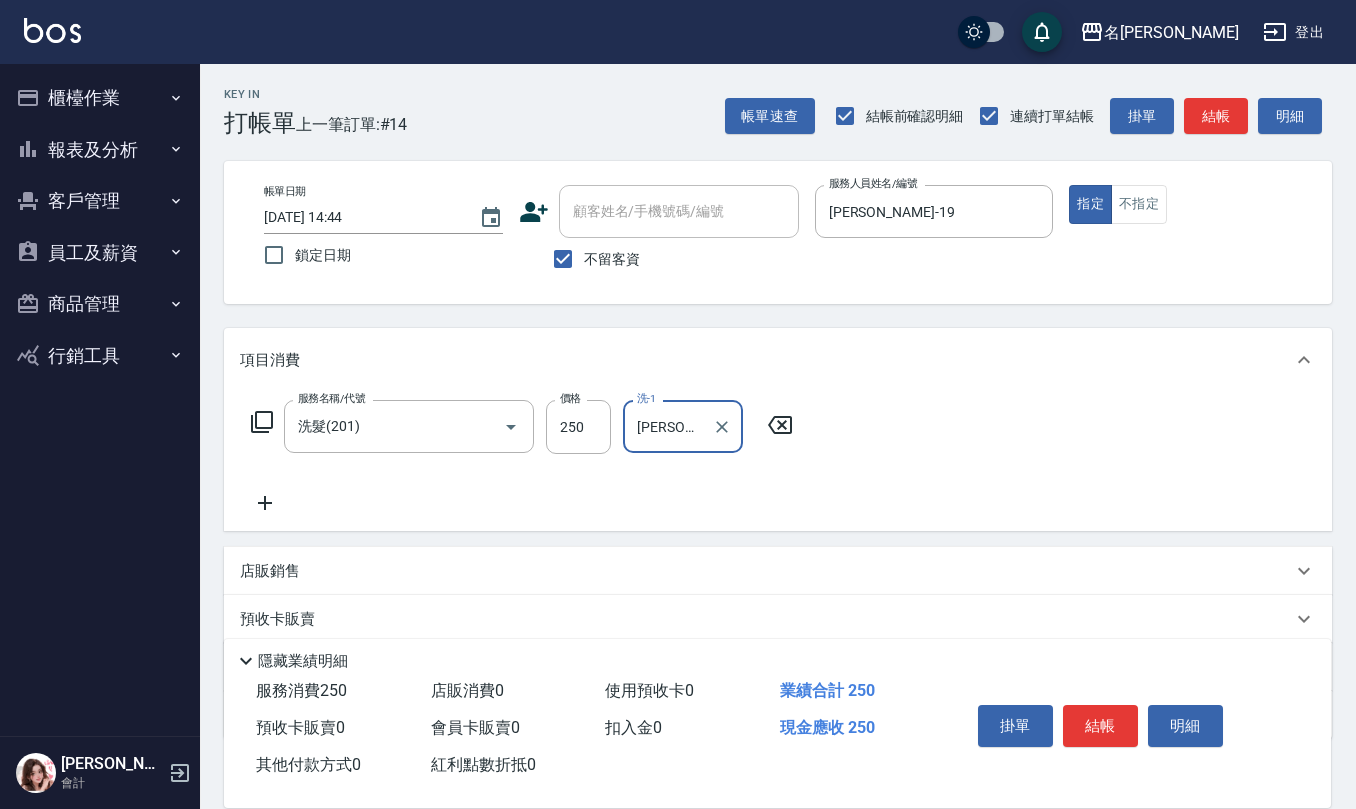 type on "[PERSON_NAME]-25" 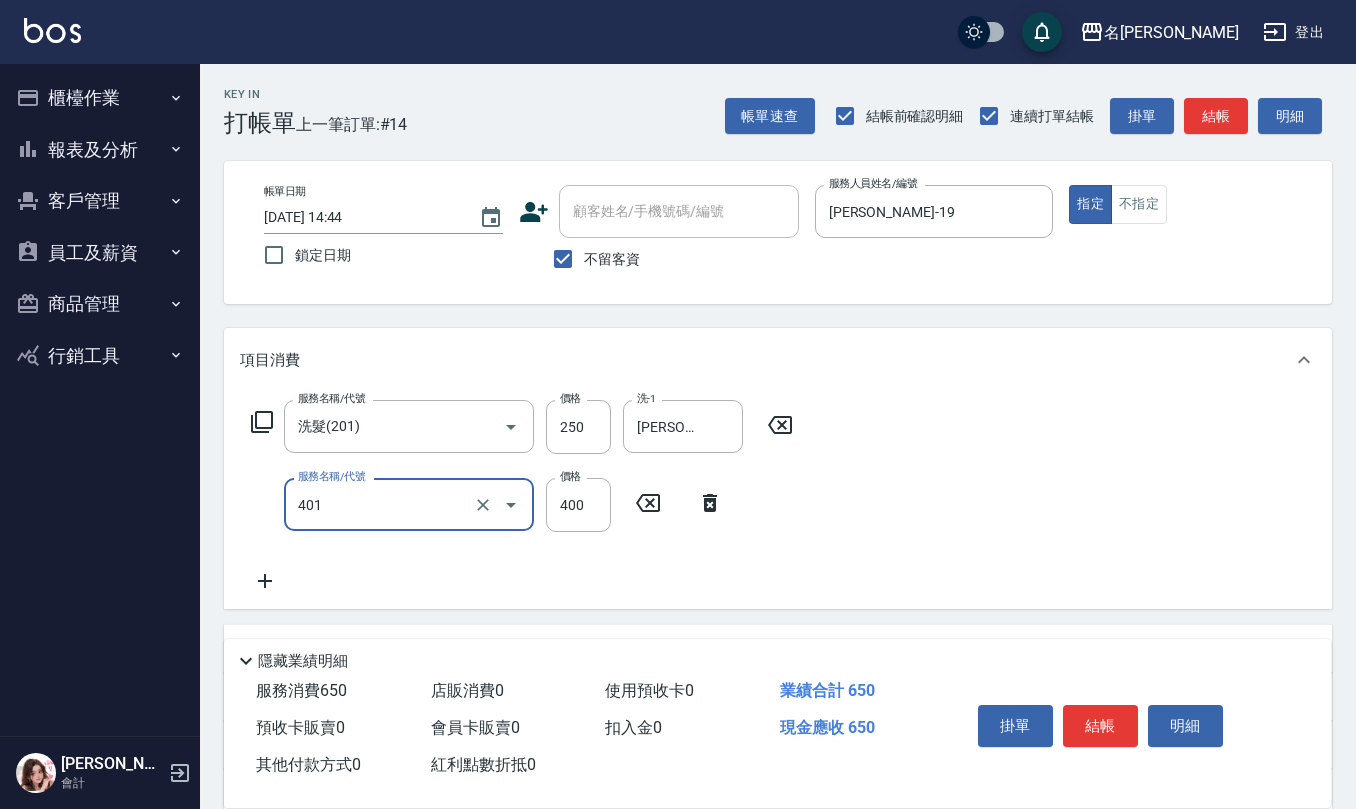 type on "剪髮(401)" 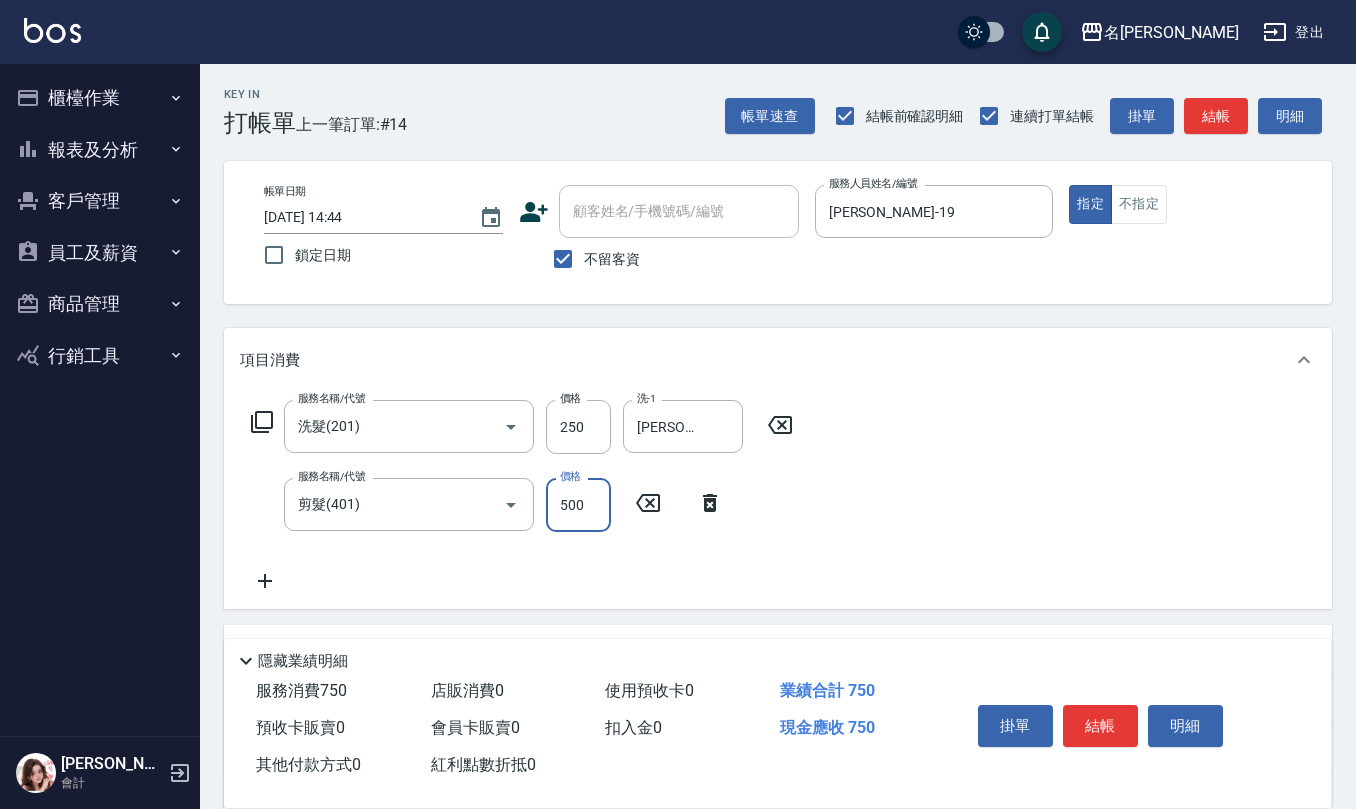 type on "500" 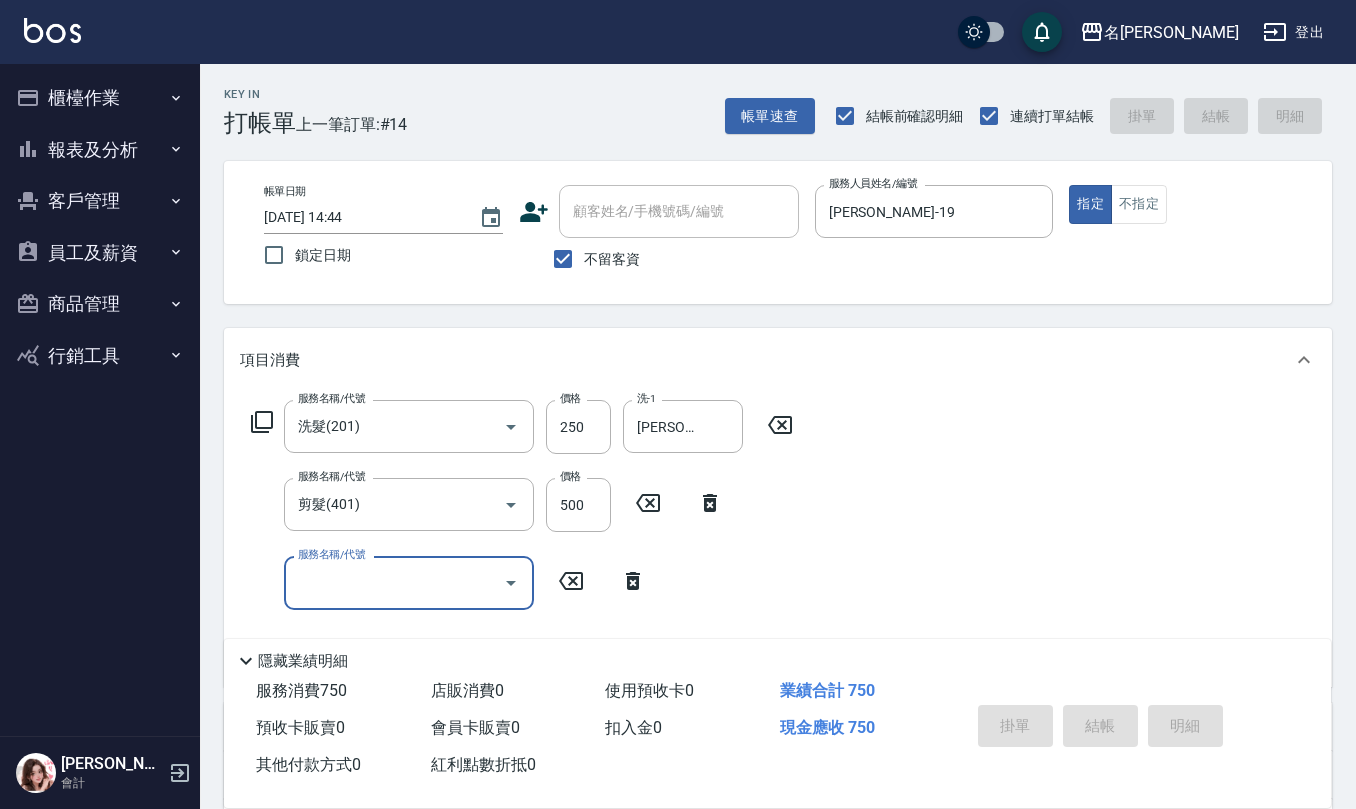 type 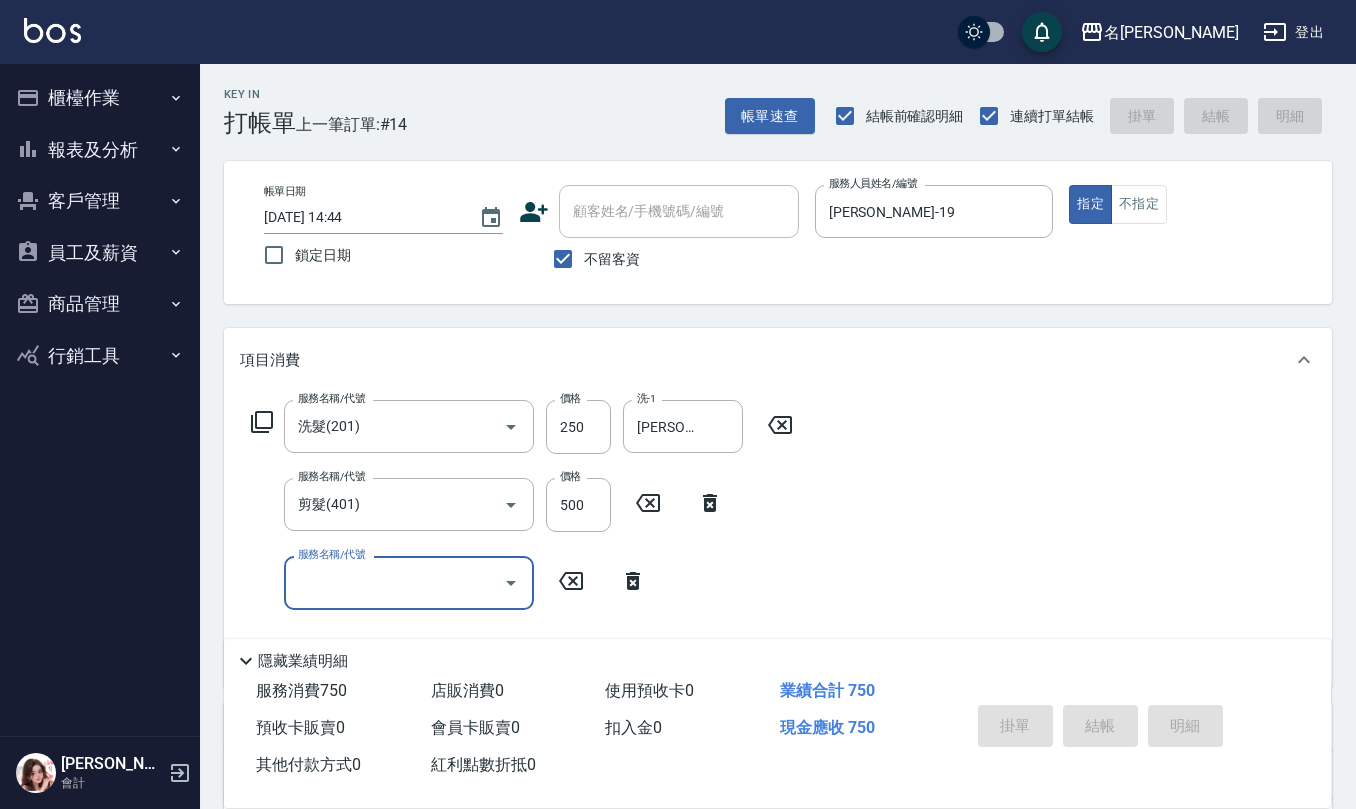 type 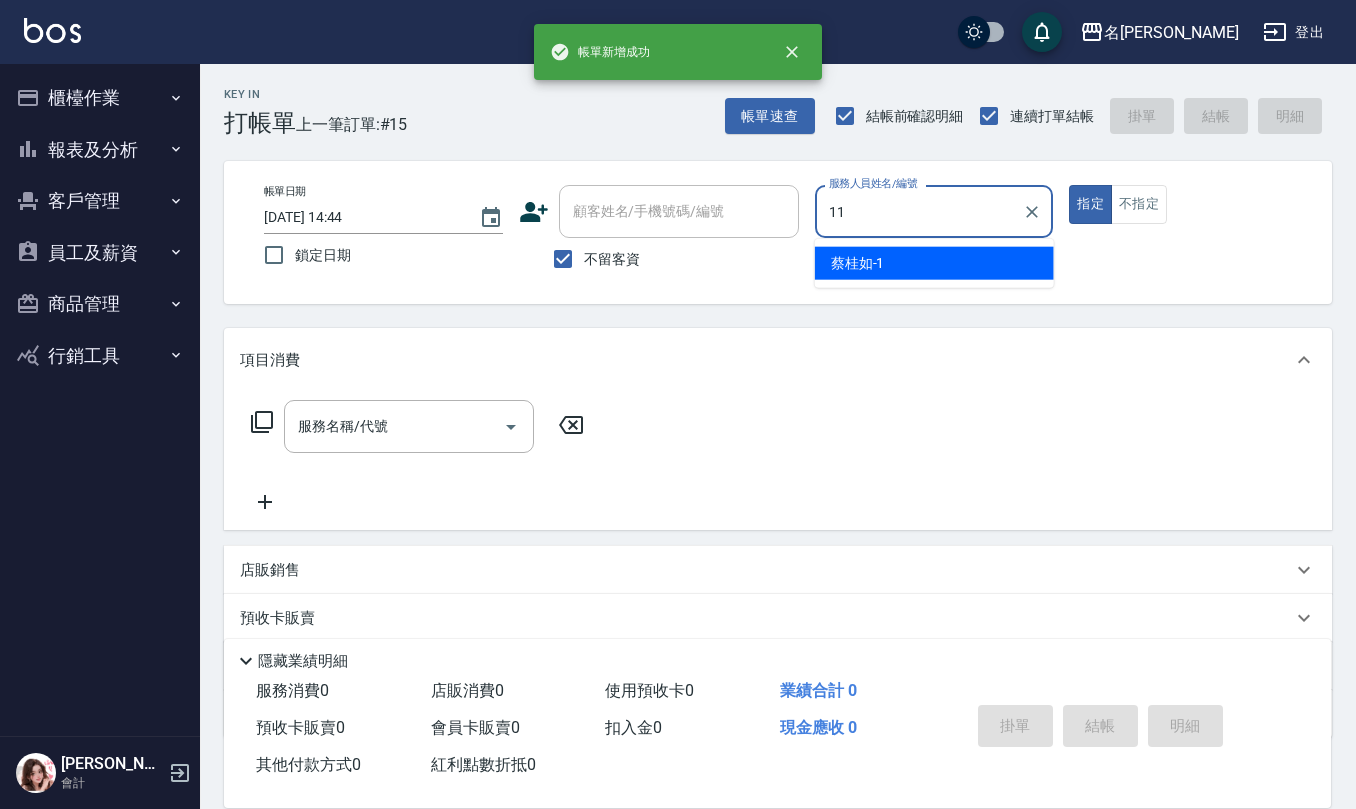 type on "[PERSON_NAME]橙-11" 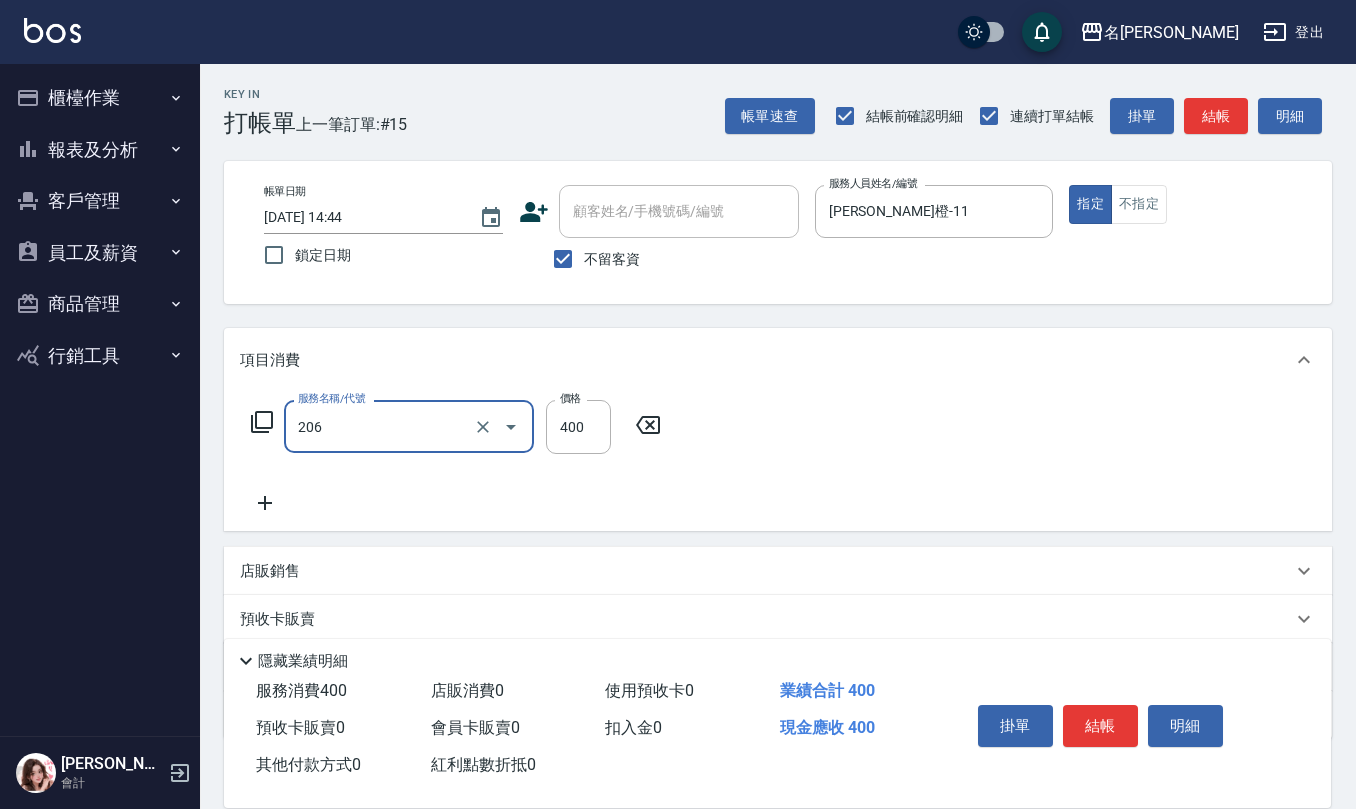 type on "健康洗(206)" 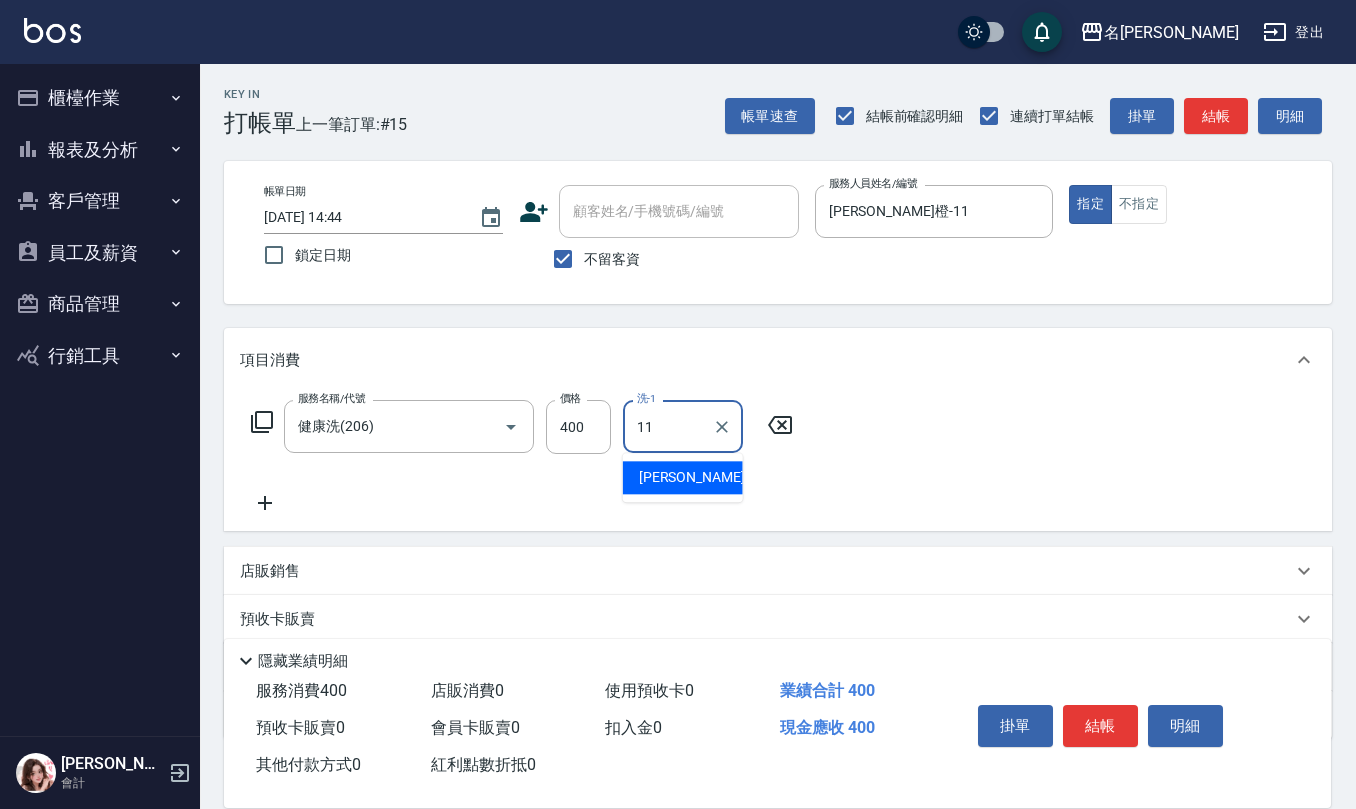 type on "[PERSON_NAME]橙-11" 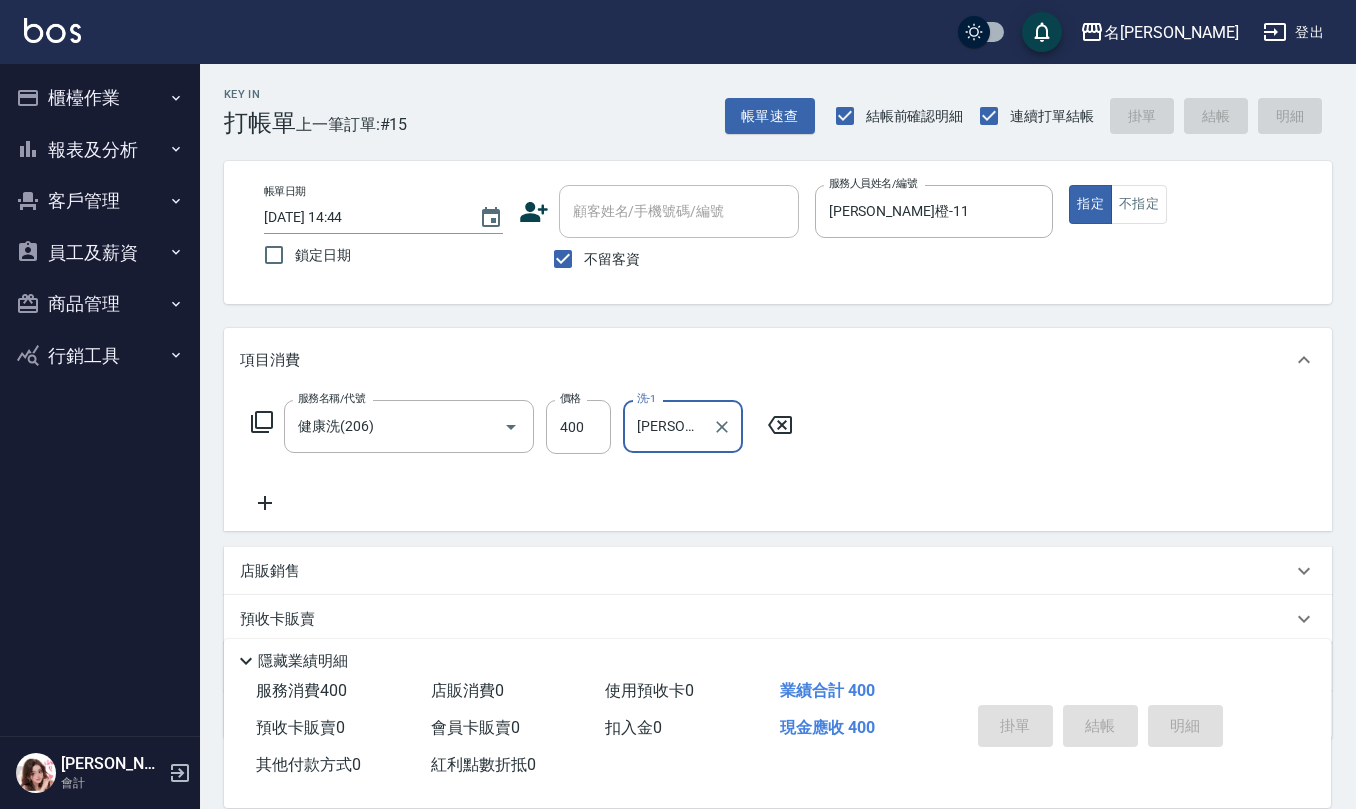 type 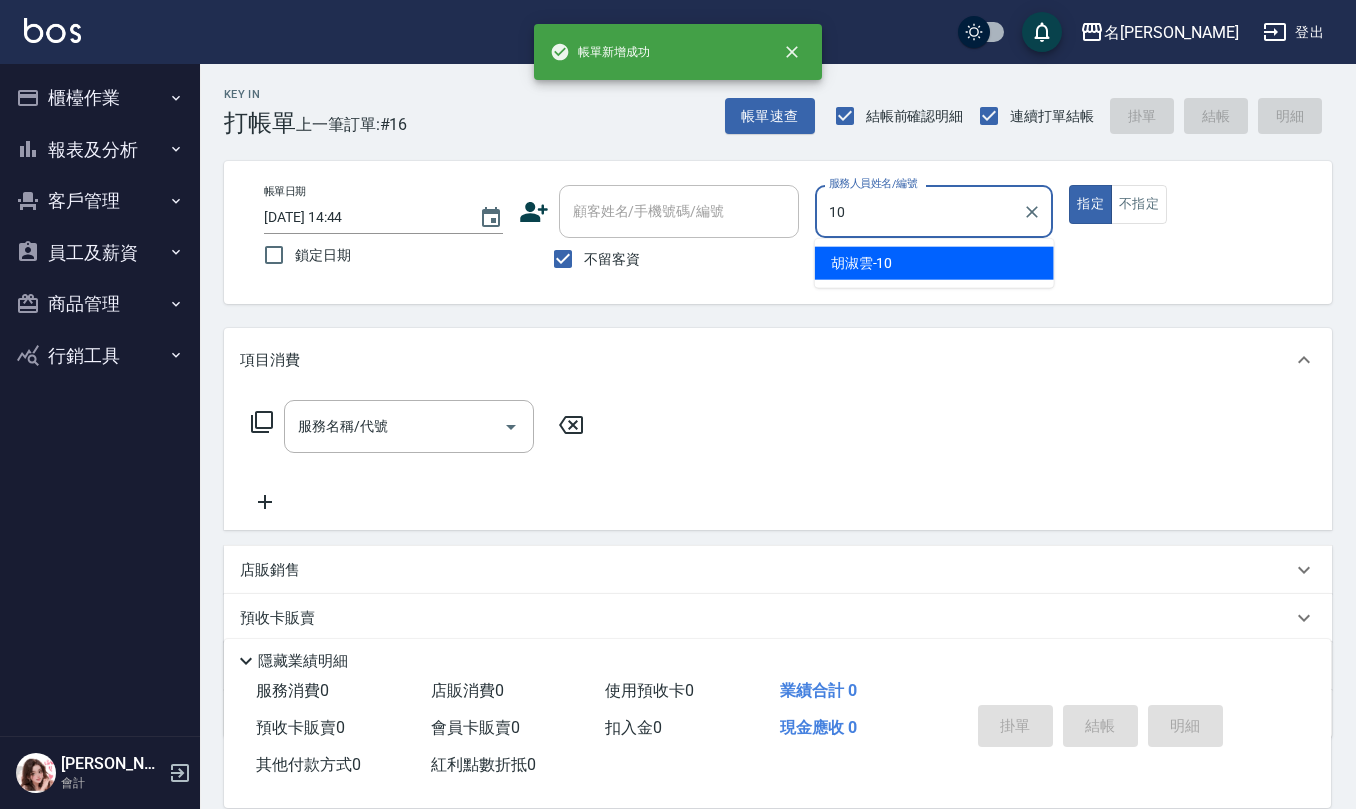 type on "[PERSON_NAME]-10" 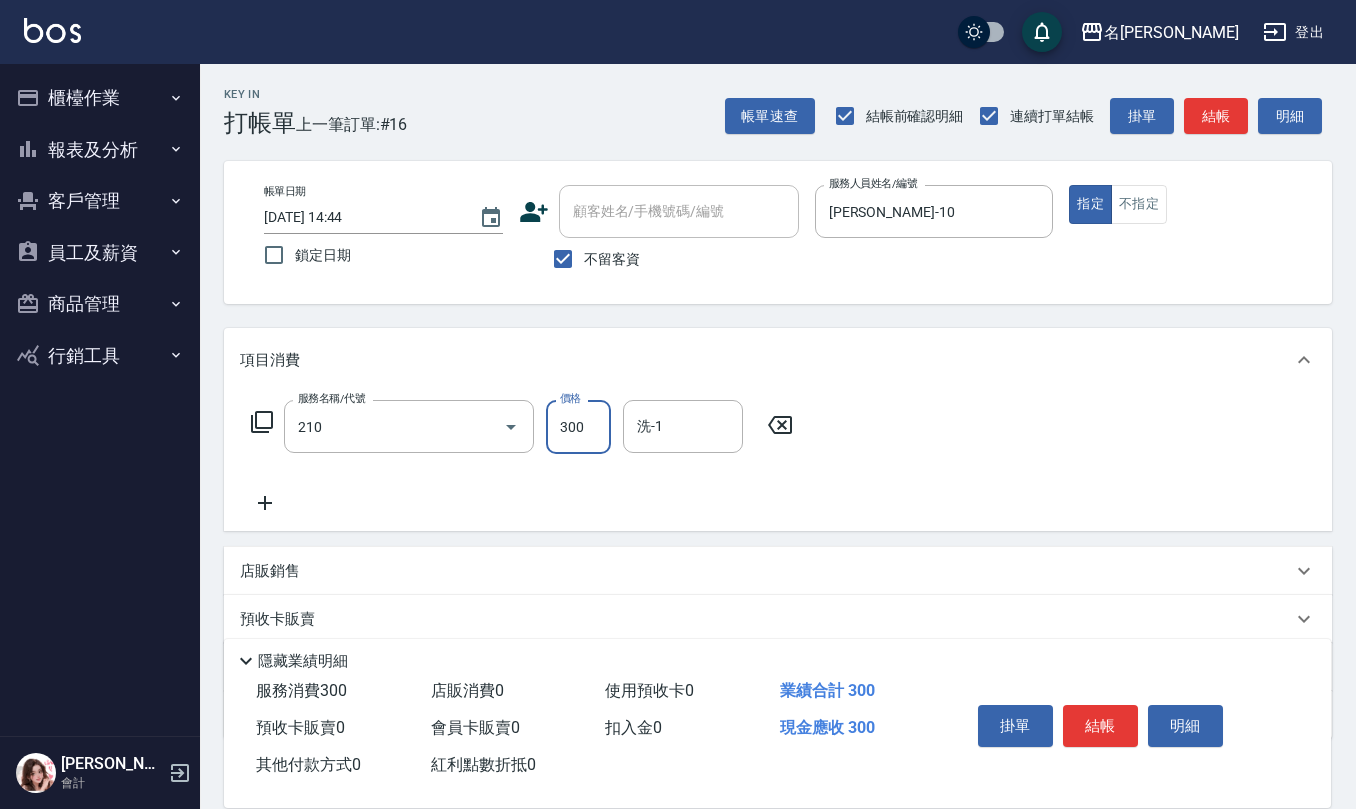 type on "[PERSON_NAME]洗髮精(210)" 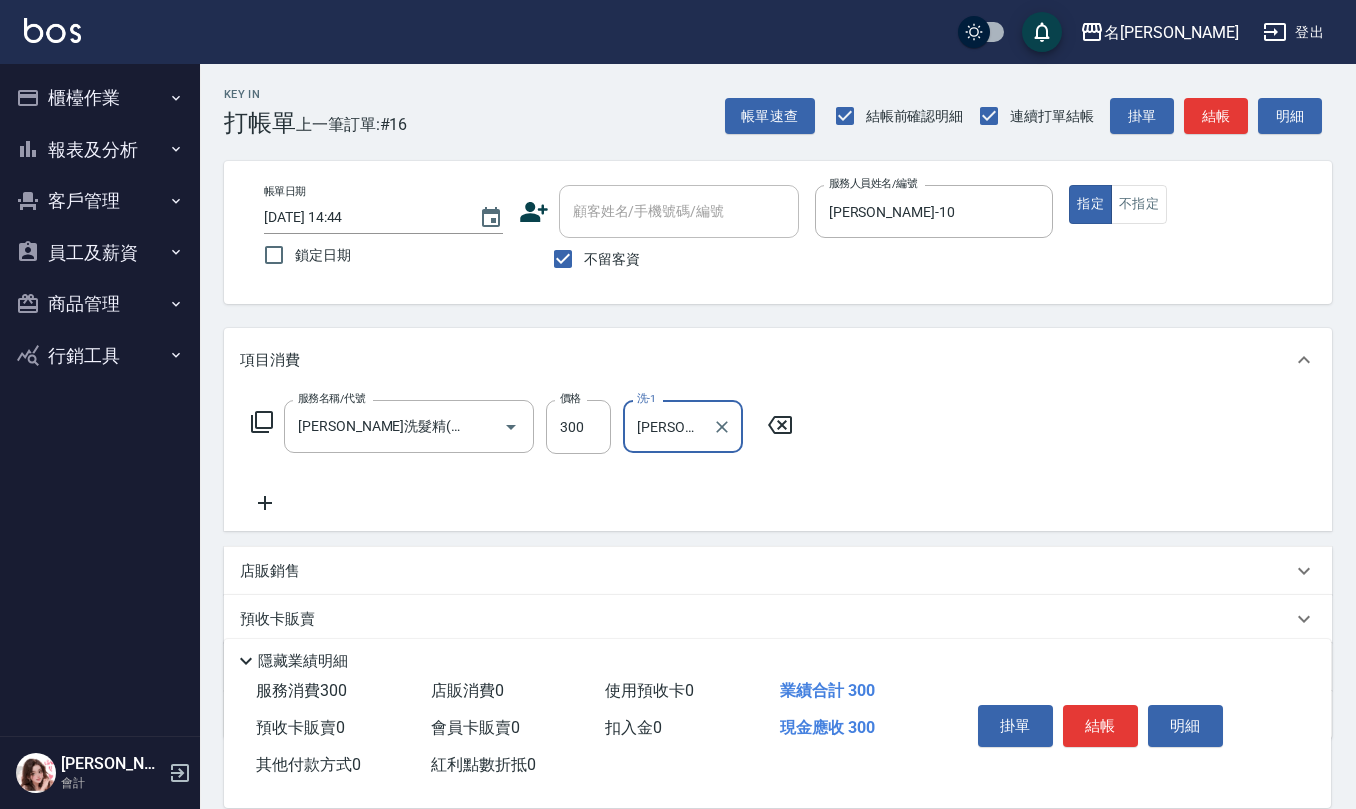 type on "[PERSON_NAME]-28" 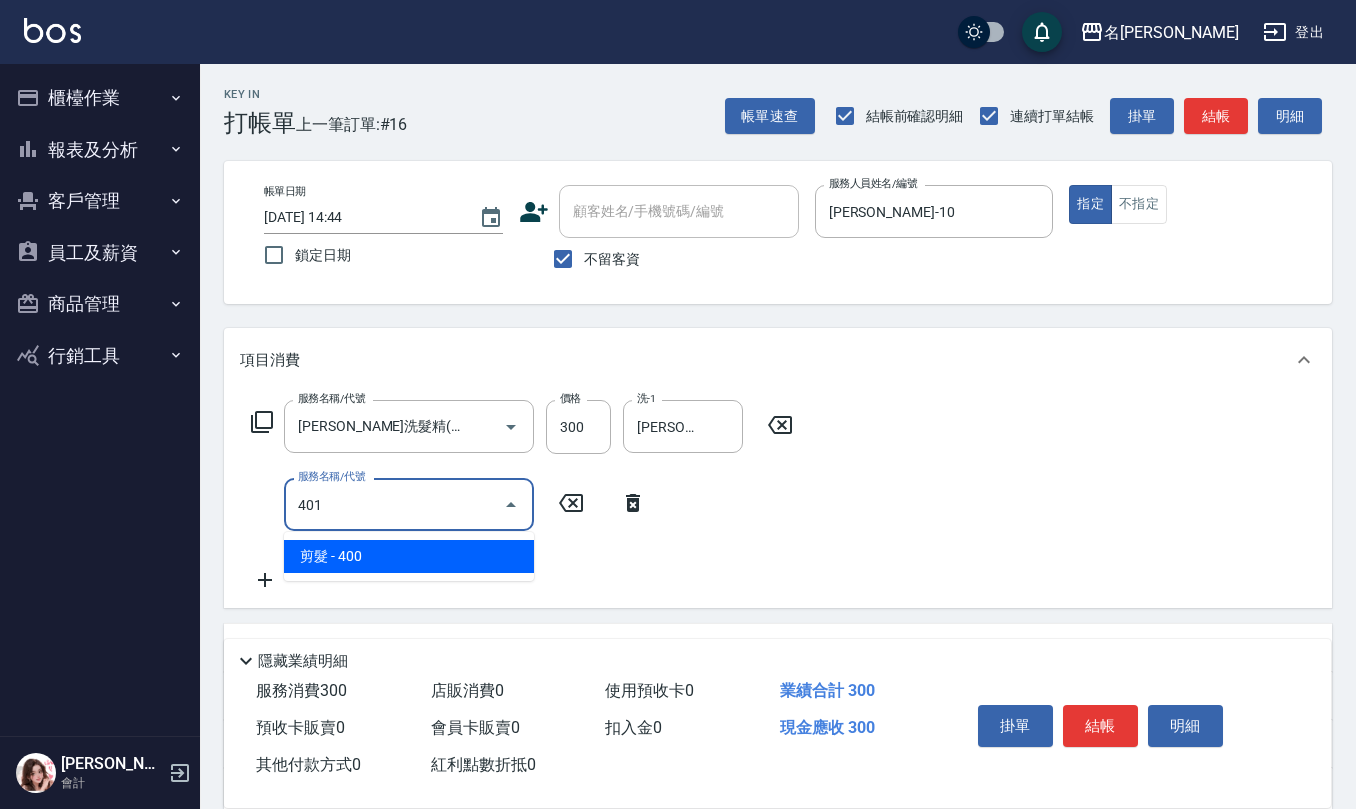 type on "剪髮(401)" 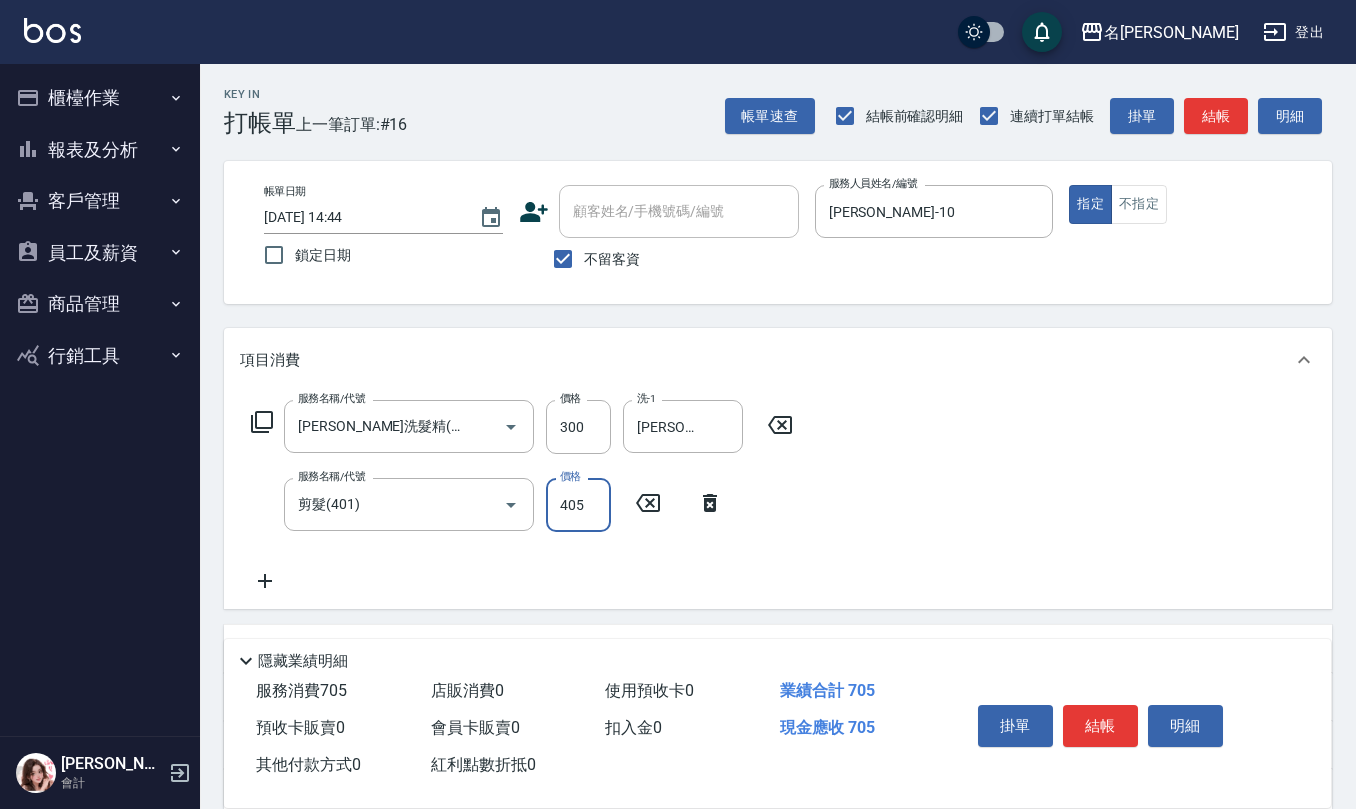 type on "405" 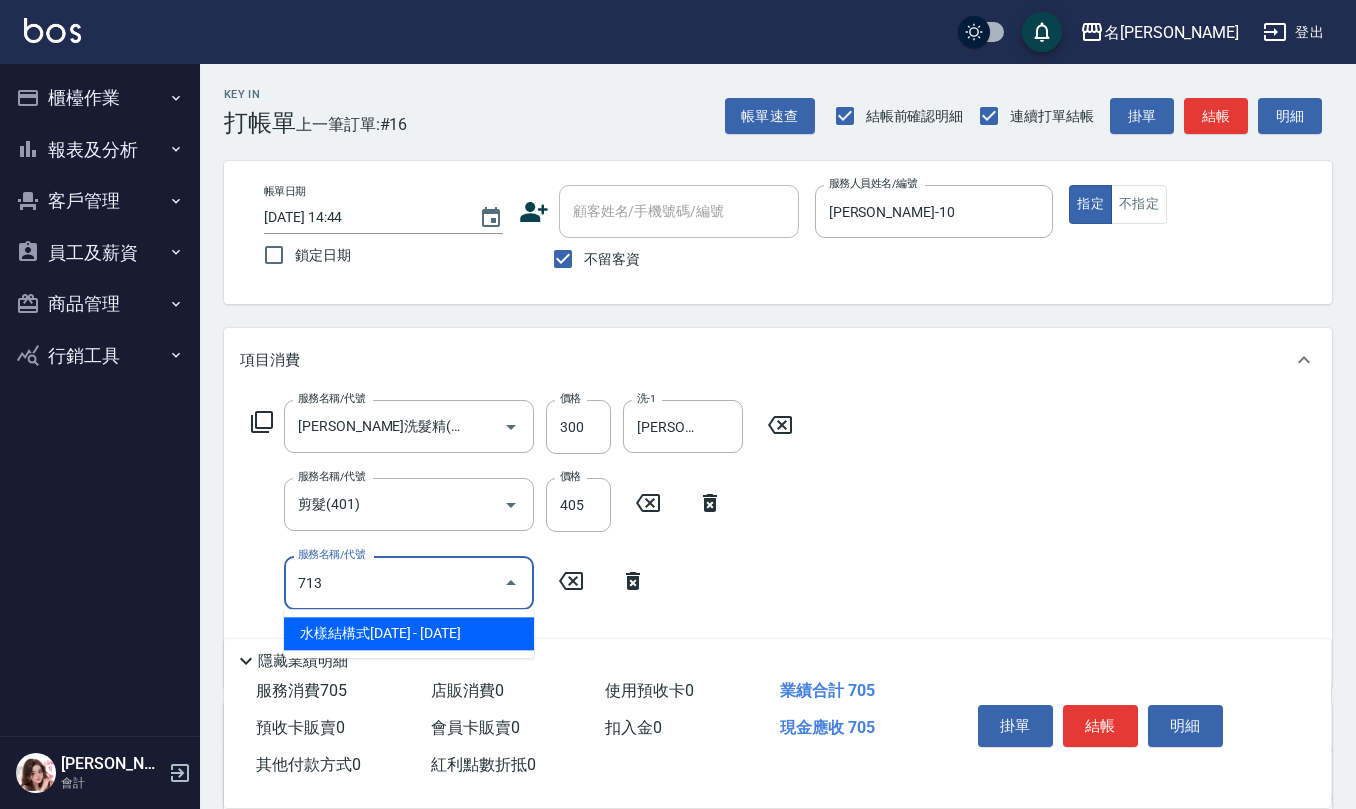 type on "水樣結構式1200(713)" 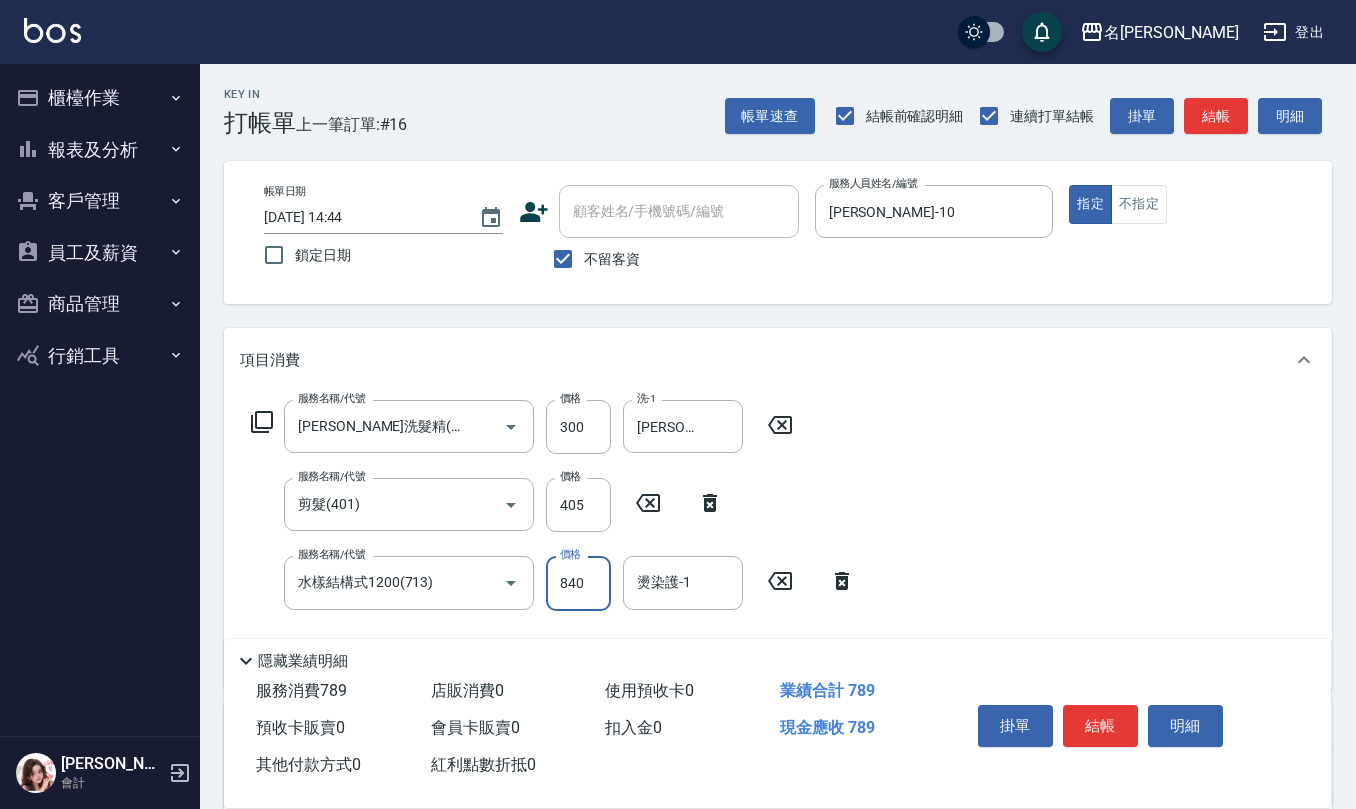 type on "840" 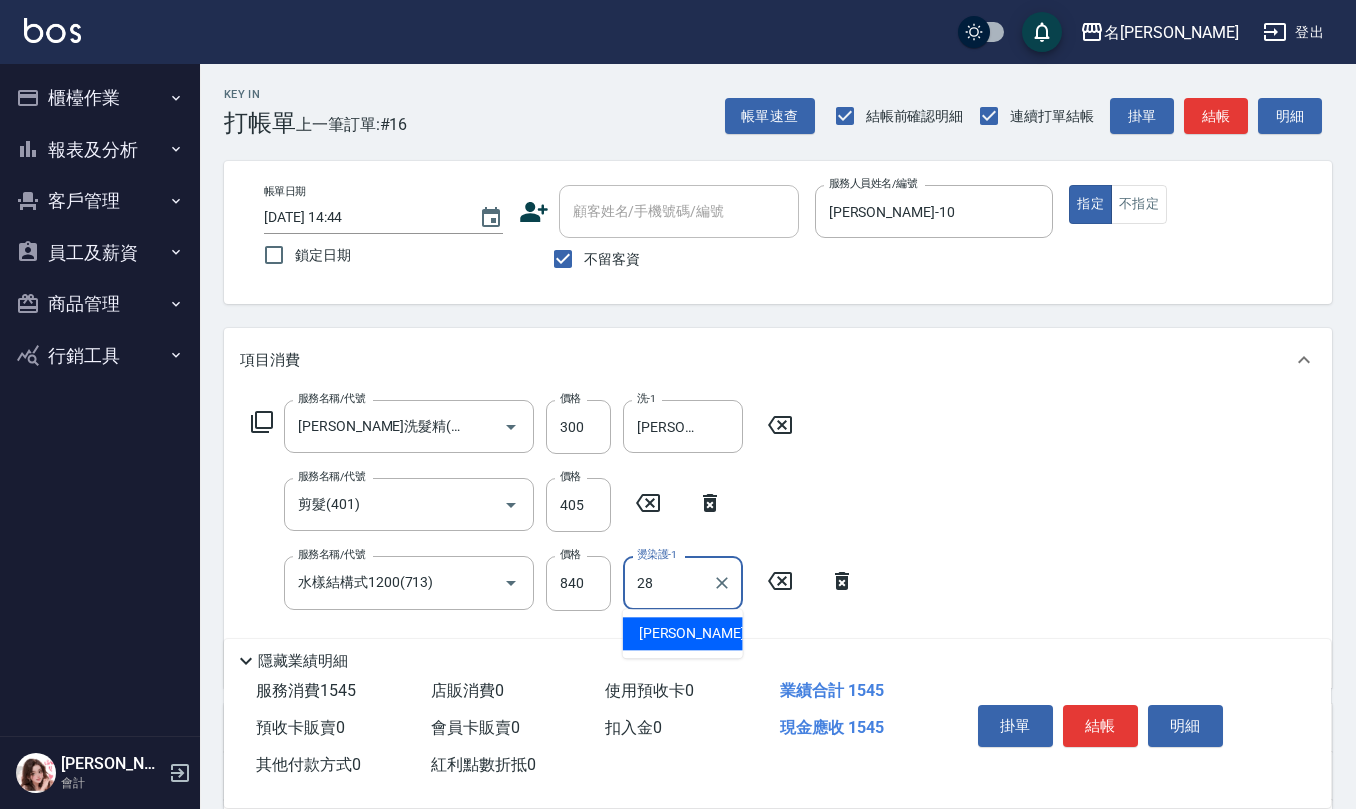 type on "[PERSON_NAME]-28" 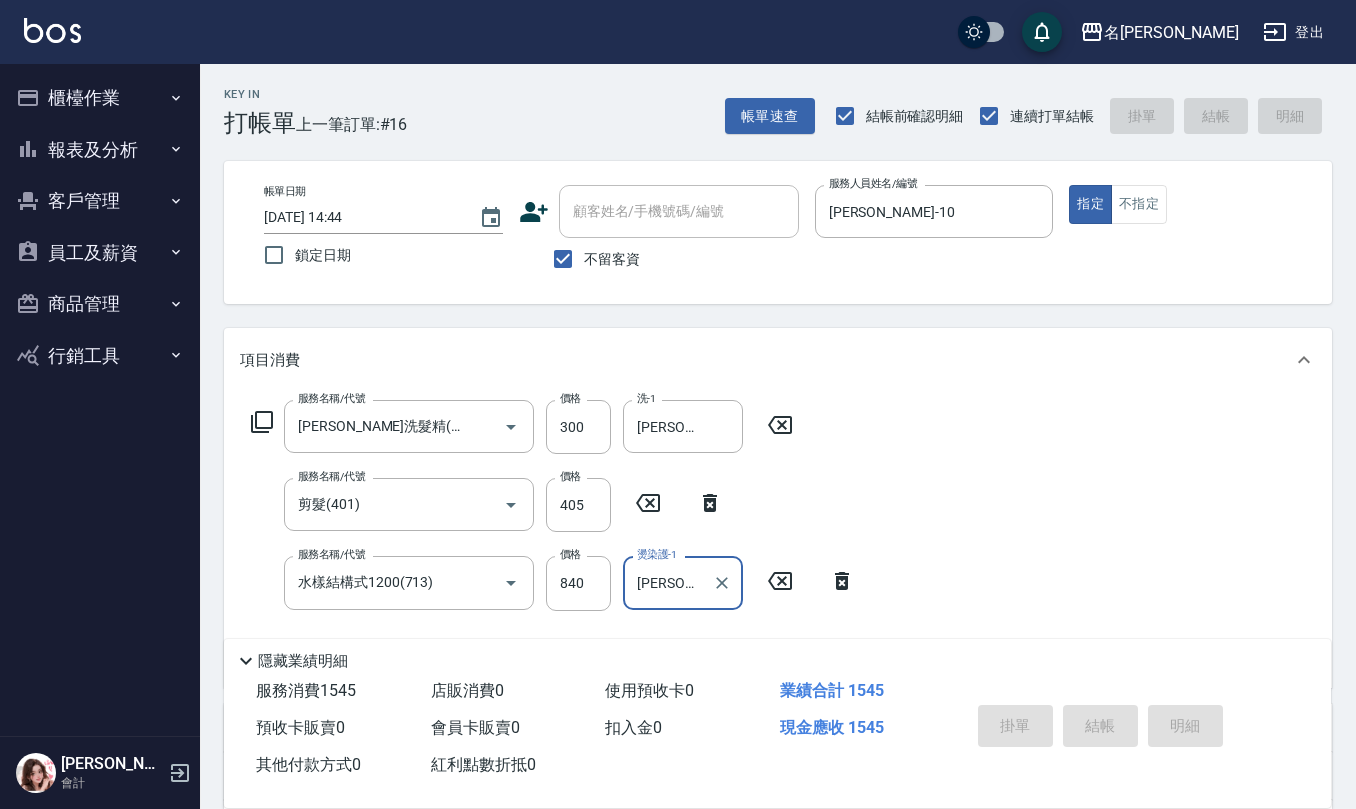 type 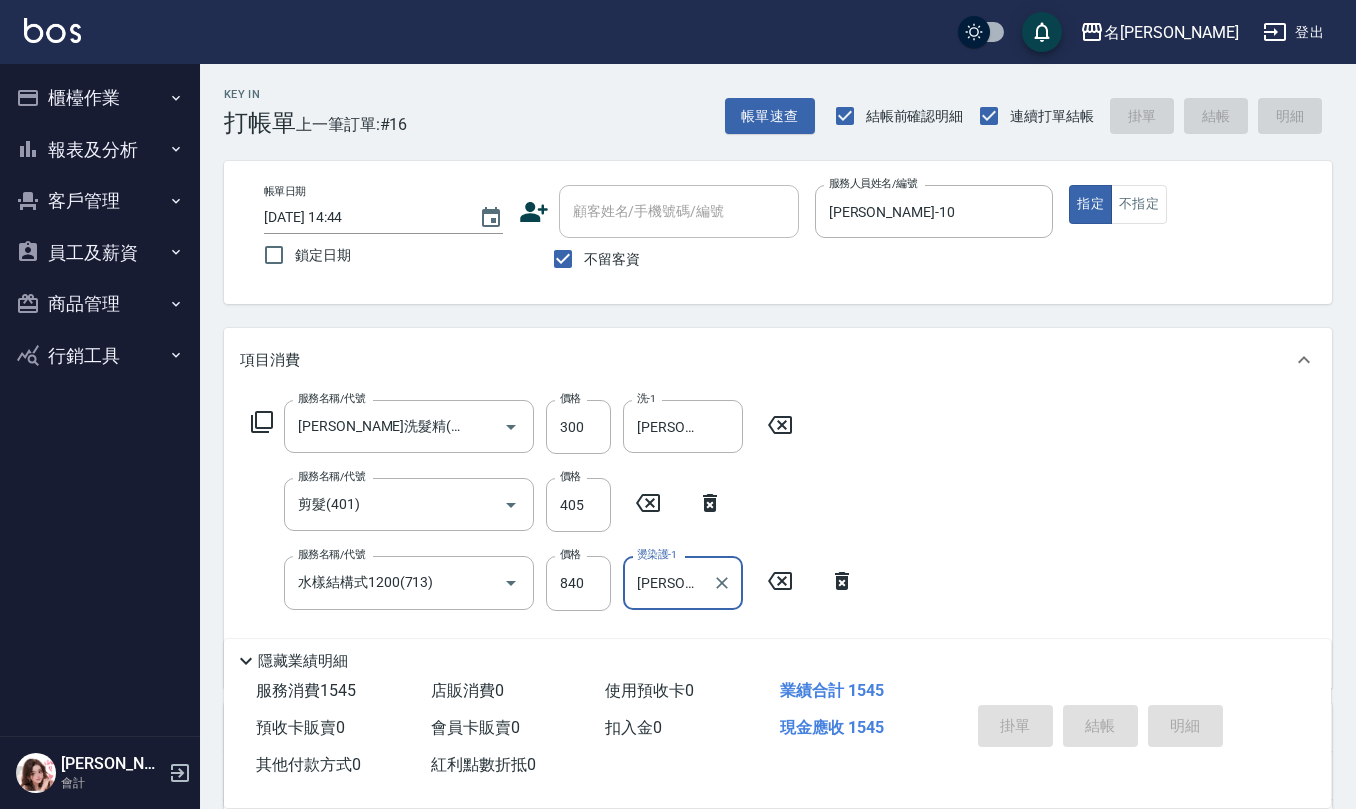 type 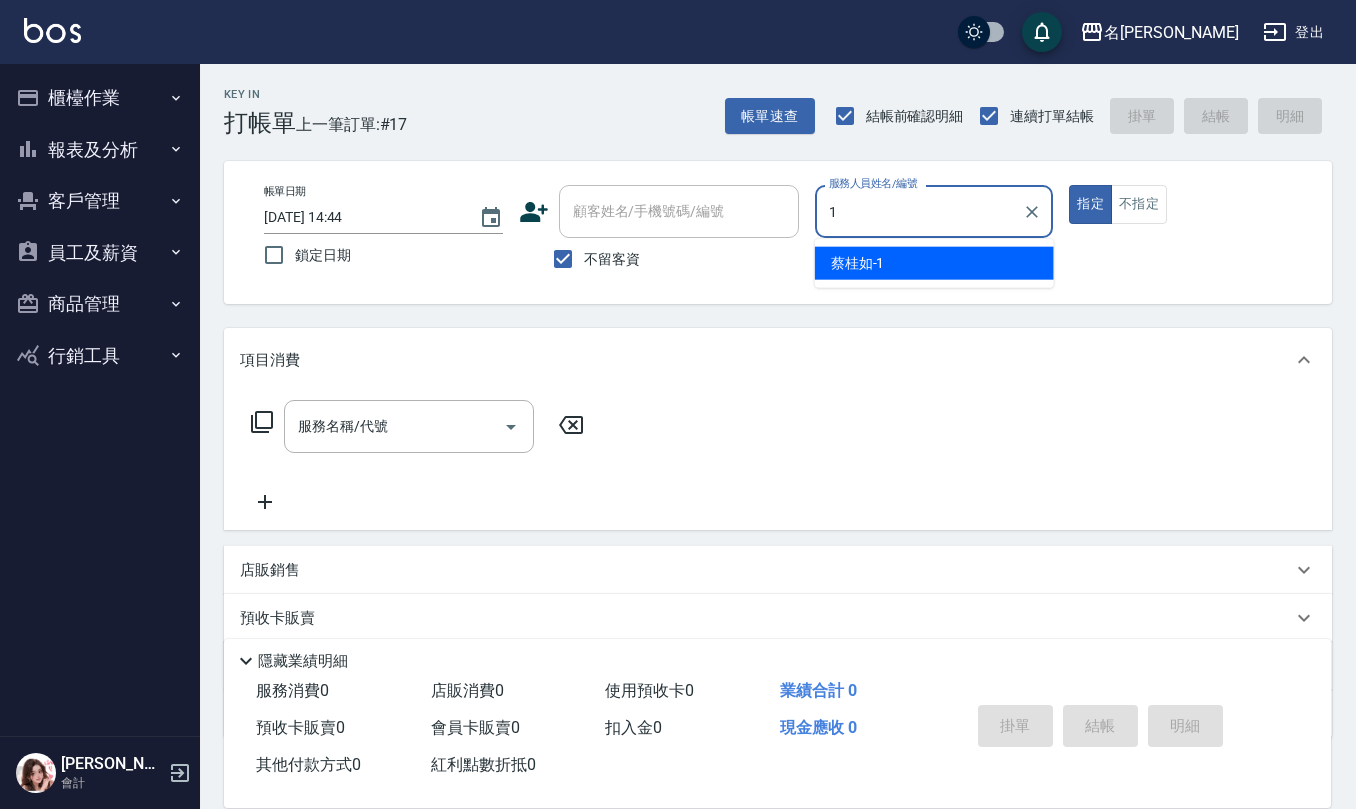 type on "[PERSON_NAME]1" 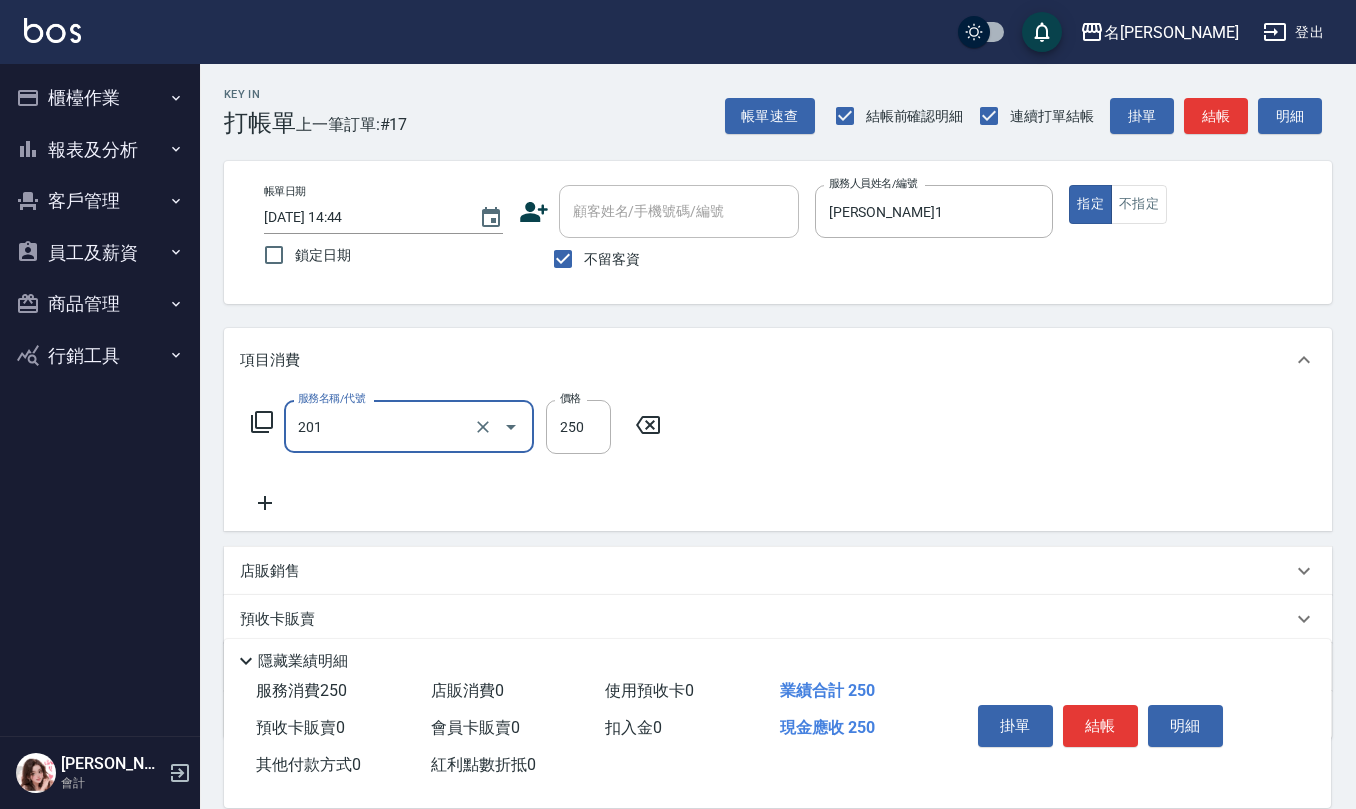 type on "洗髮(201)" 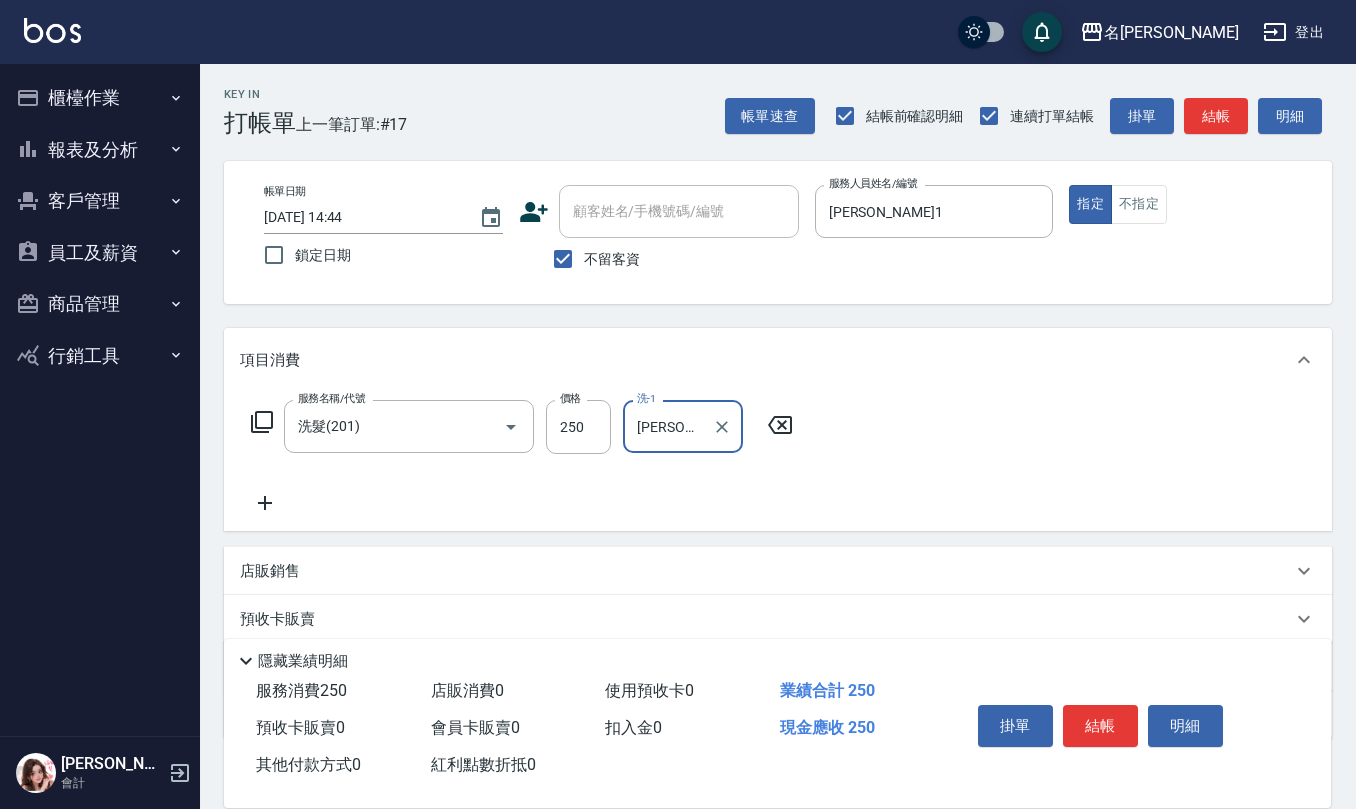 type on "[PERSON_NAME]-25" 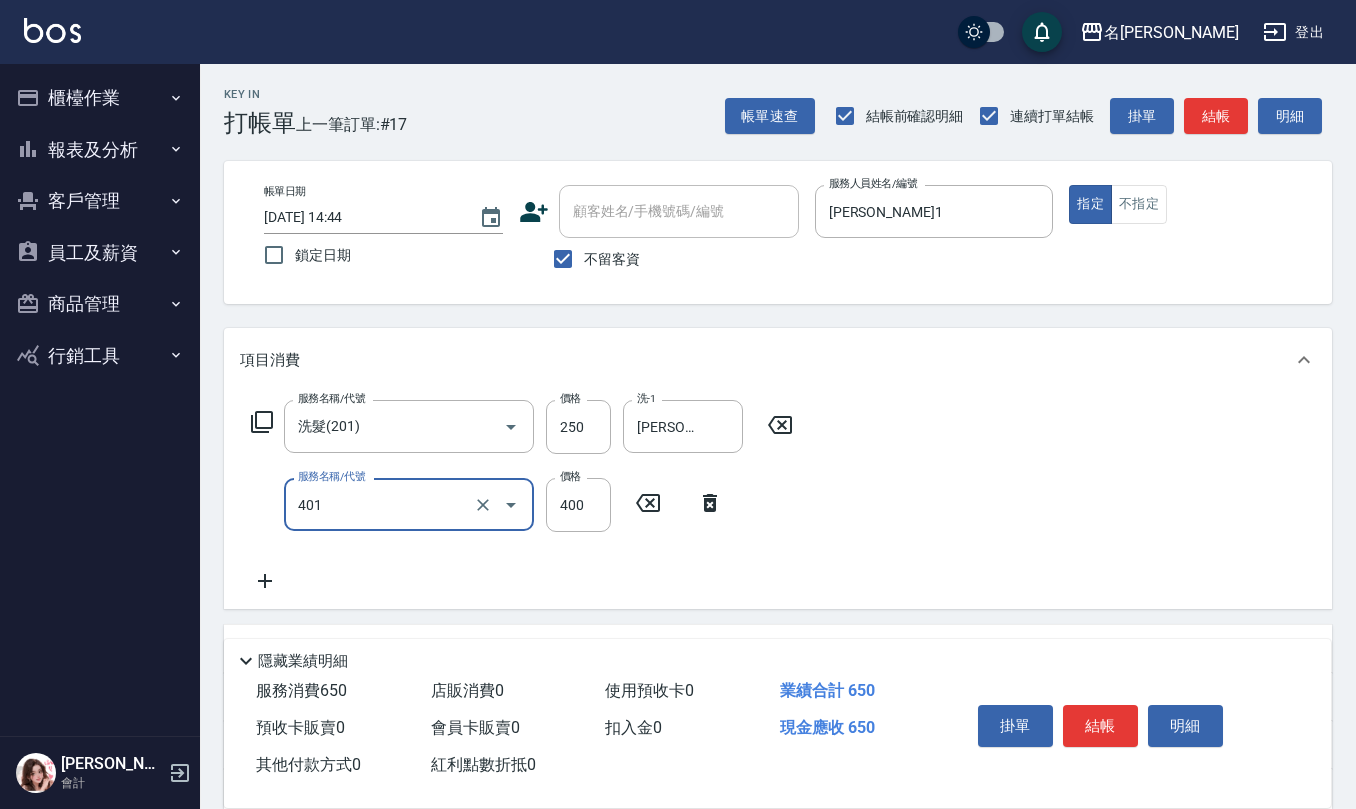 type on "剪髮(401)" 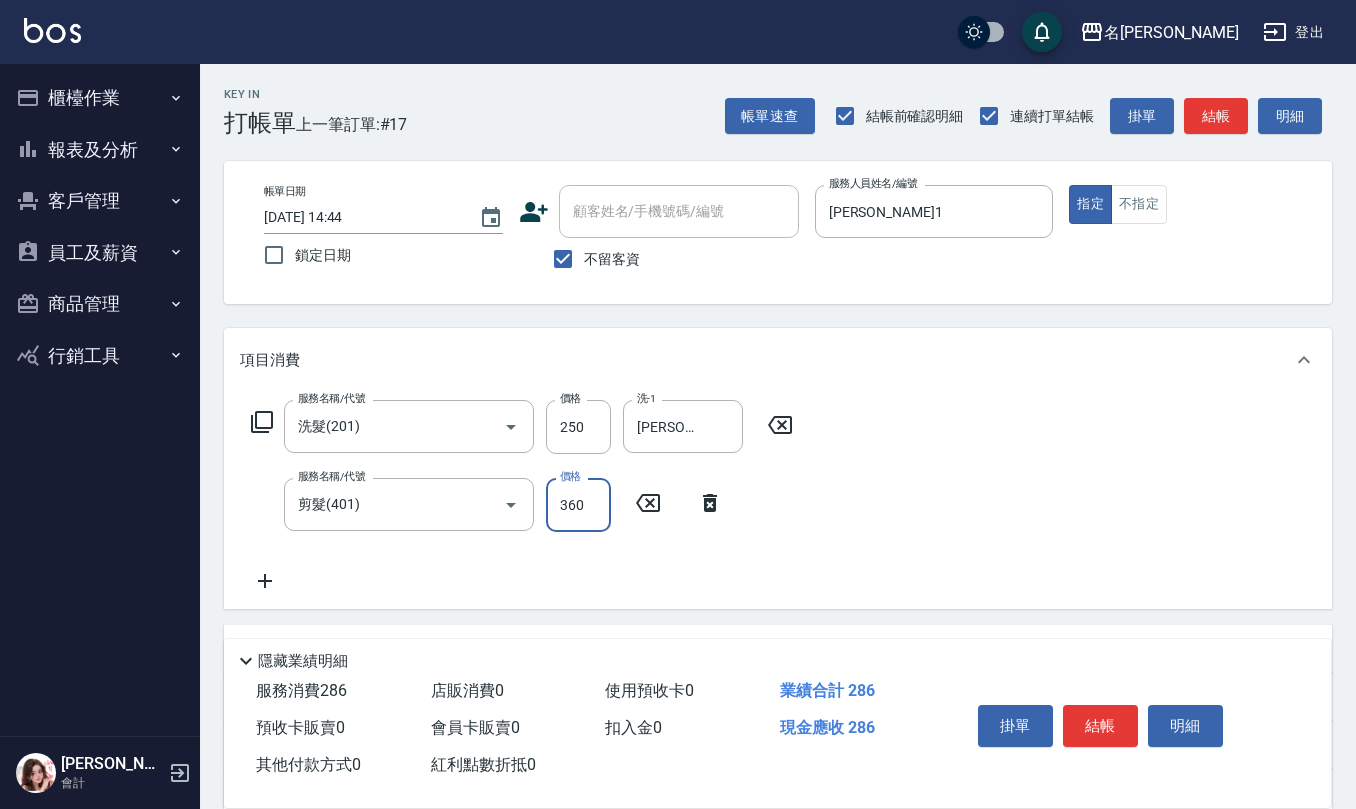 type on "360" 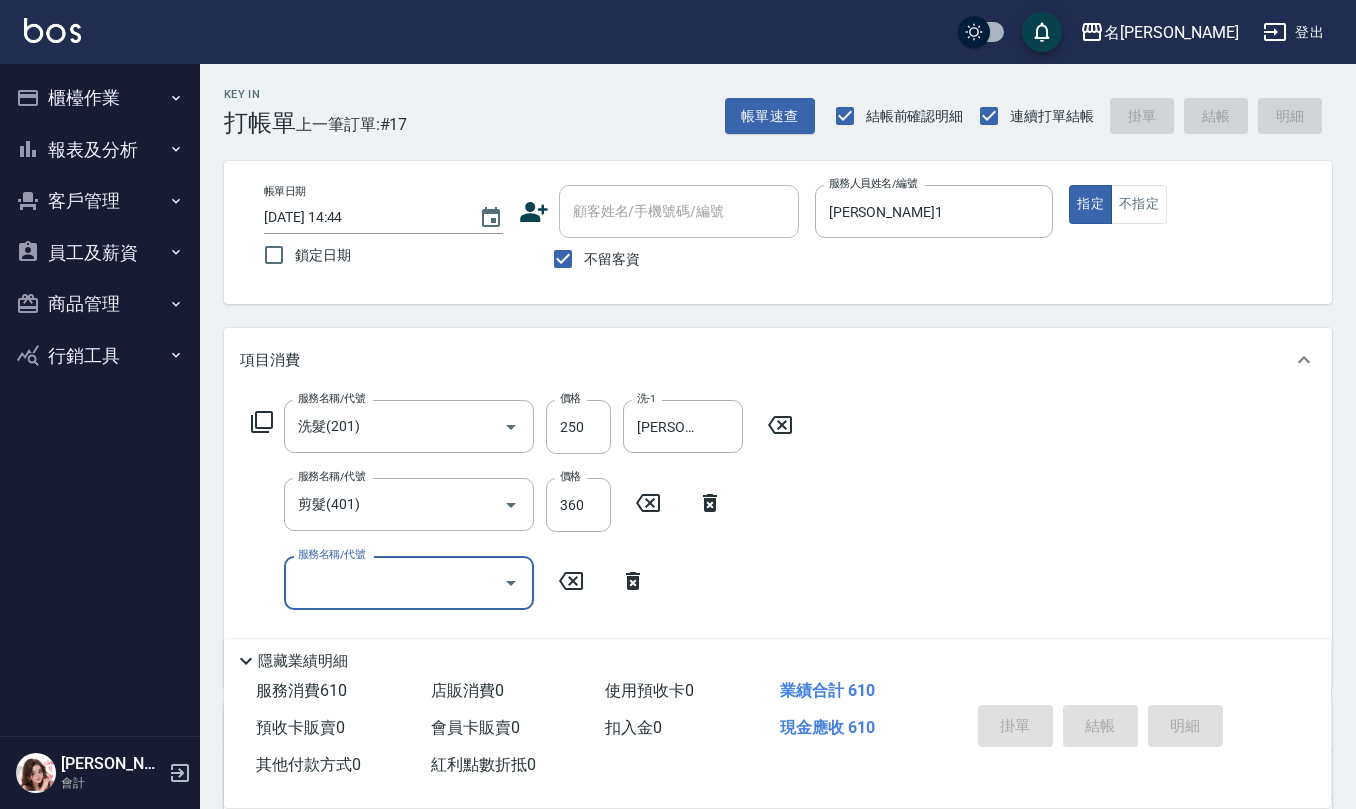type on "[DATE] 14:45" 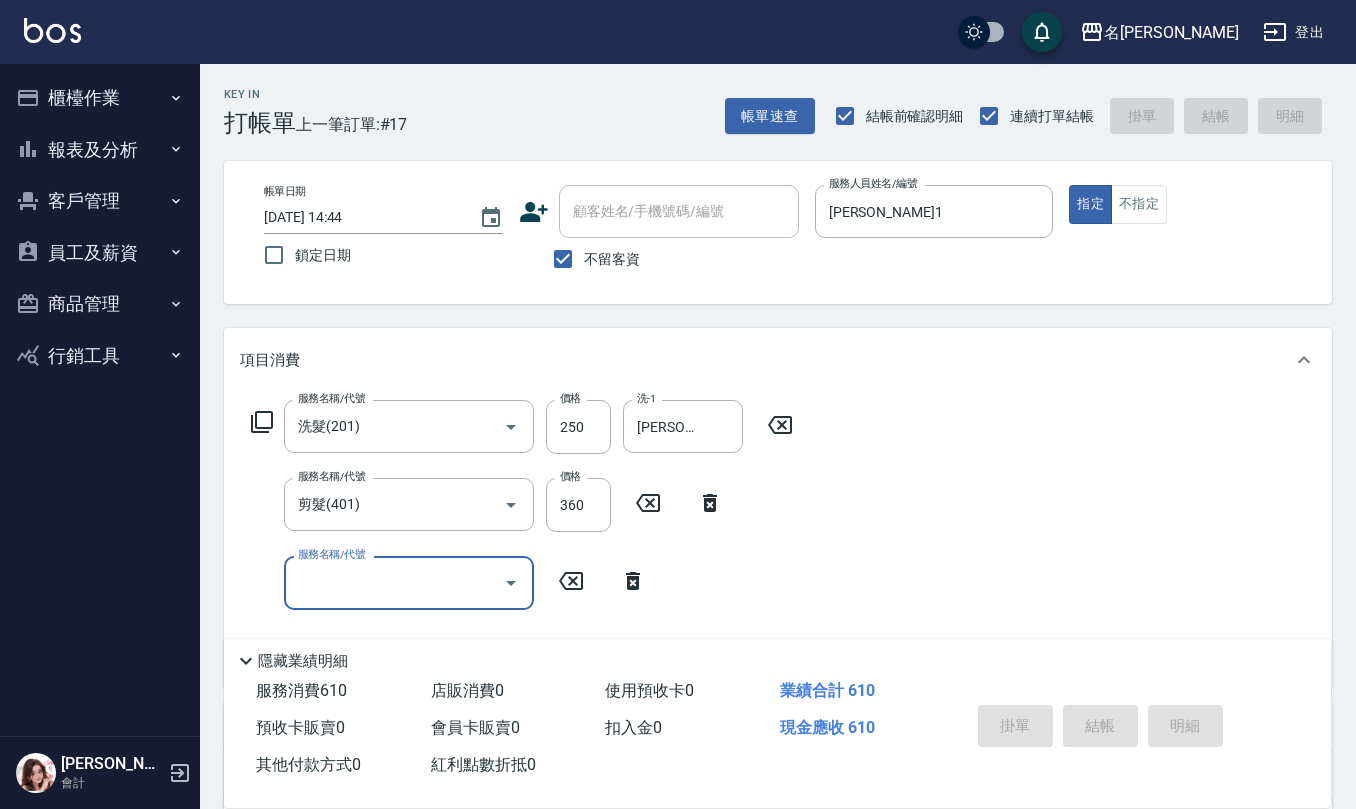 type 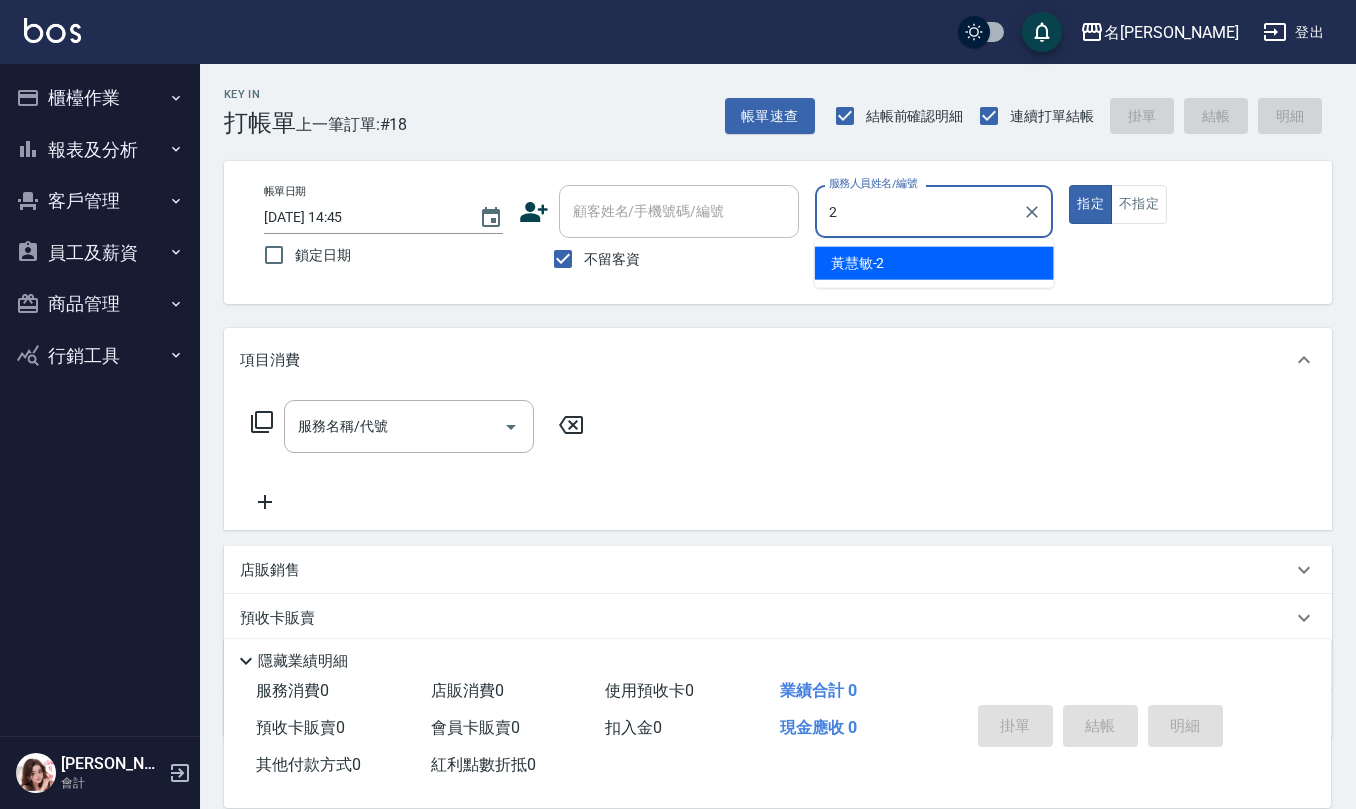 type on "[PERSON_NAME]-2" 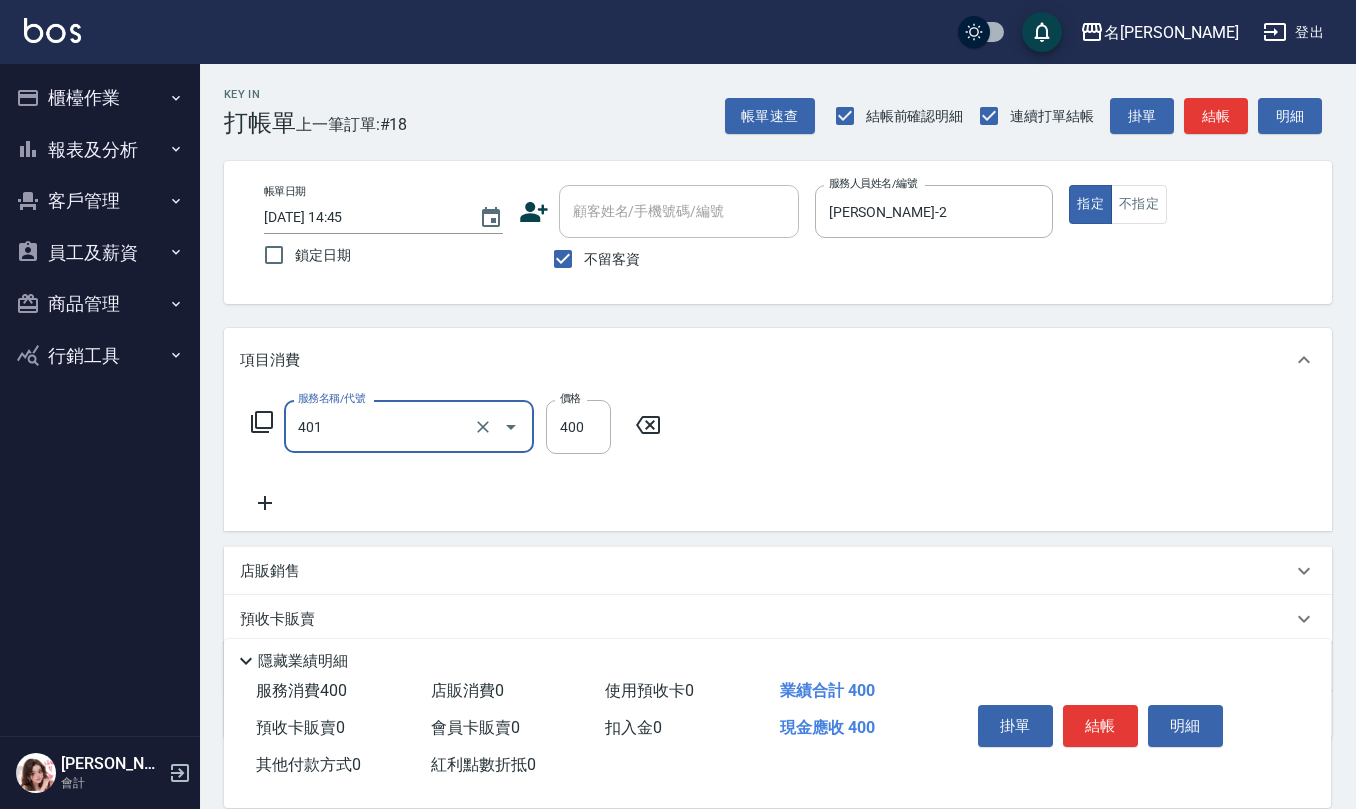 type on "剪髮(401)" 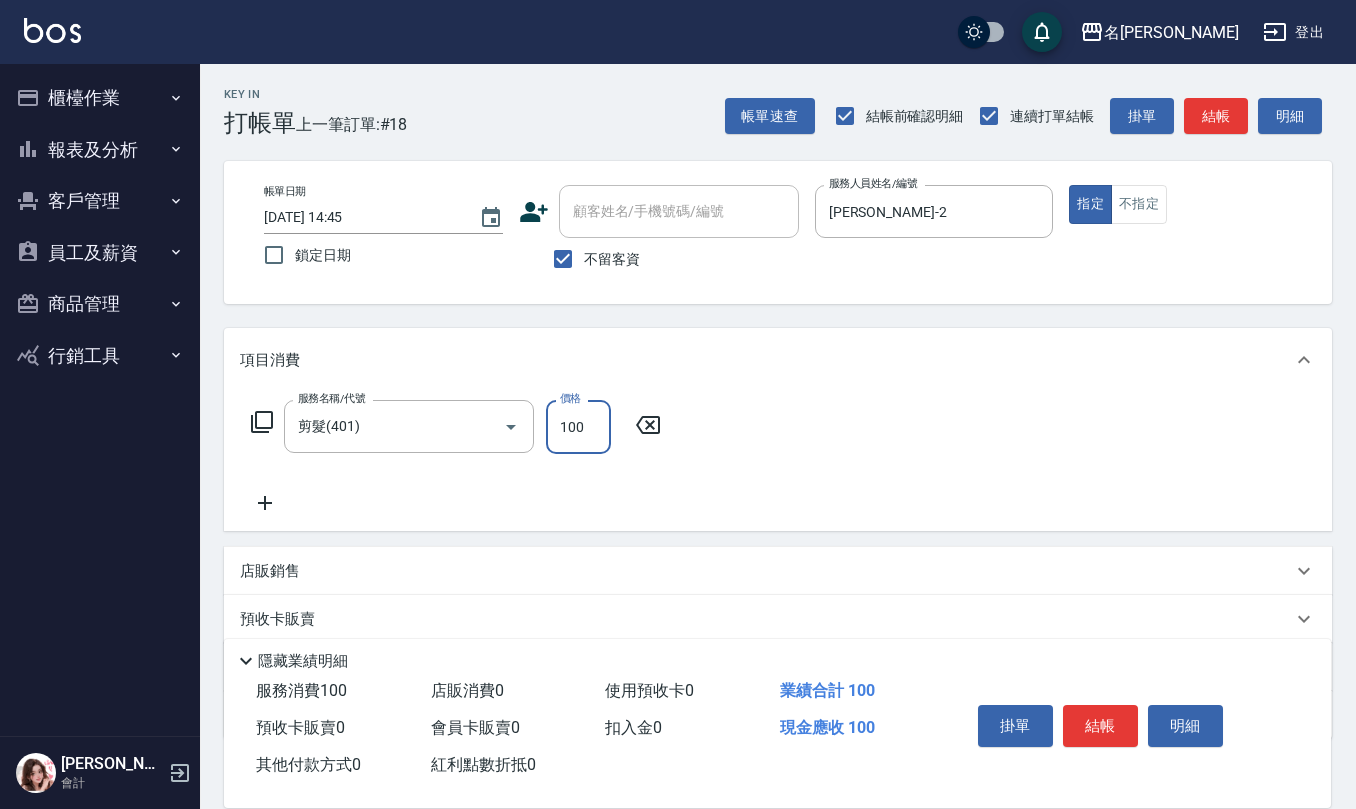 type on "100" 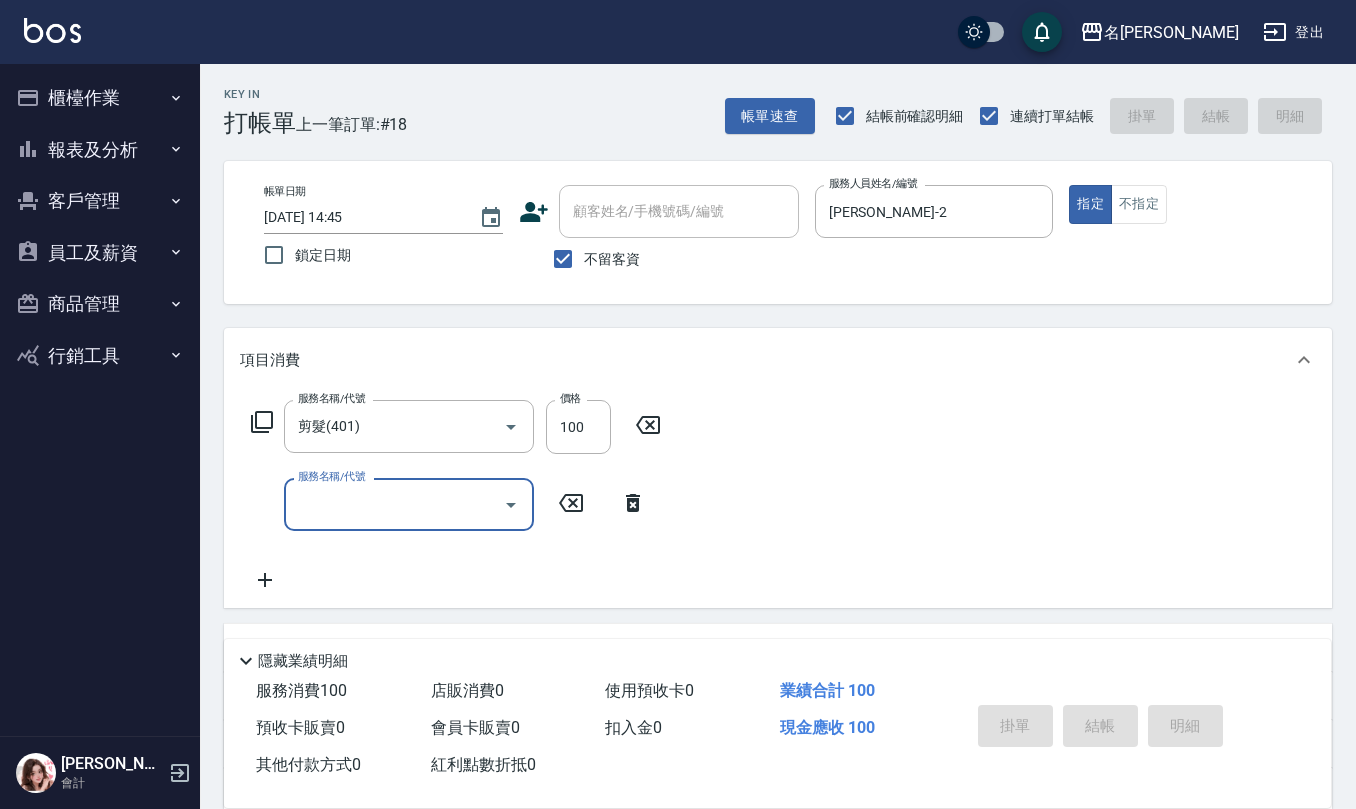 type 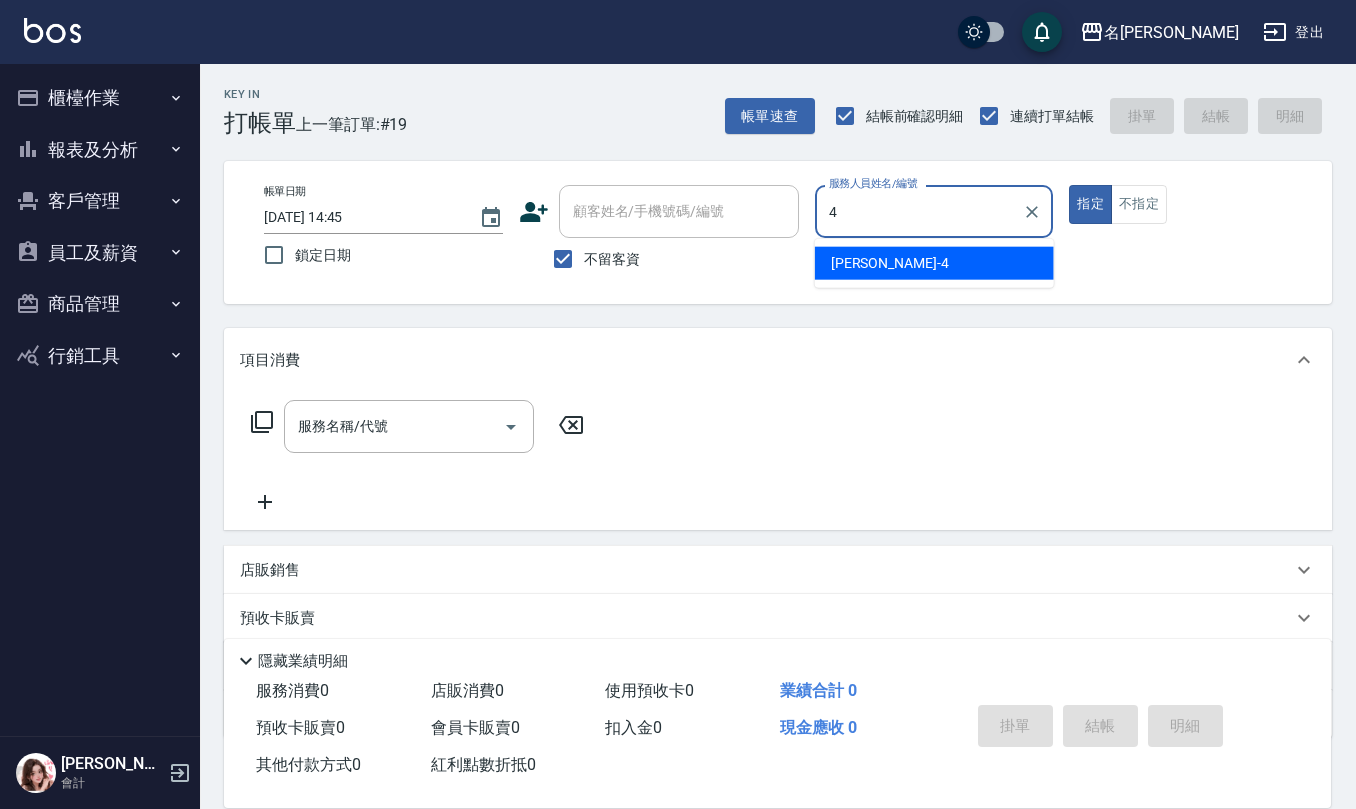 type on "[PERSON_NAME]-4" 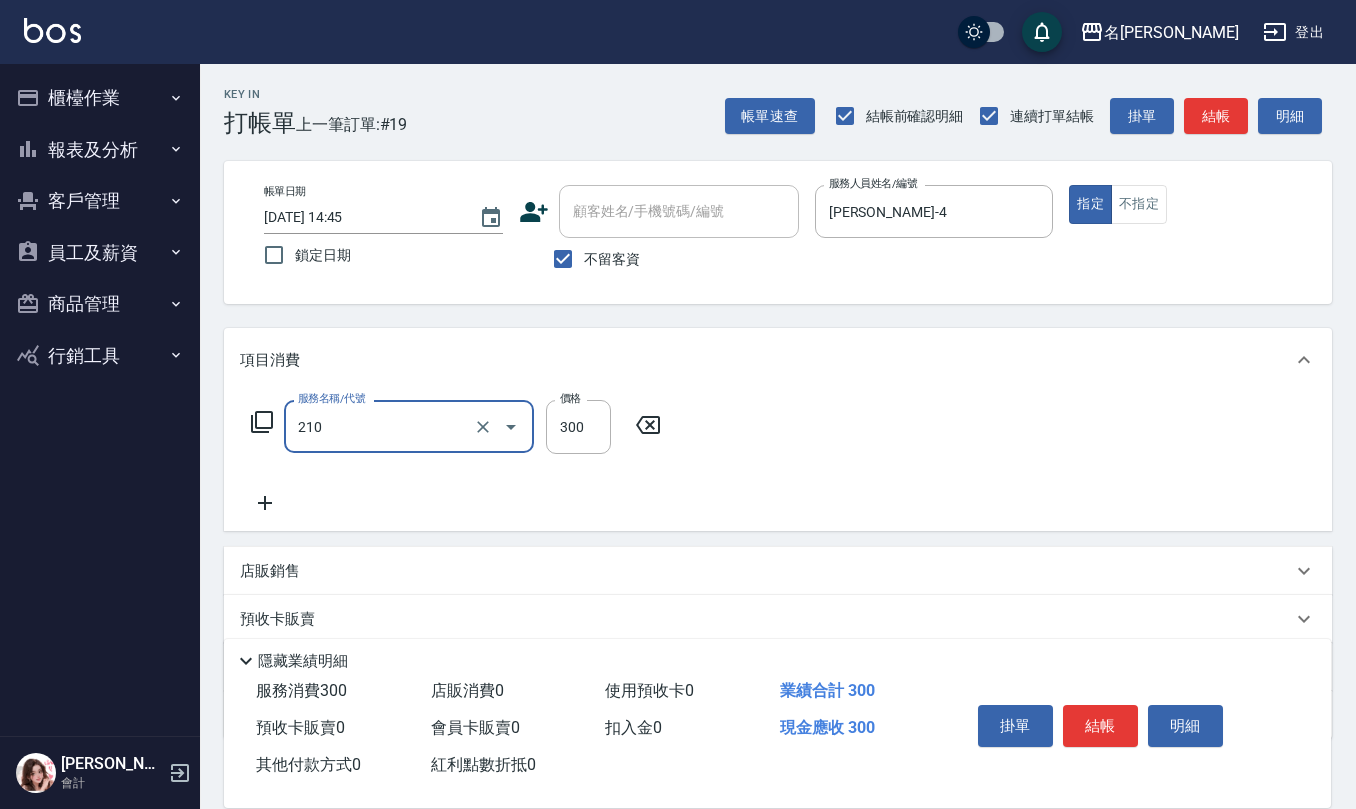 type on "[PERSON_NAME]洗髮精(210)" 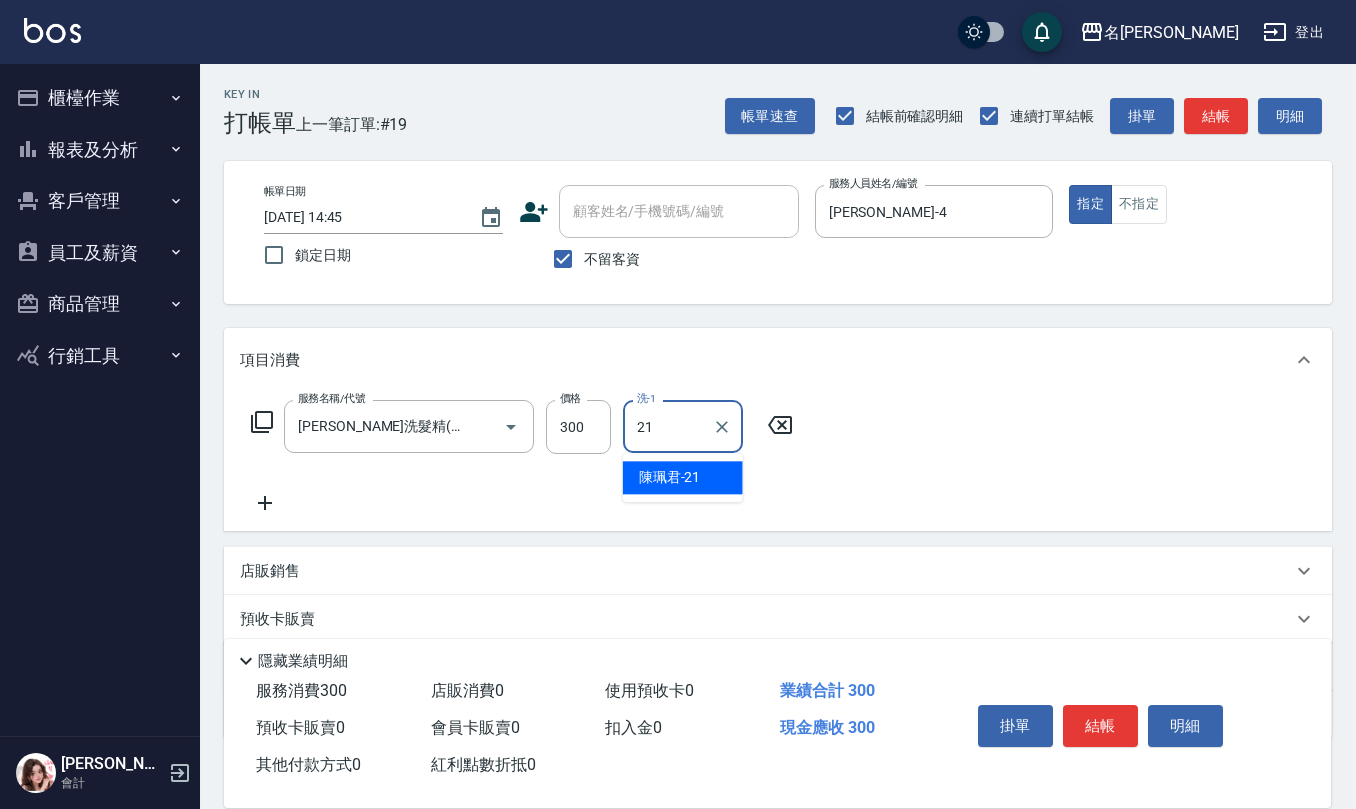 type on "[PERSON_NAME]-21" 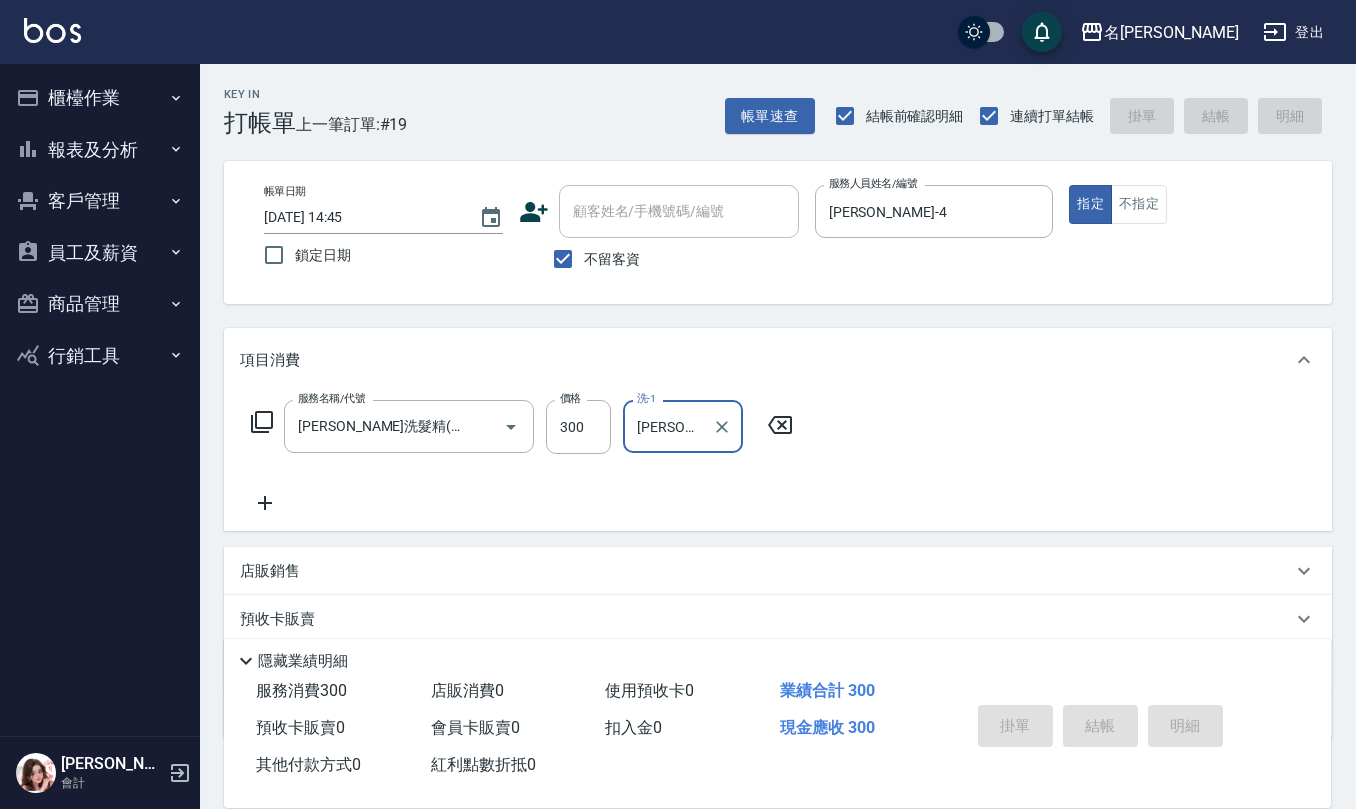 type 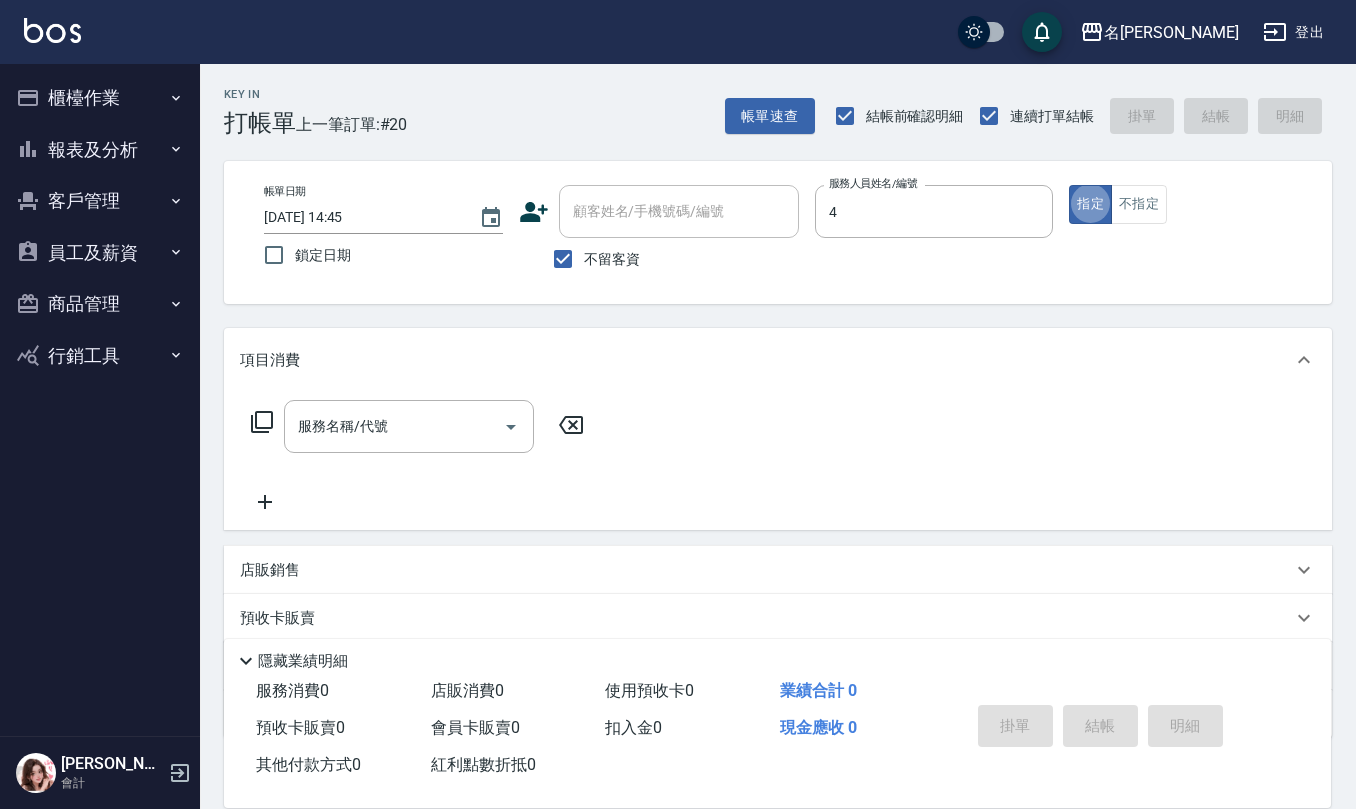 type on "[PERSON_NAME]-4" 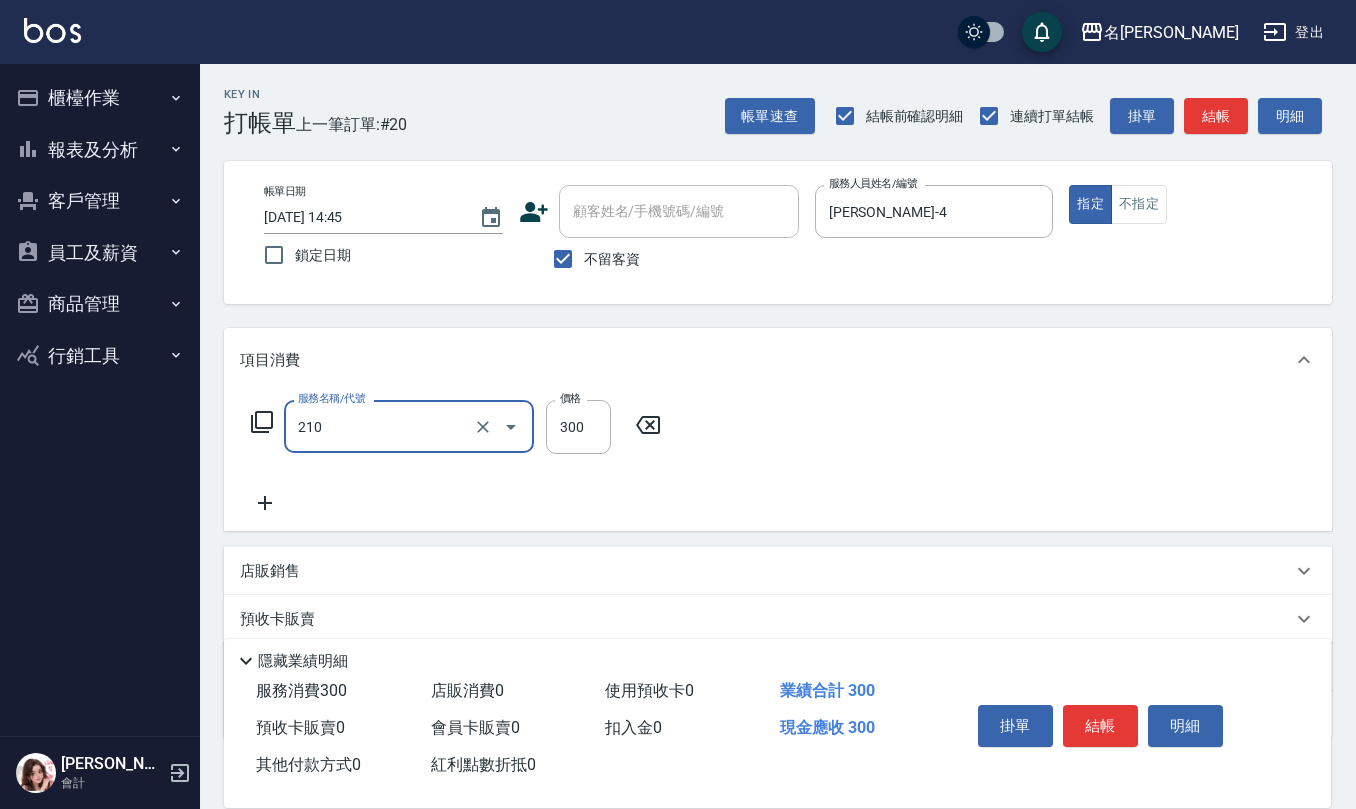 type on "[PERSON_NAME]洗髮精(210)" 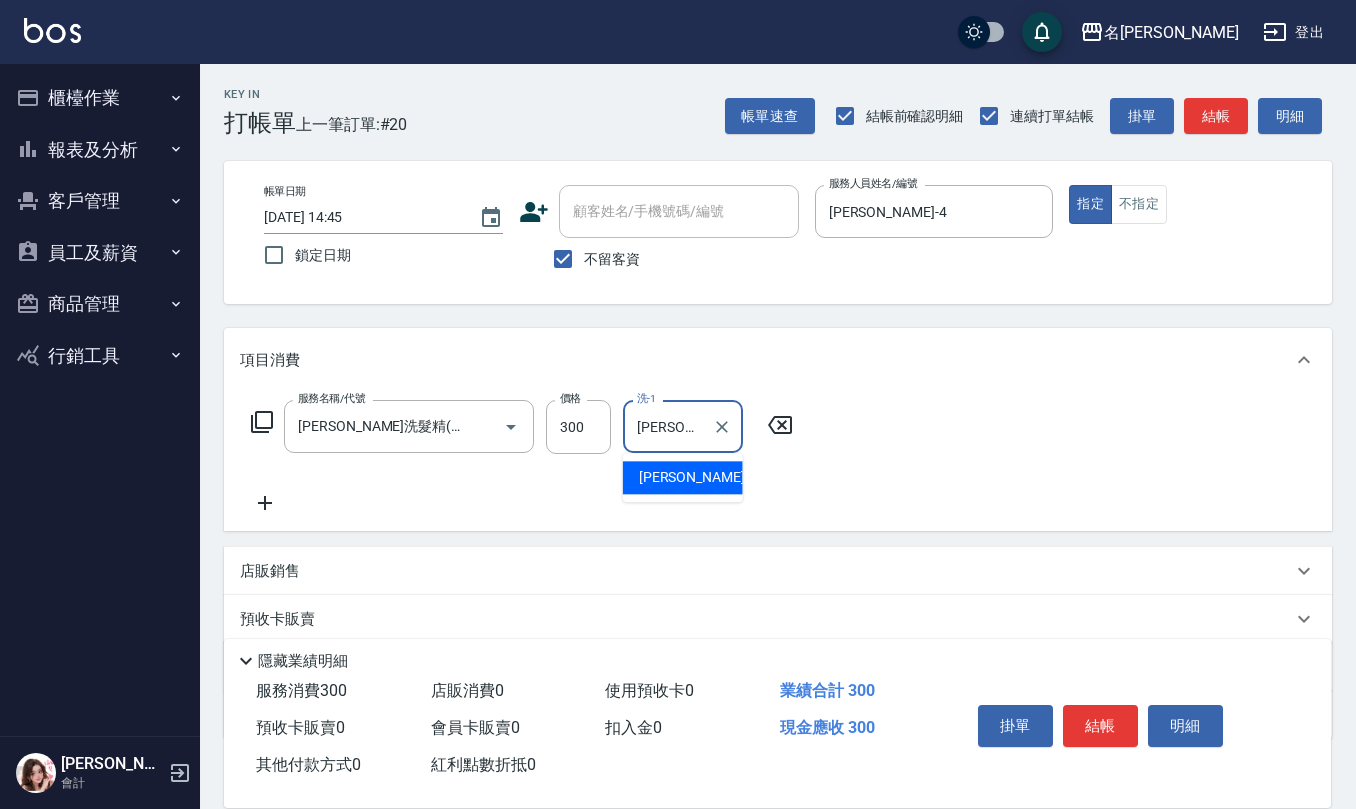 type on "[PERSON_NAME]-30" 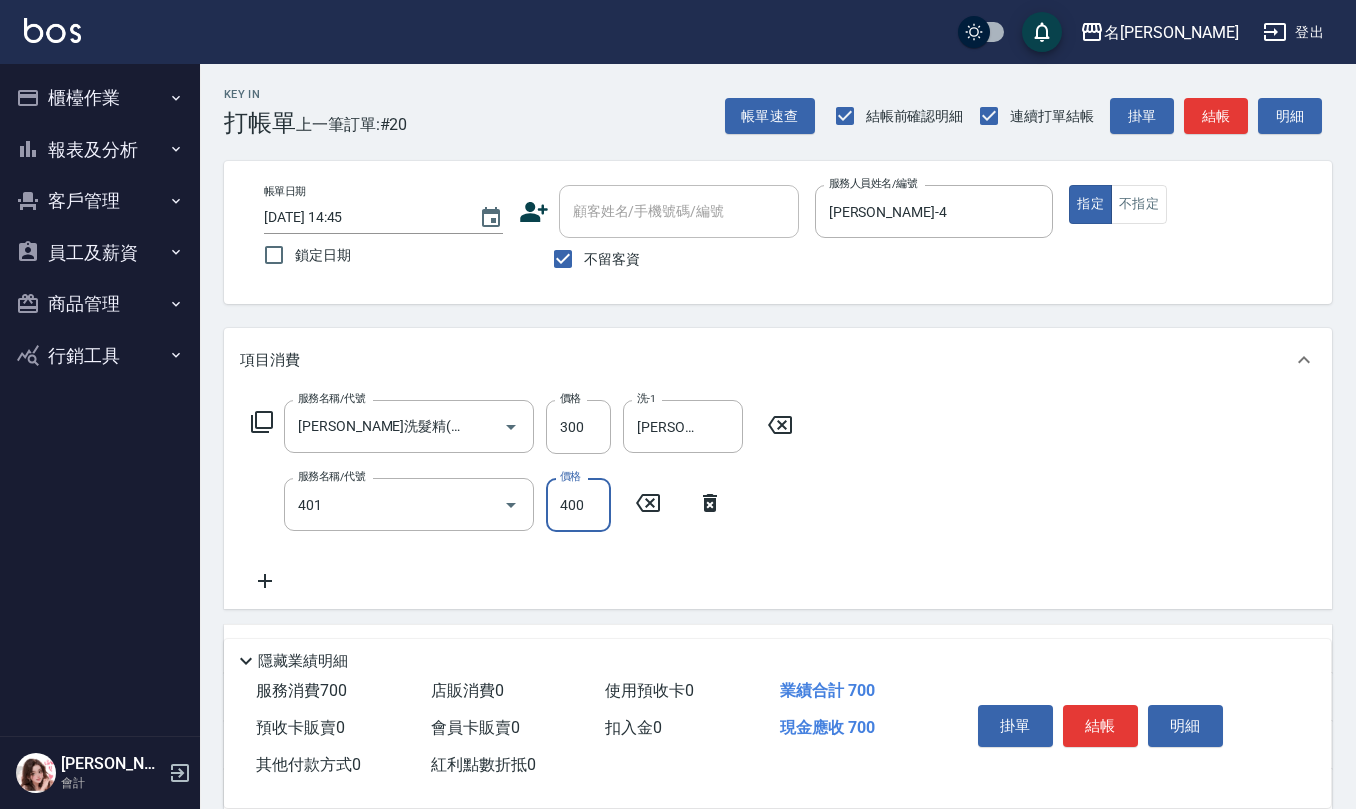type on "剪髮(401)" 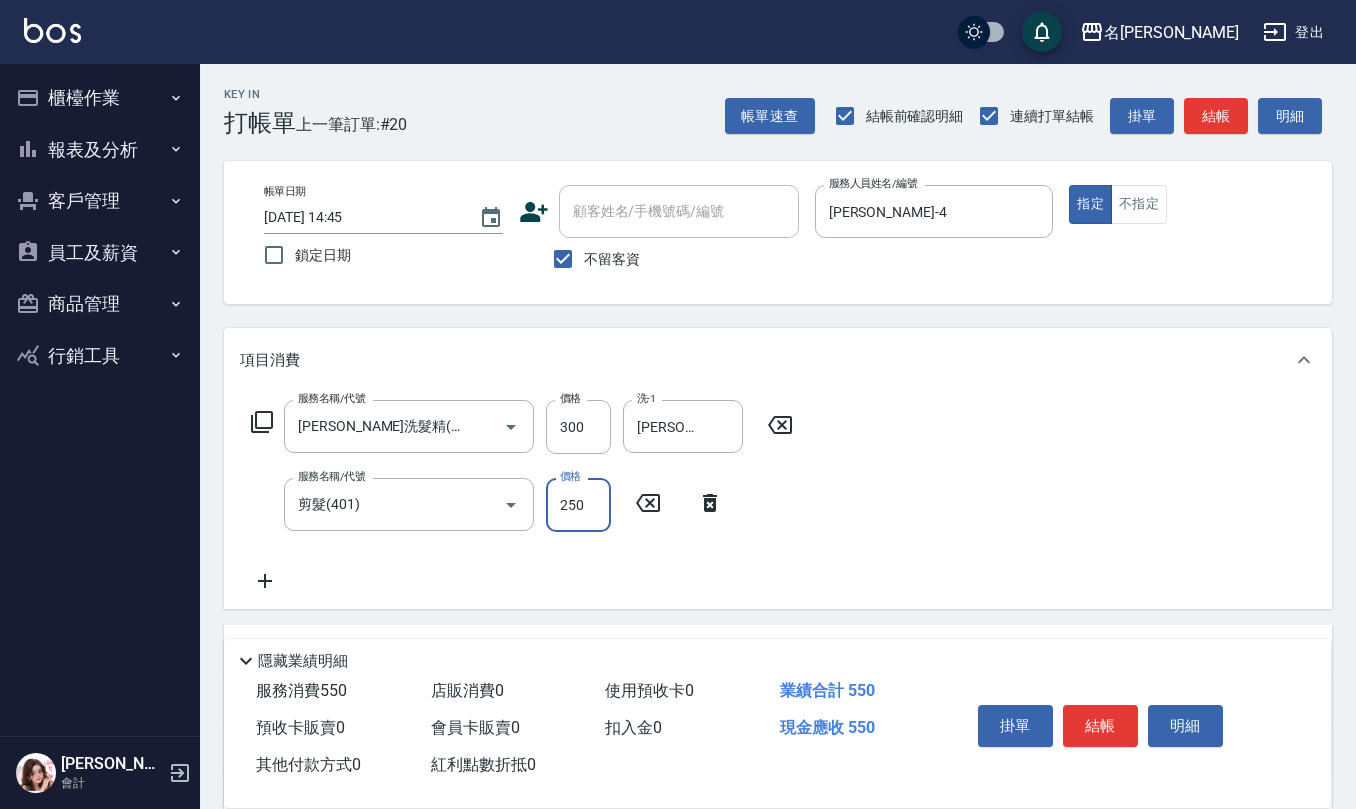 type on "250" 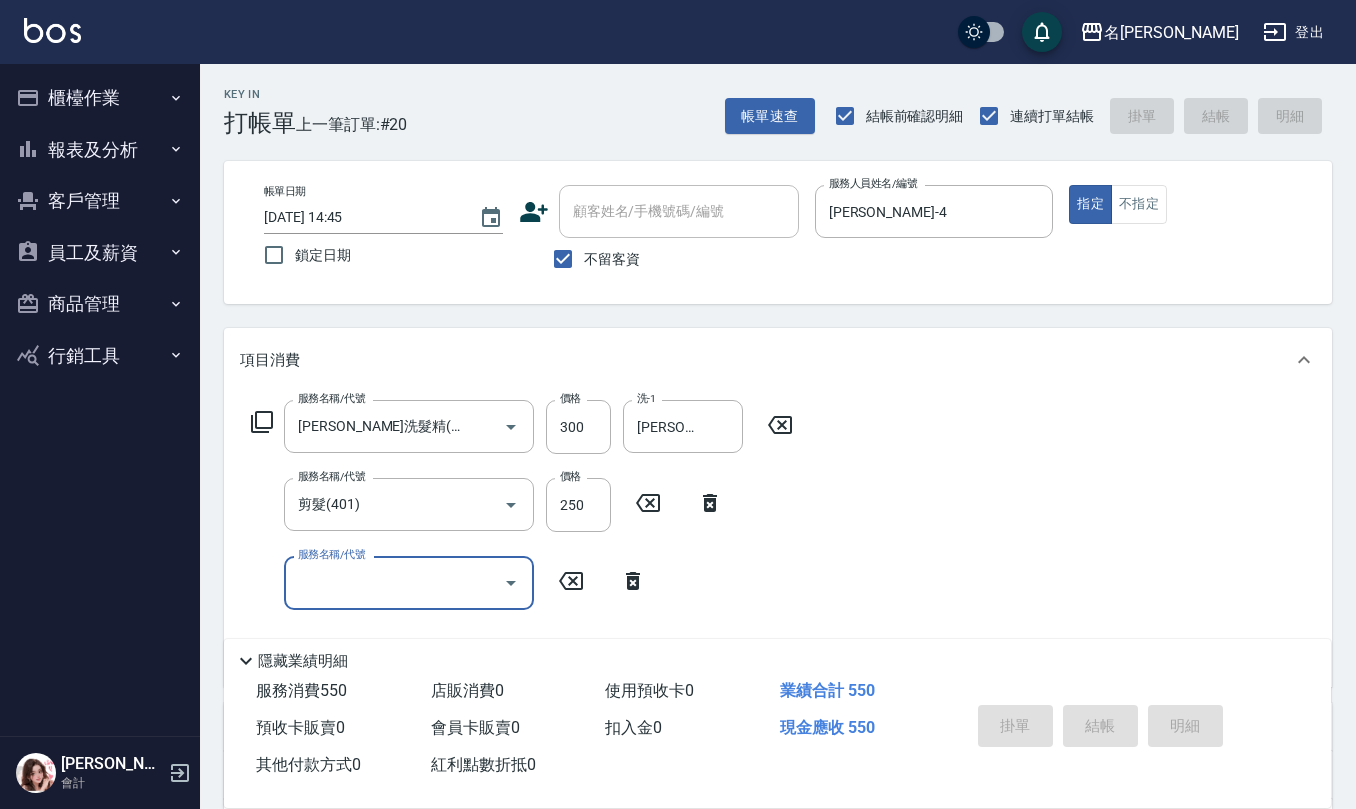 type 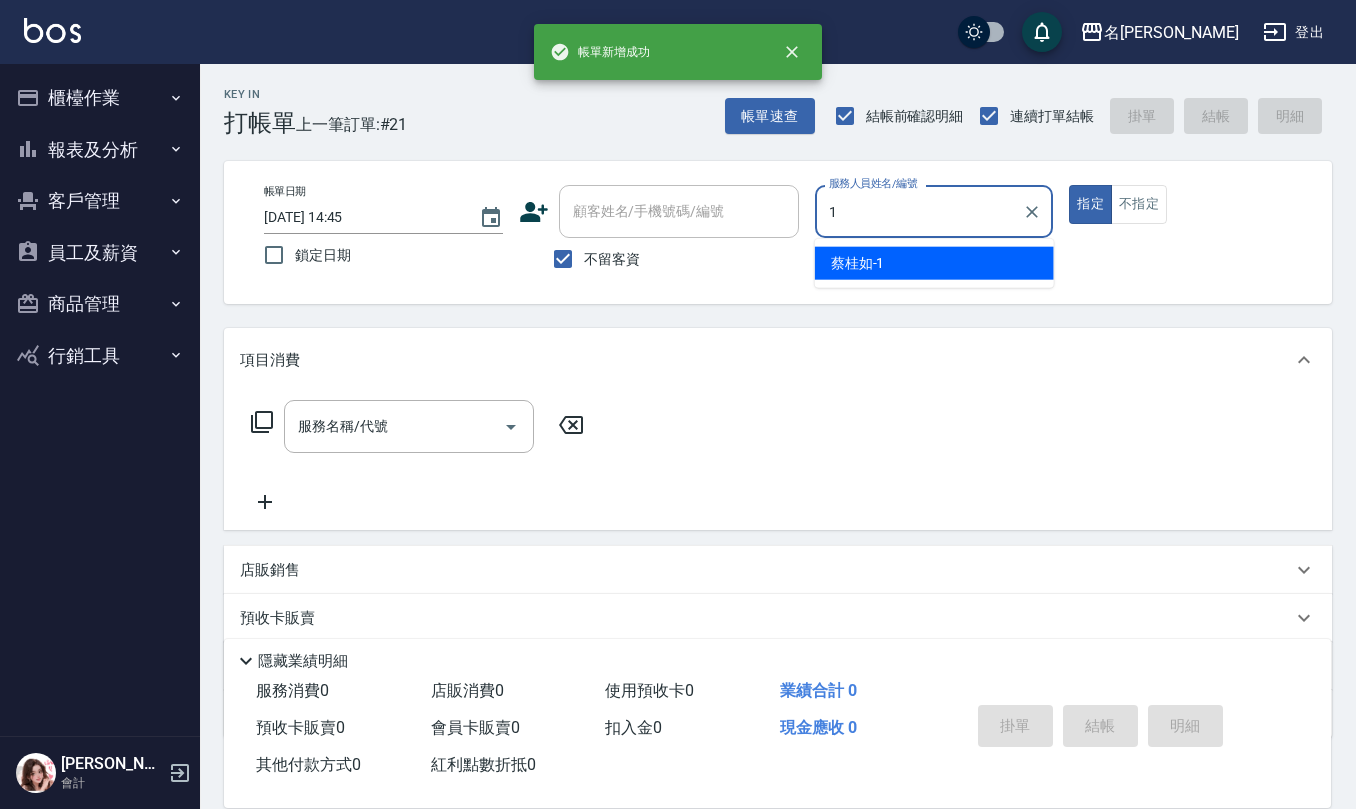 type on "[PERSON_NAME]1" 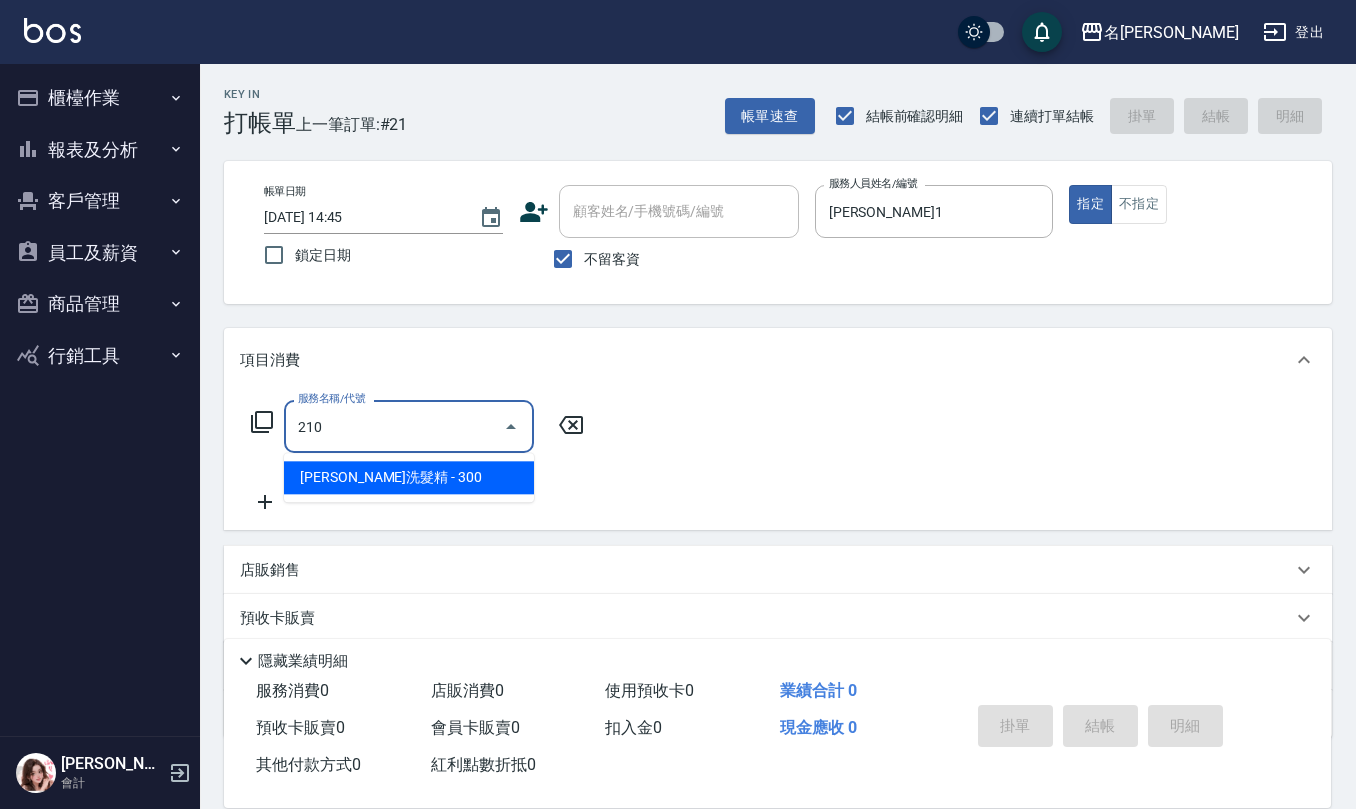 type on "[PERSON_NAME]洗髮精(210)" 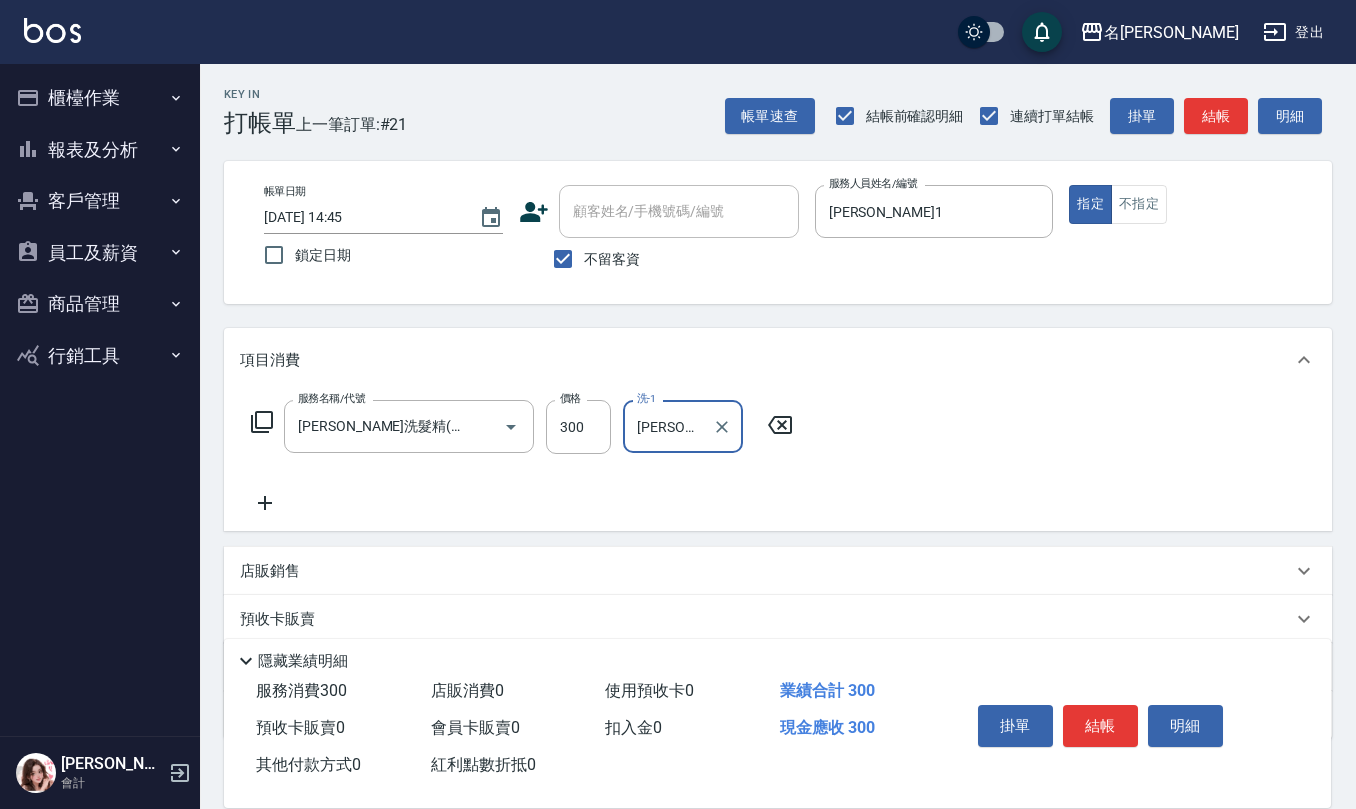 type on "[PERSON_NAME]-28" 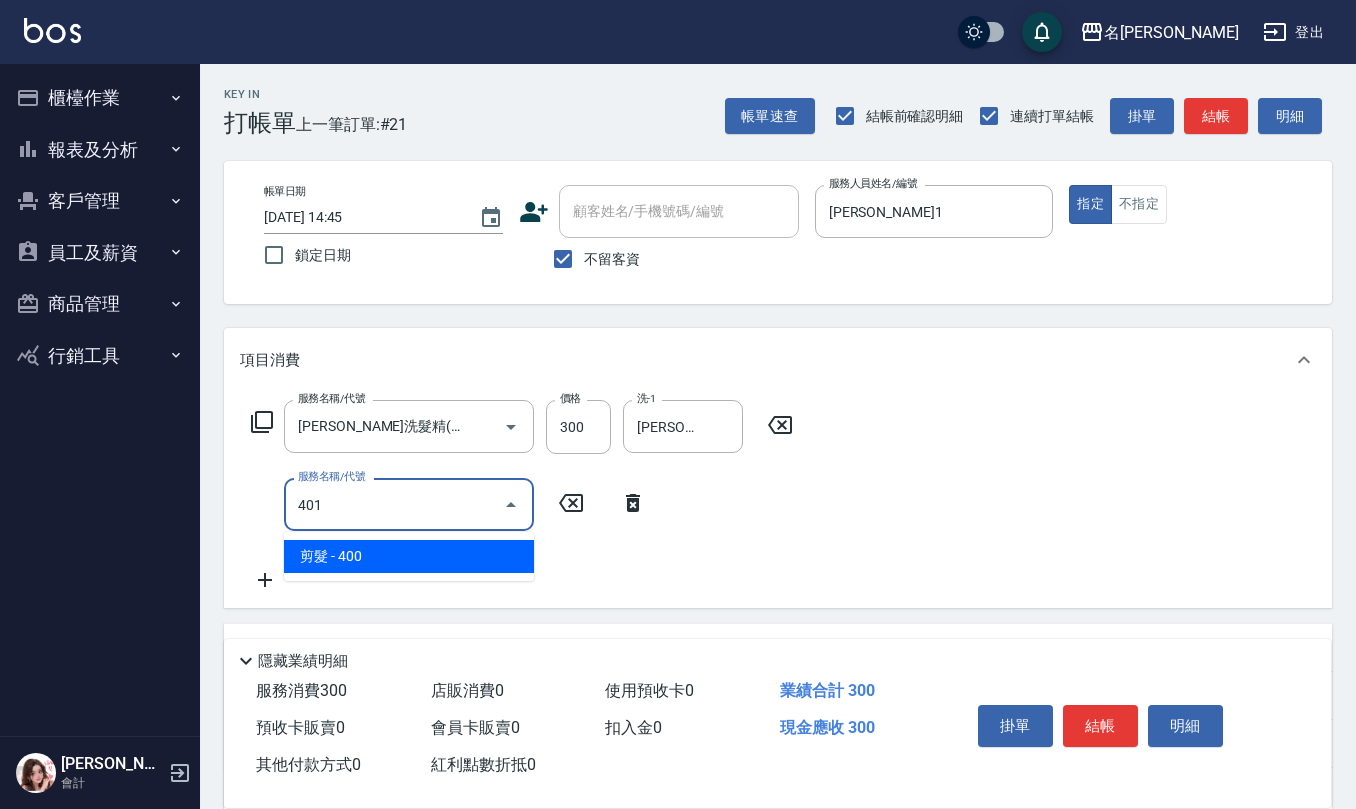 type on "剪髮(401)" 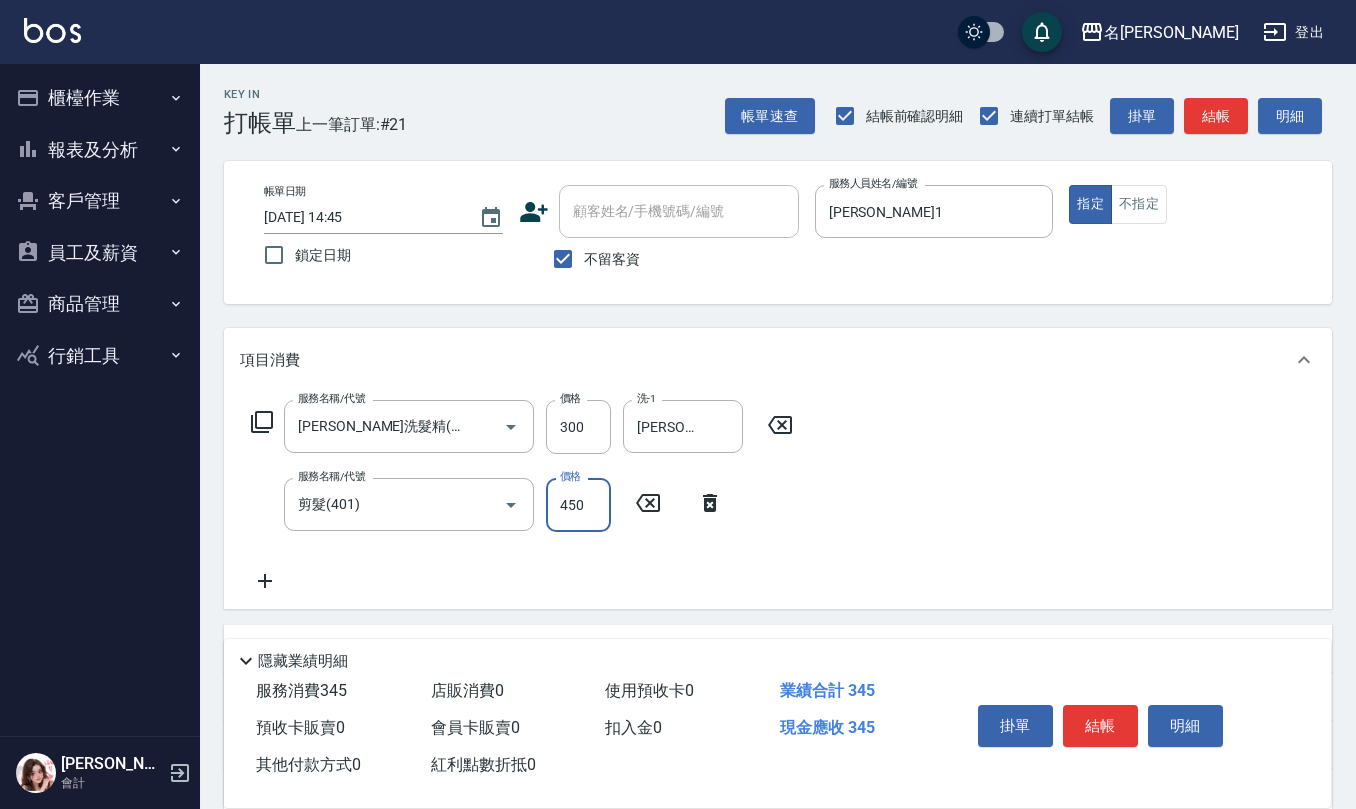 type on "450" 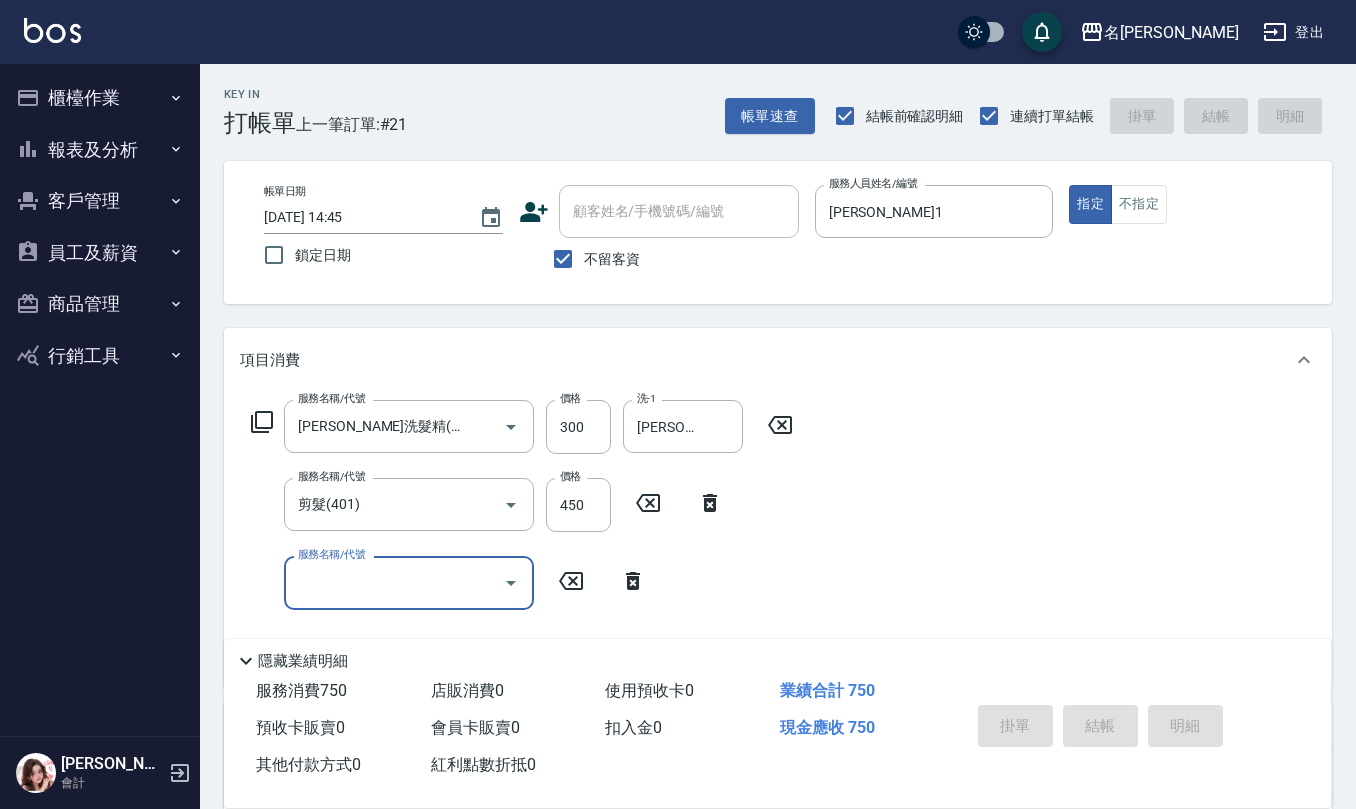 type on "[DATE] 14:46" 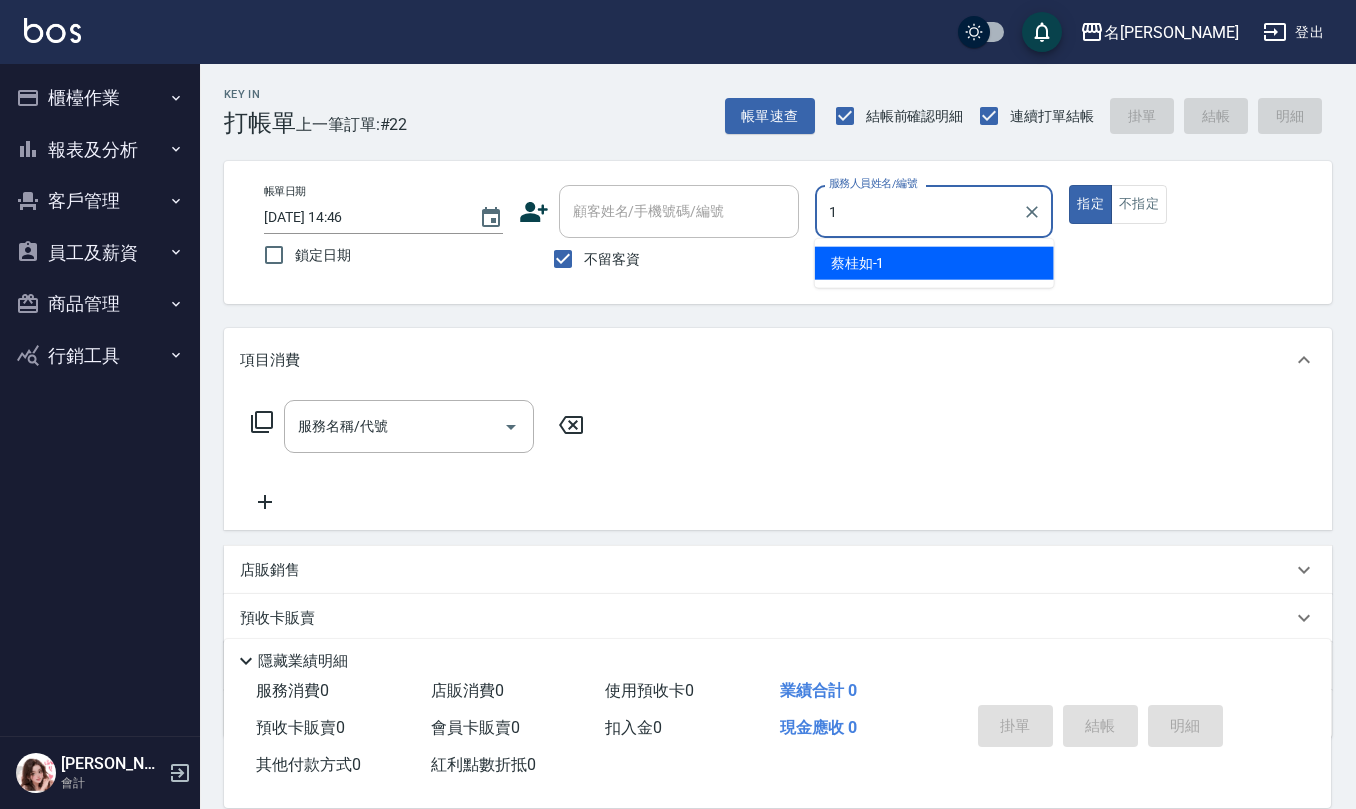 type on "[PERSON_NAME]1" 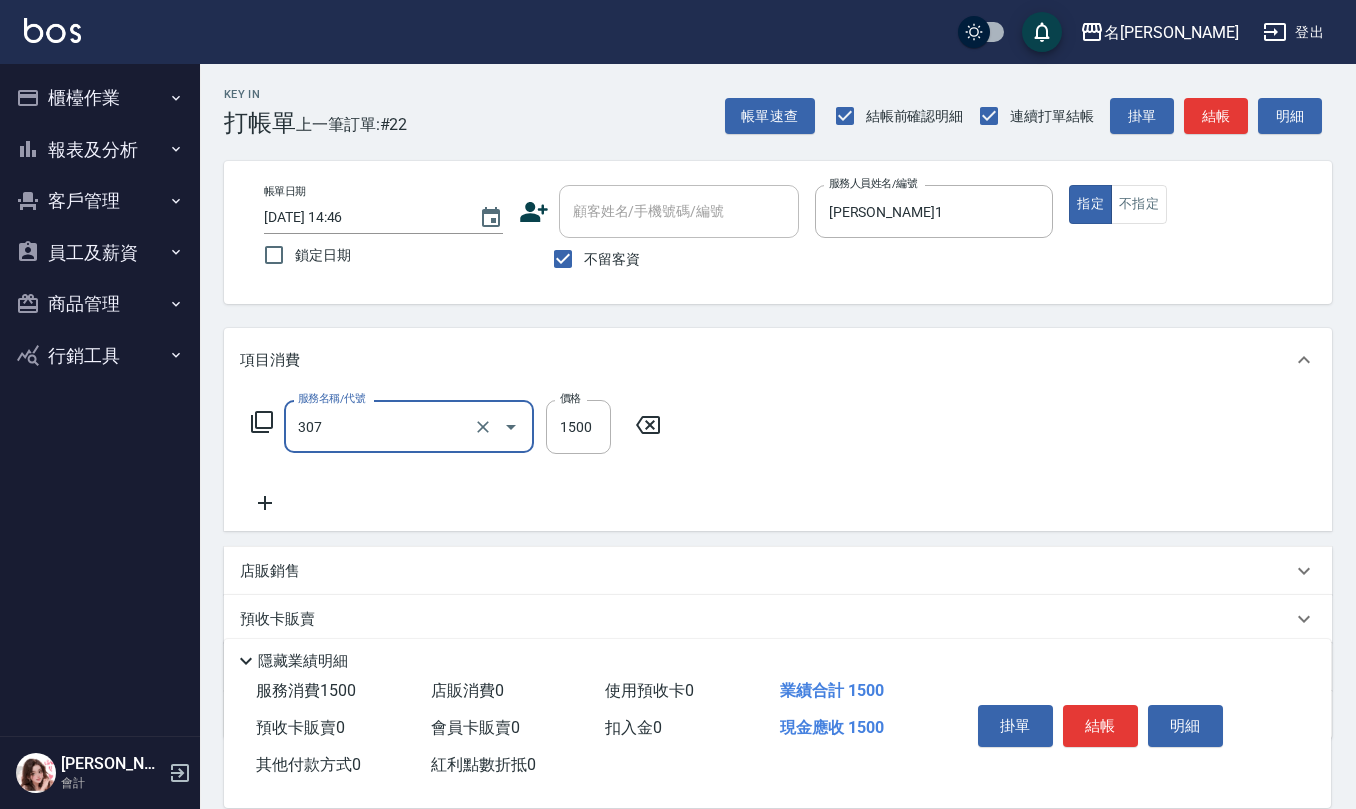 type on "EF麥拉寧燙髮1500(307)" 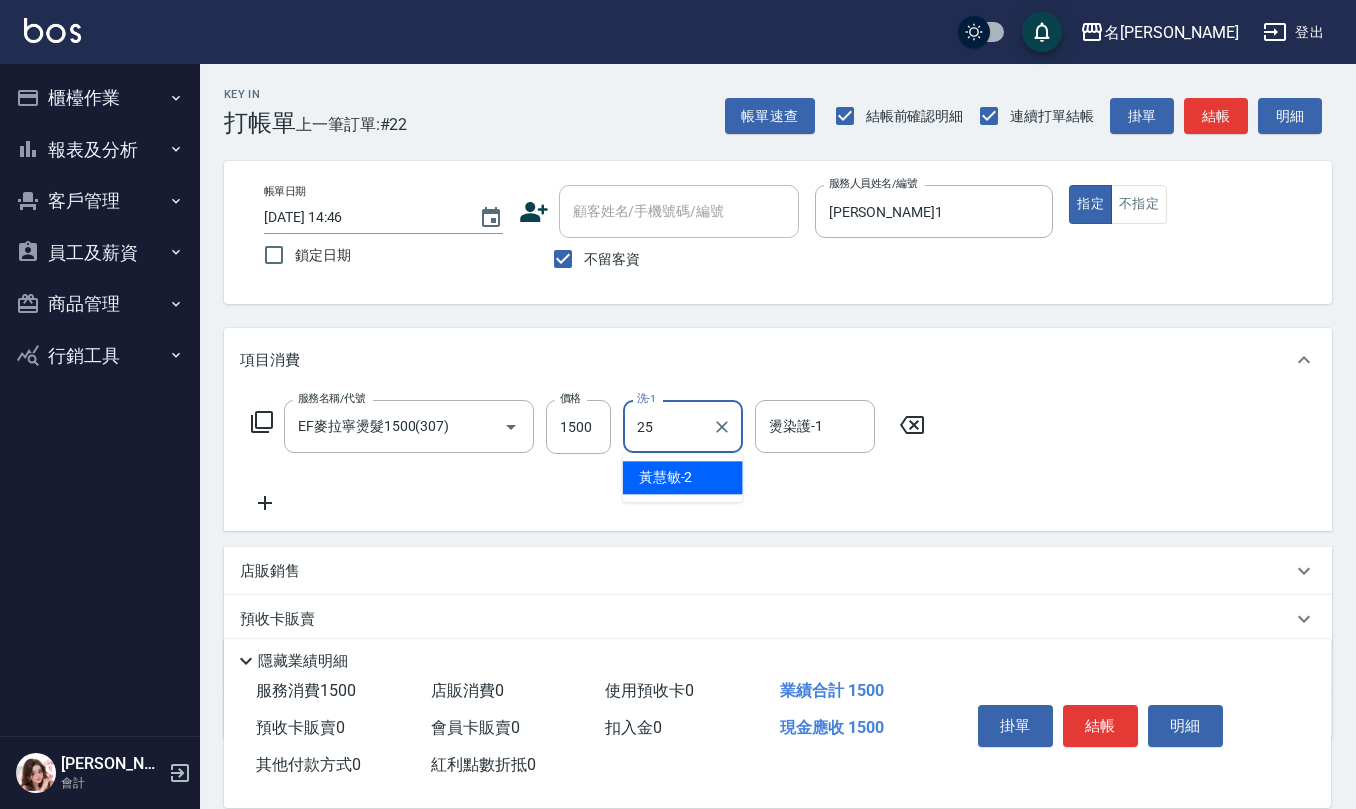 type on "[PERSON_NAME]-25" 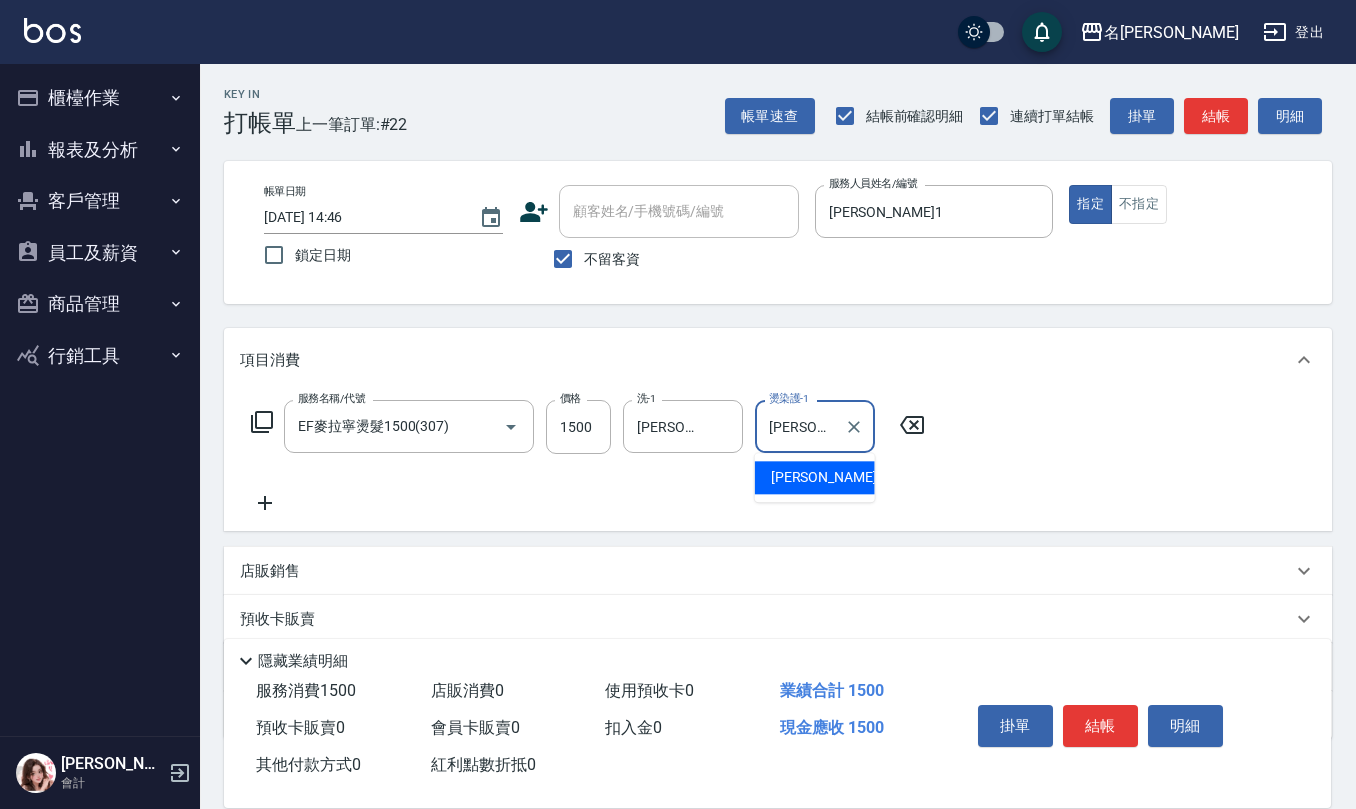 type on "[PERSON_NAME]-25" 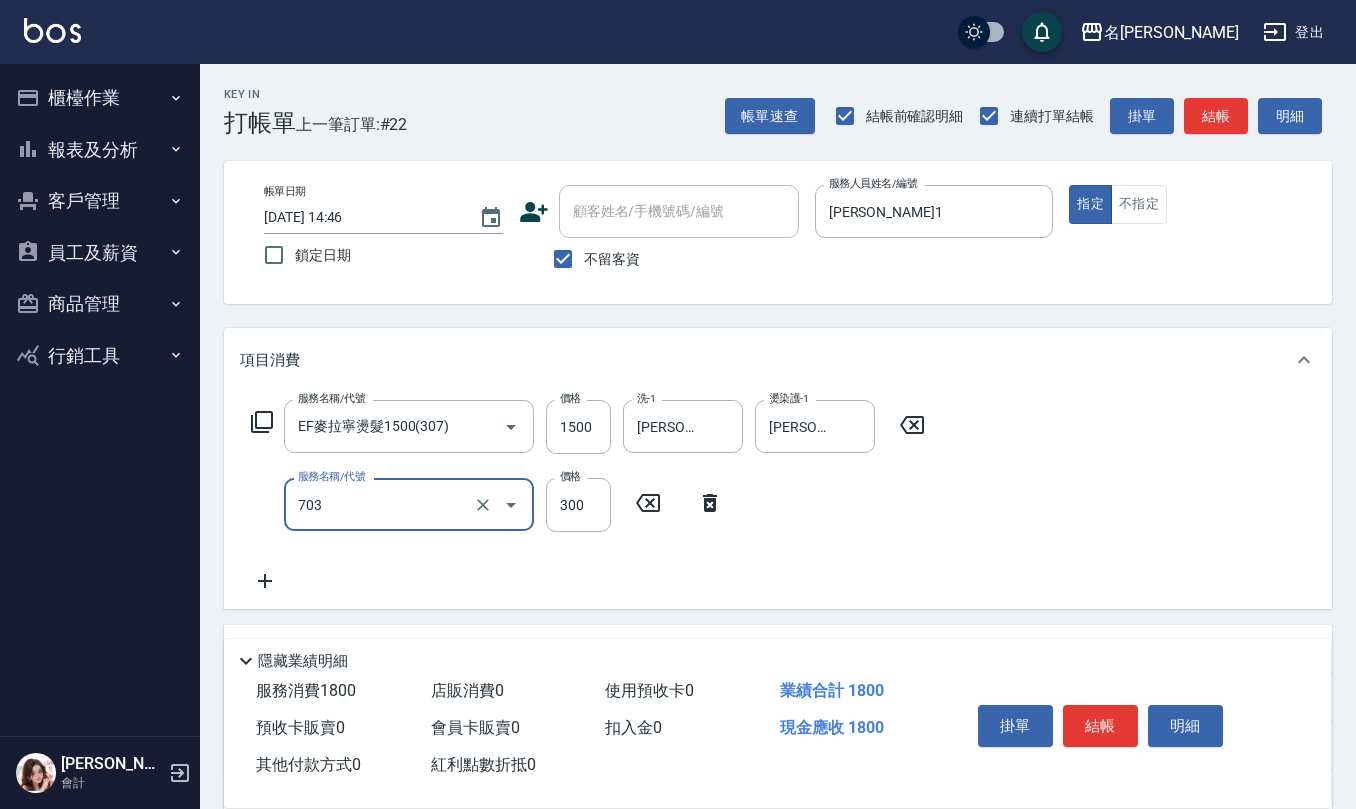 type on "(1236)設計師(703)" 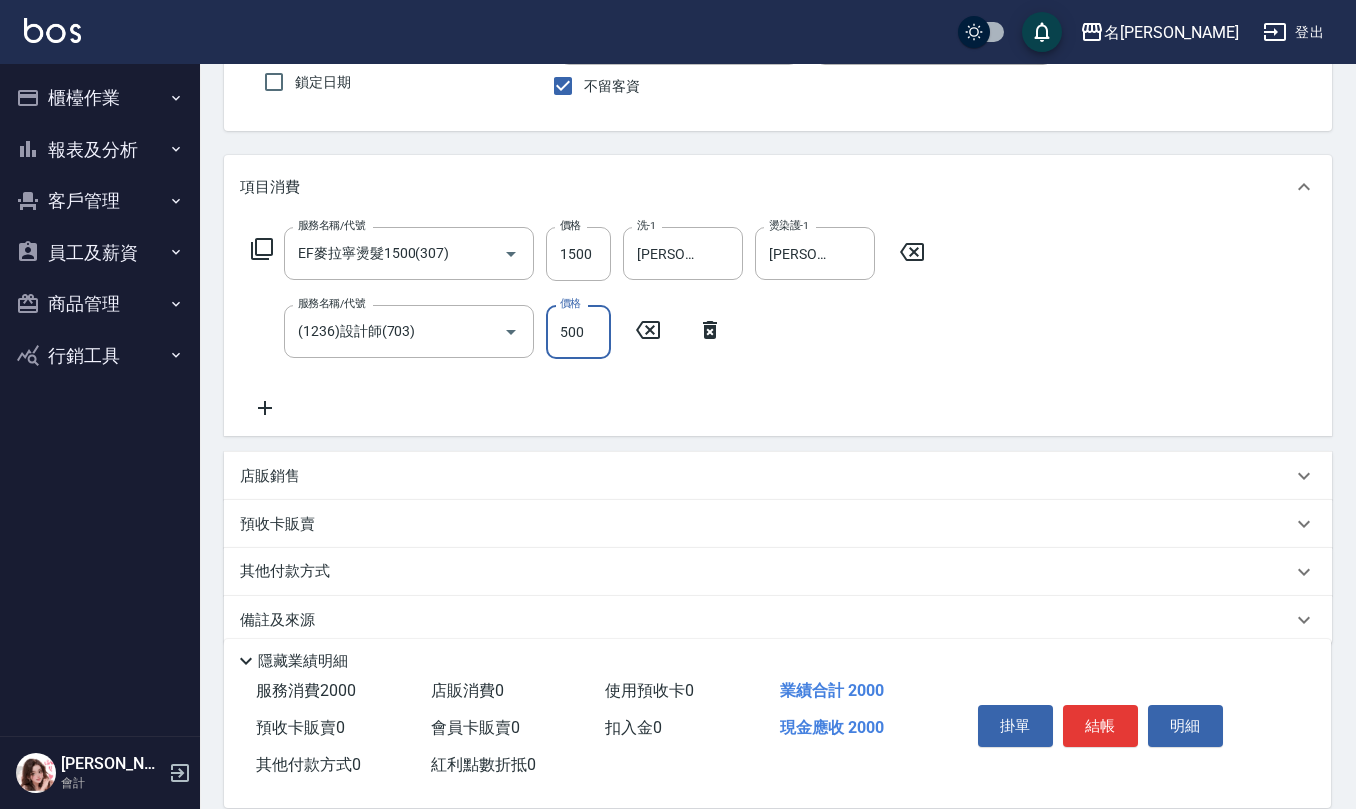 scroll, scrollTop: 196, scrollLeft: 0, axis: vertical 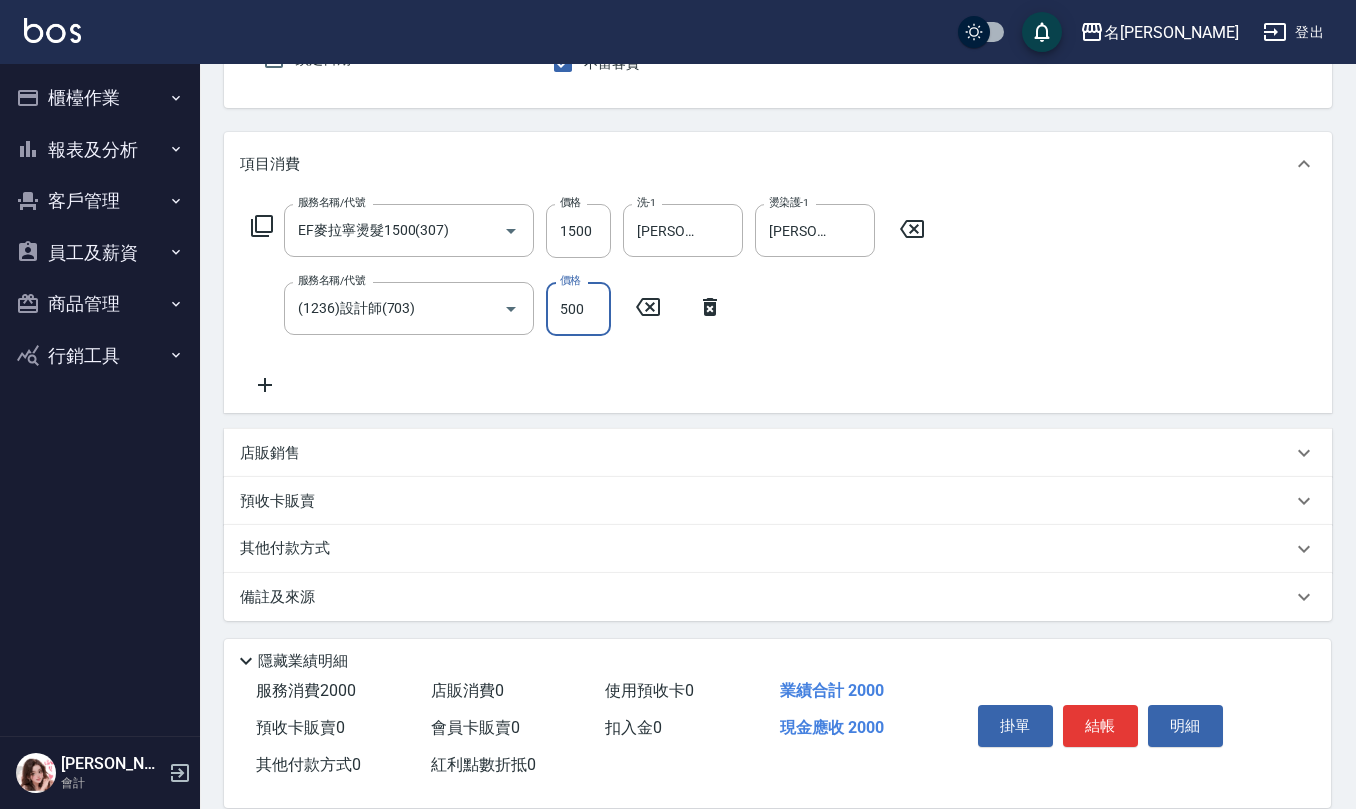 type on "500" 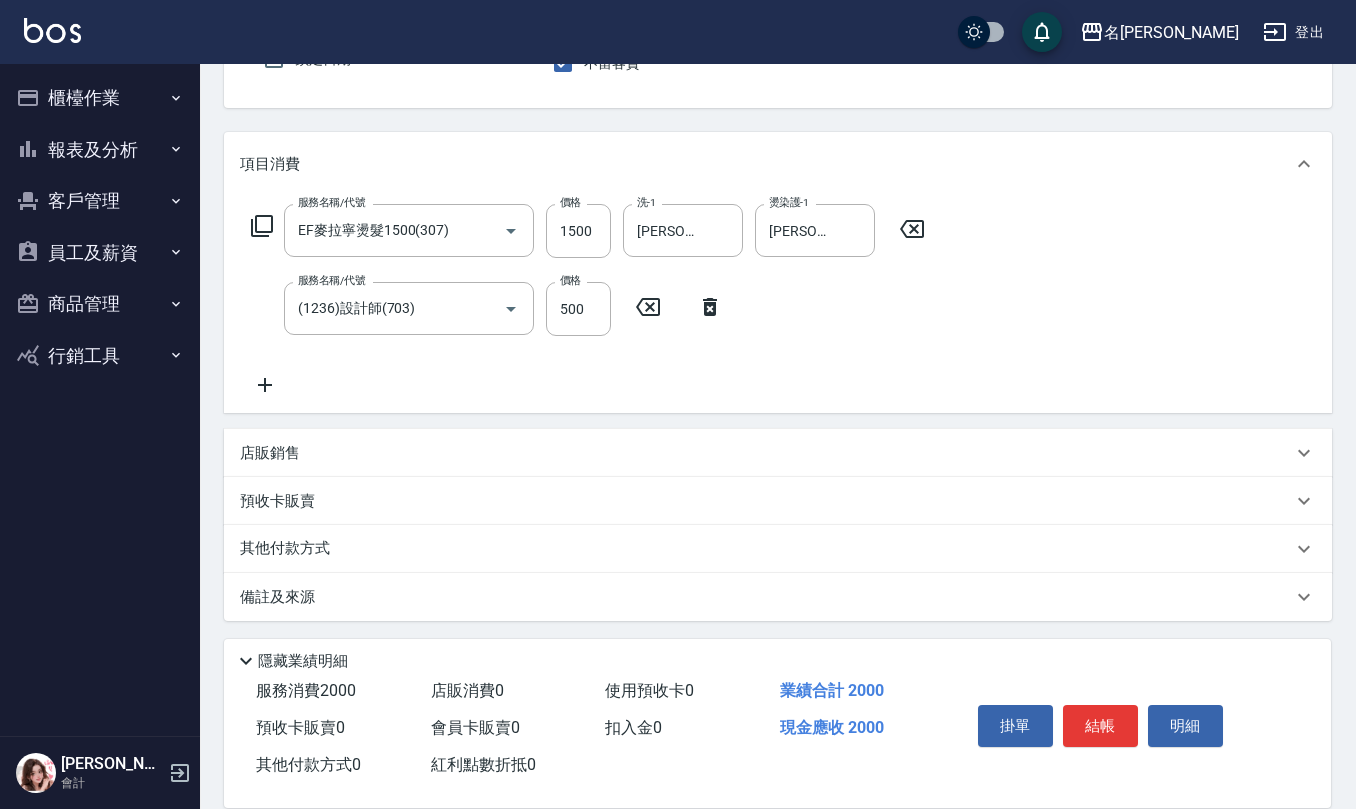 click on "店販銷售" at bounding box center [270, 453] 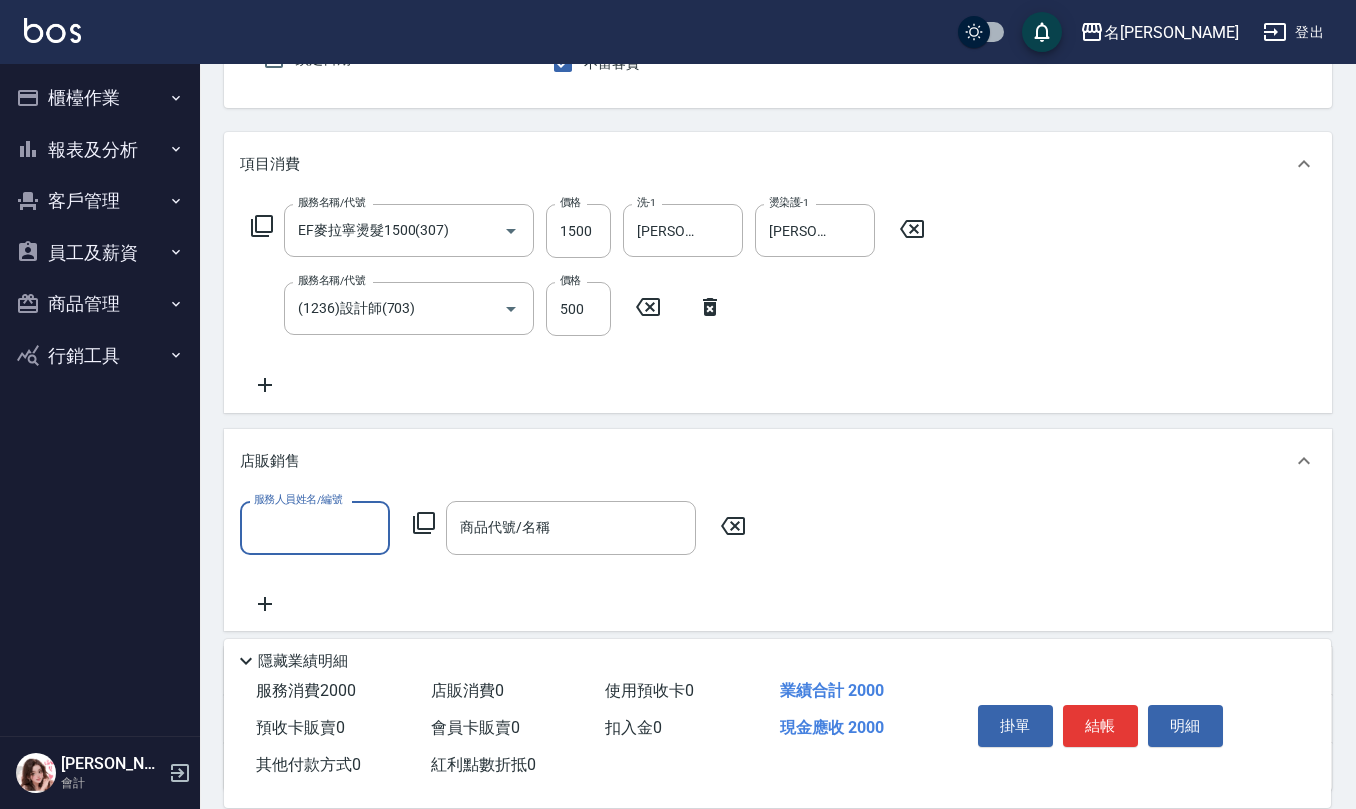scroll, scrollTop: 0, scrollLeft: 0, axis: both 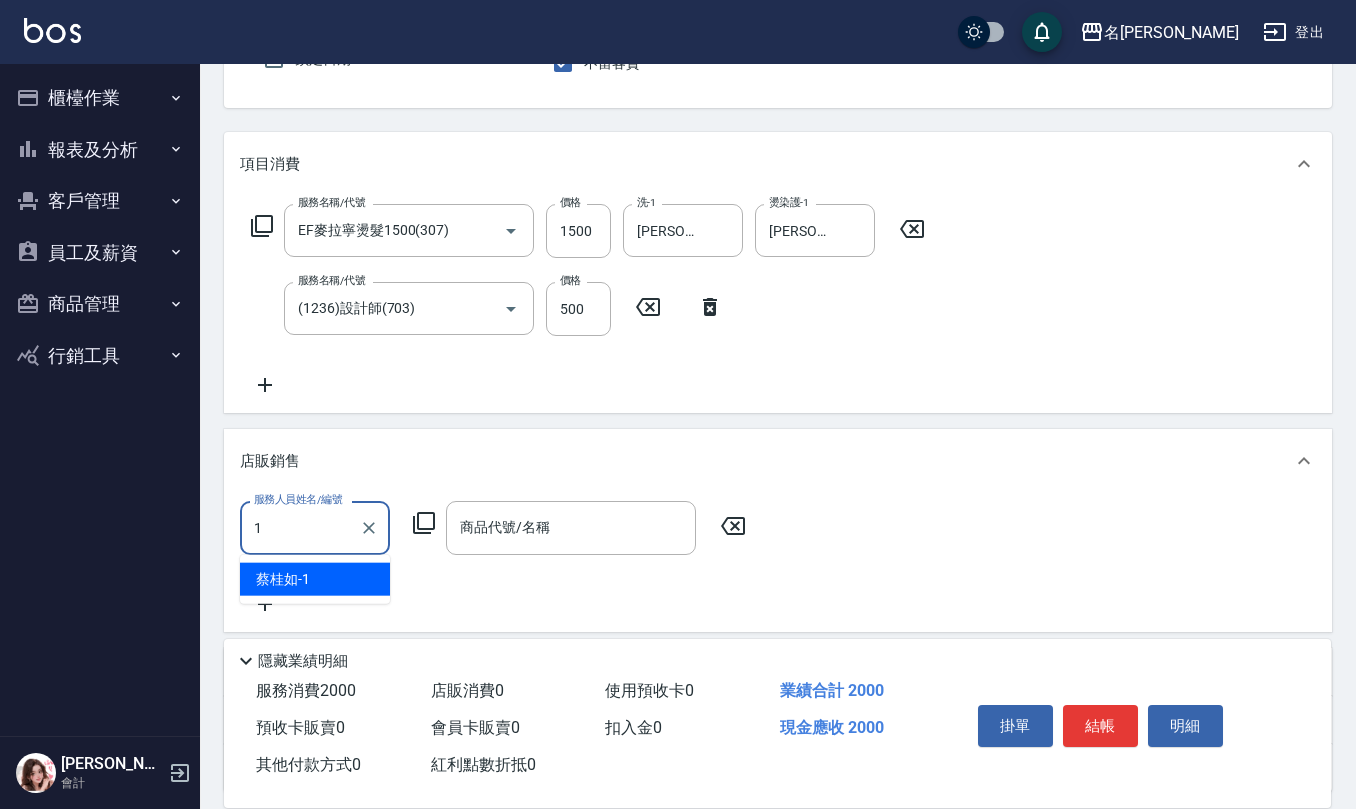 type on "[PERSON_NAME]1" 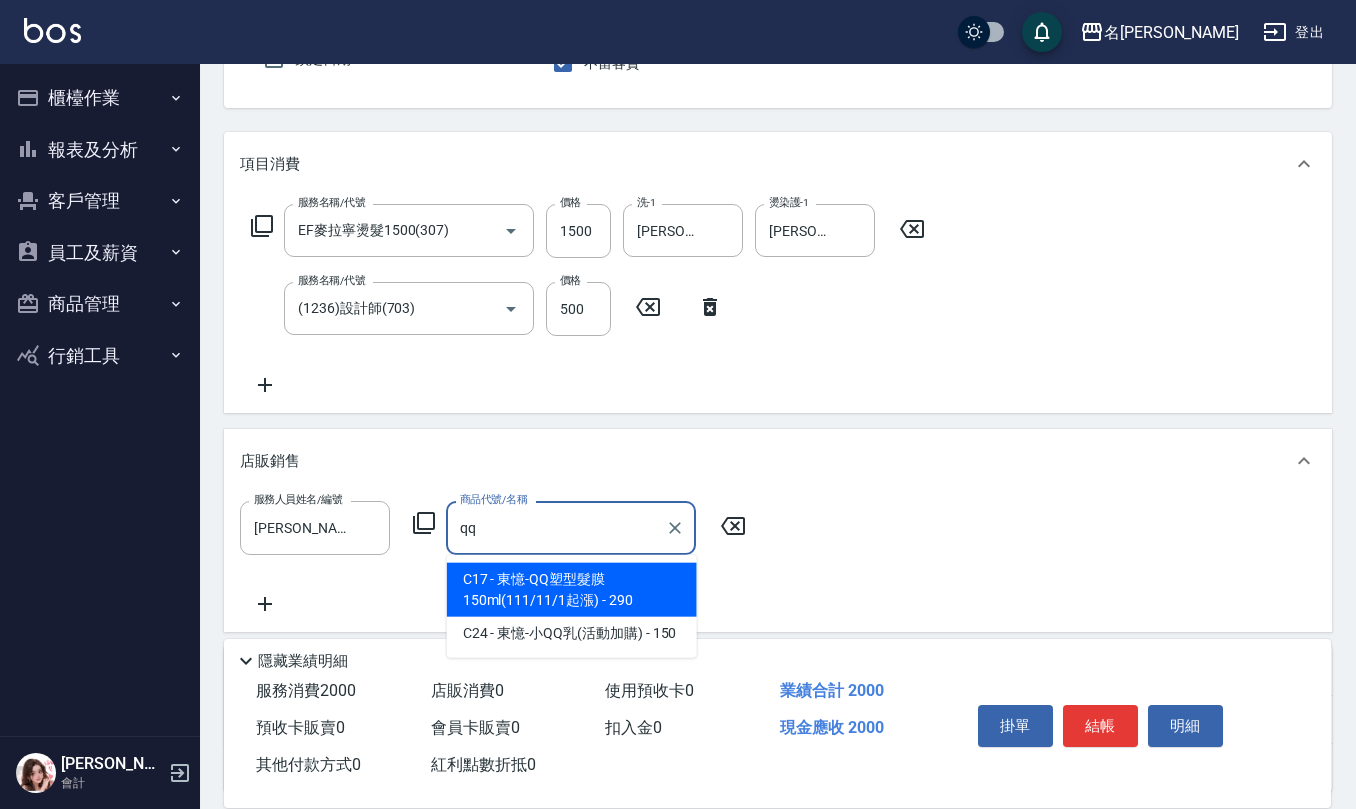 type on "東憶-QQ塑型髮膜150ml(111/11/1起漲)" 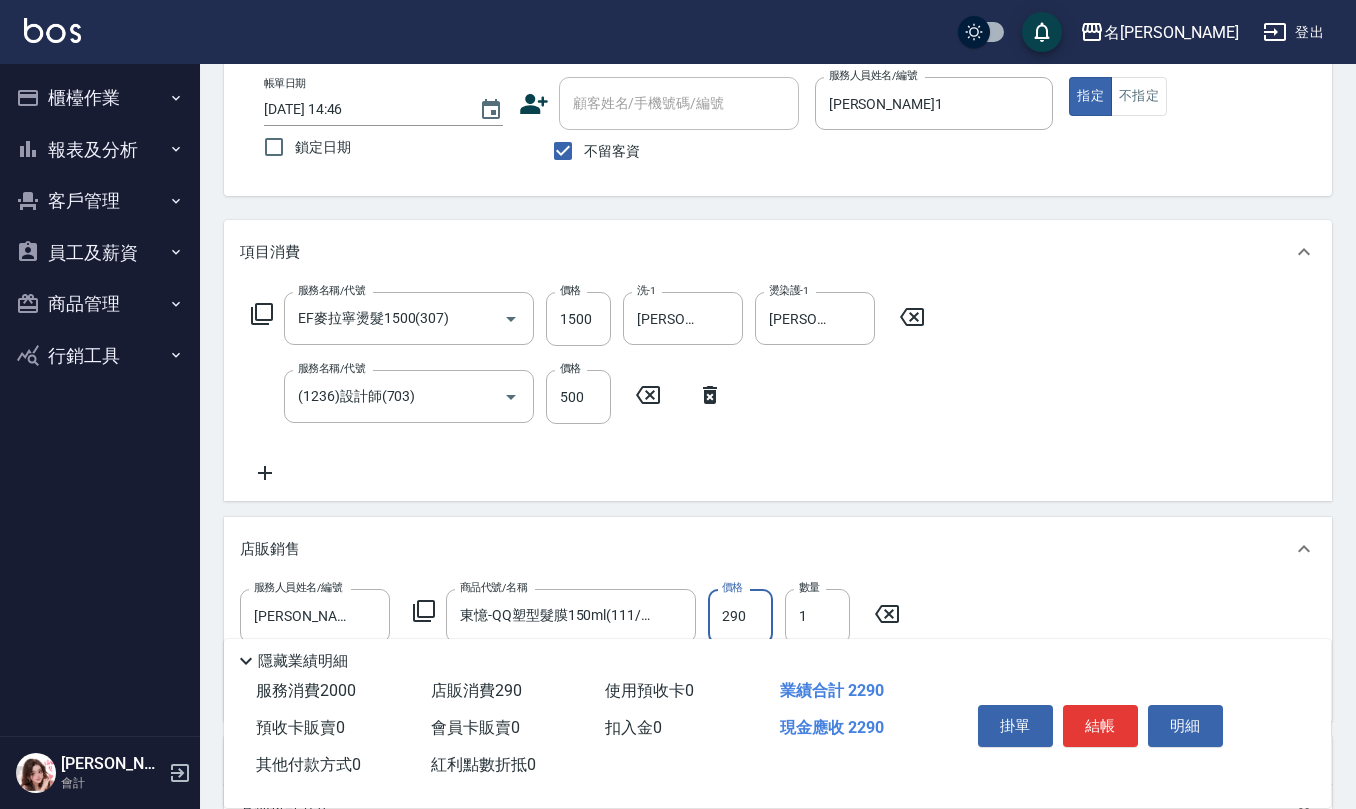 scroll, scrollTop: 0, scrollLeft: 0, axis: both 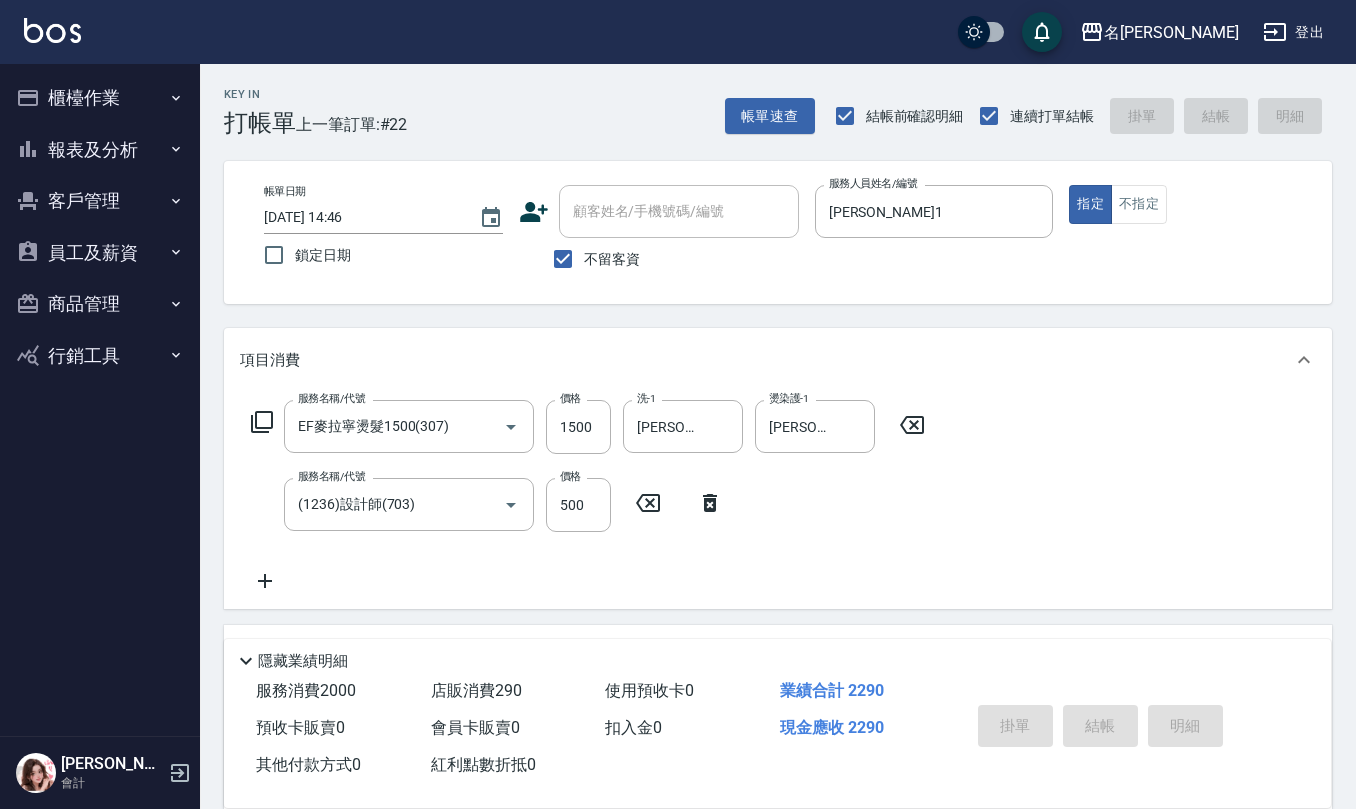 type 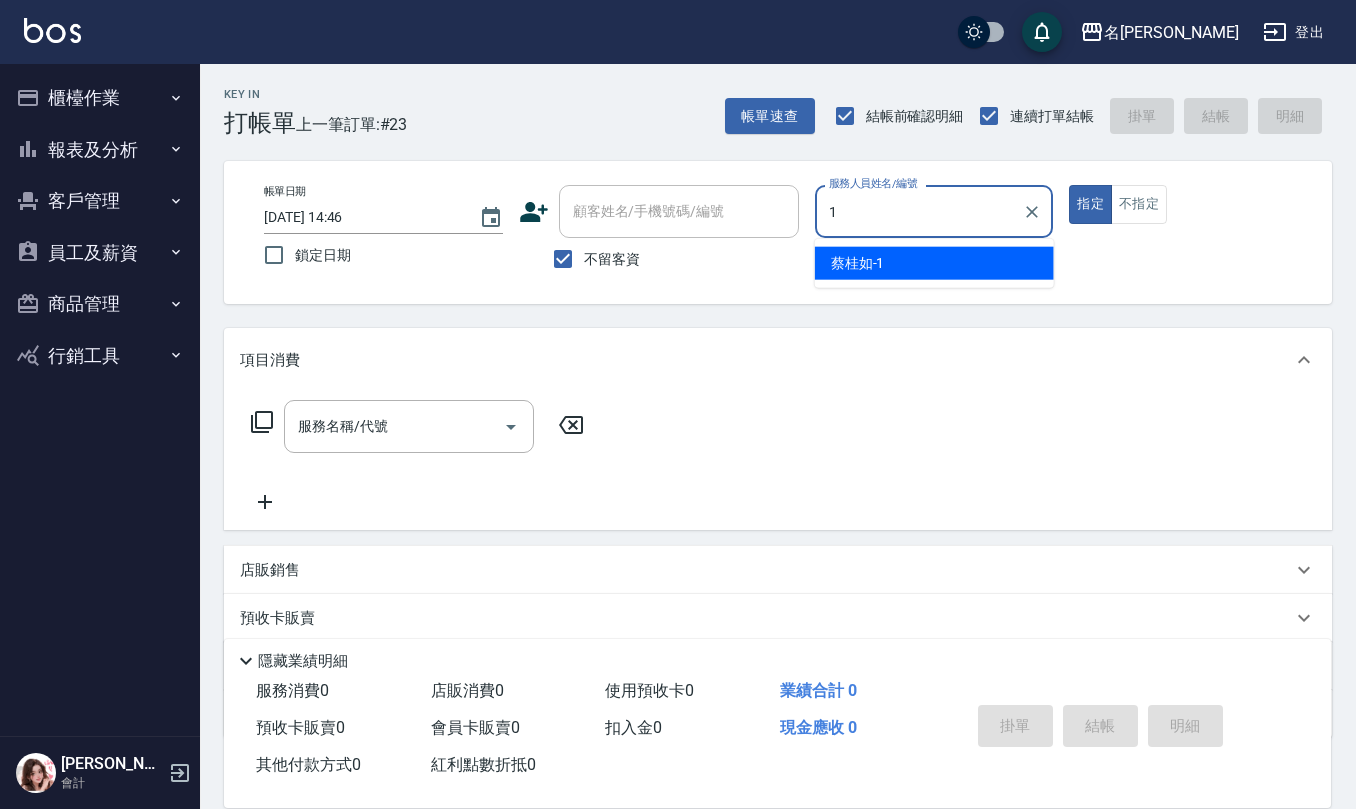 type on "[PERSON_NAME]1" 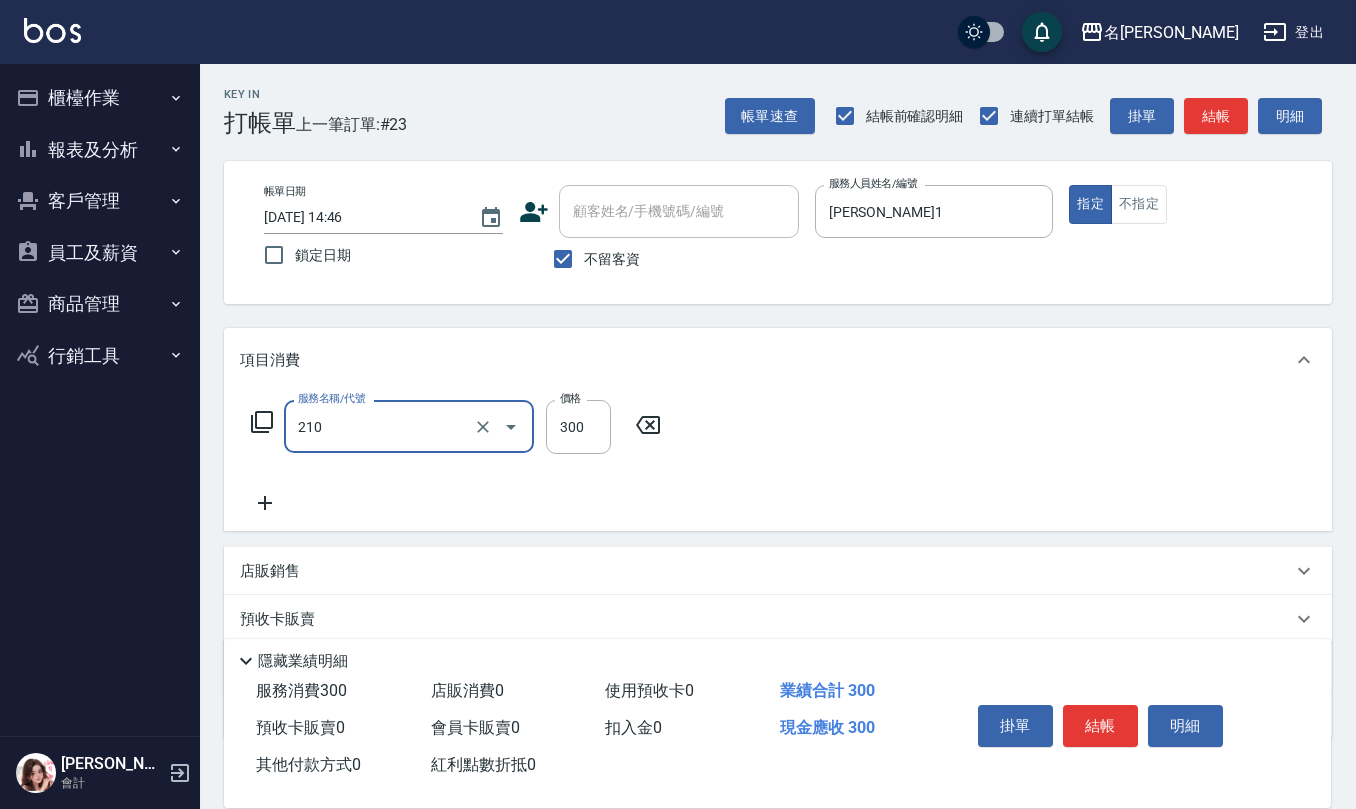 type on "[PERSON_NAME]洗髮精(210)" 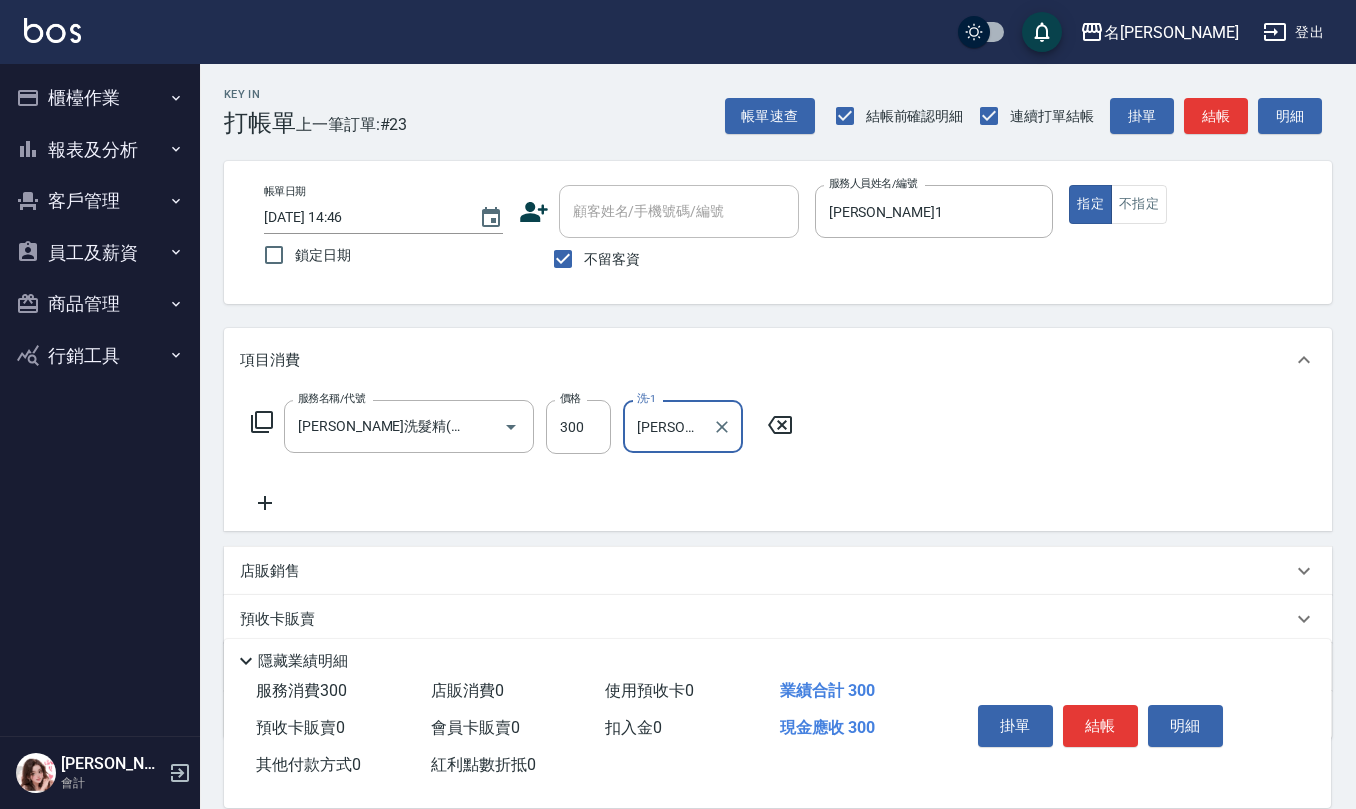 type on "[PERSON_NAME]-33" 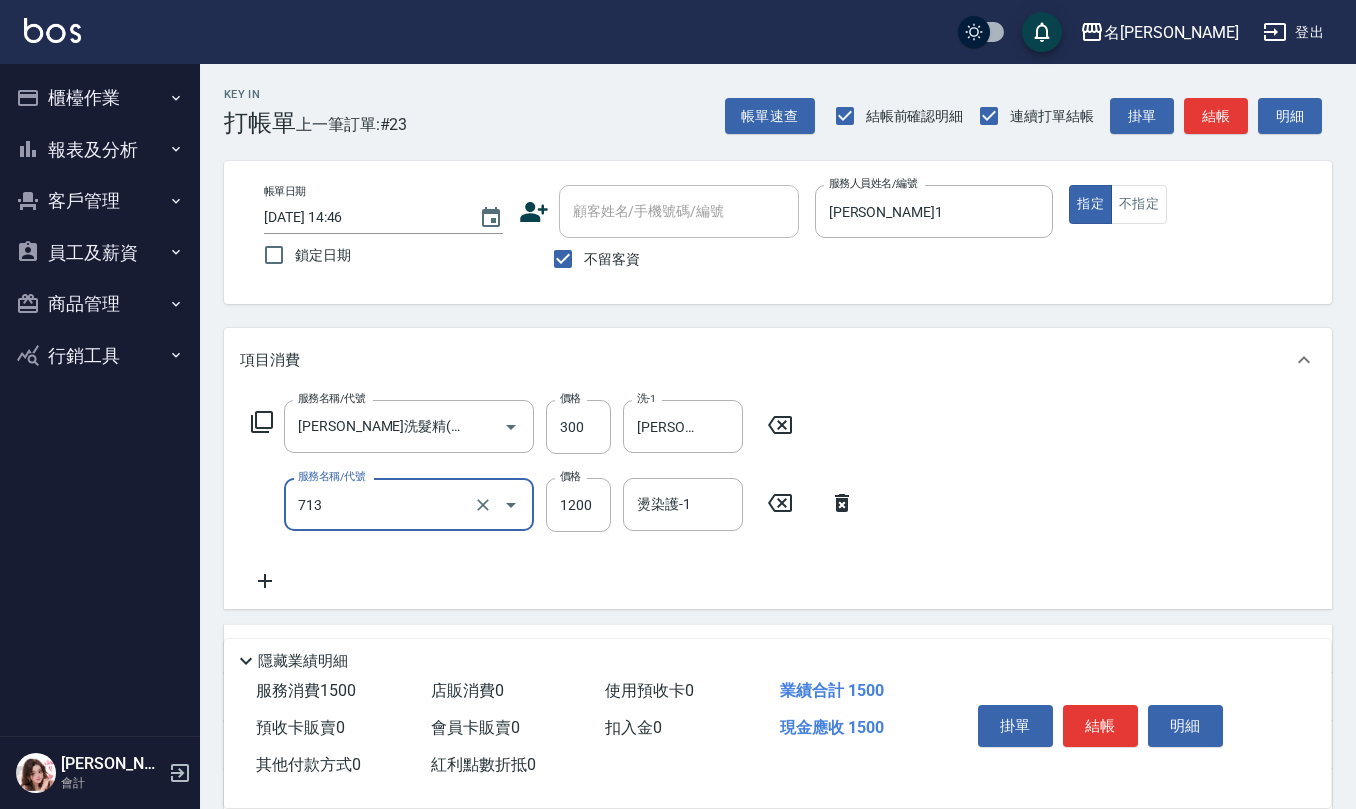 type on "水樣結構式1200(713)" 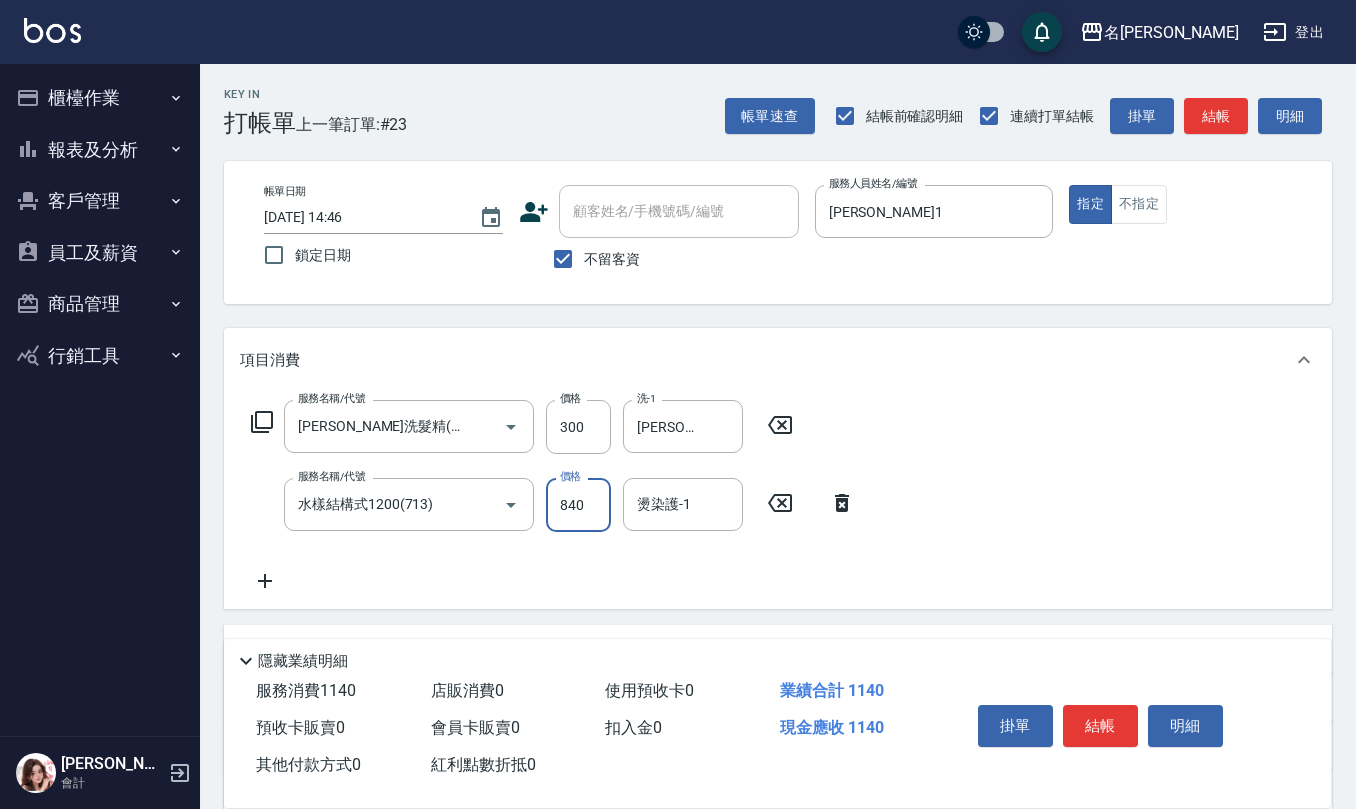 type on "840" 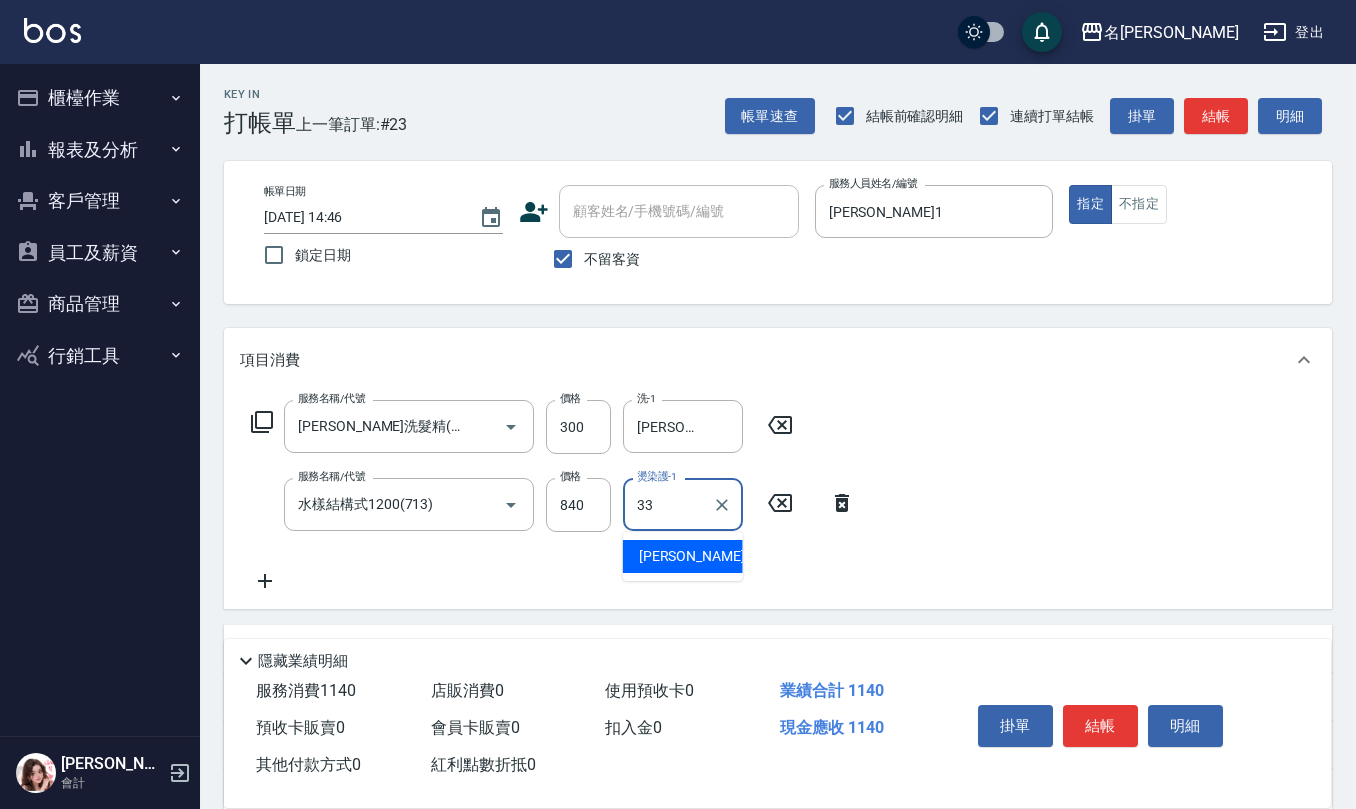 type on "[PERSON_NAME]-33" 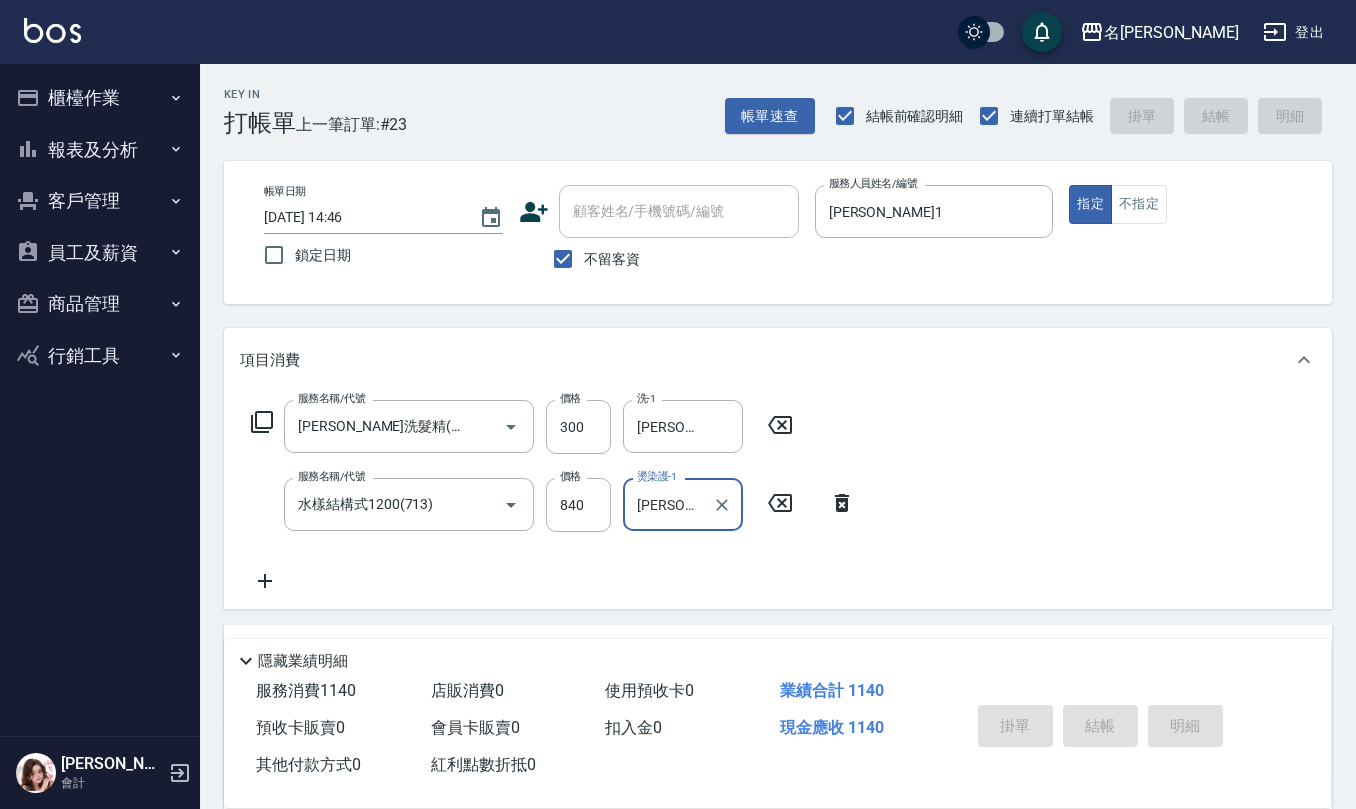 type on "[DATE] 14:47" 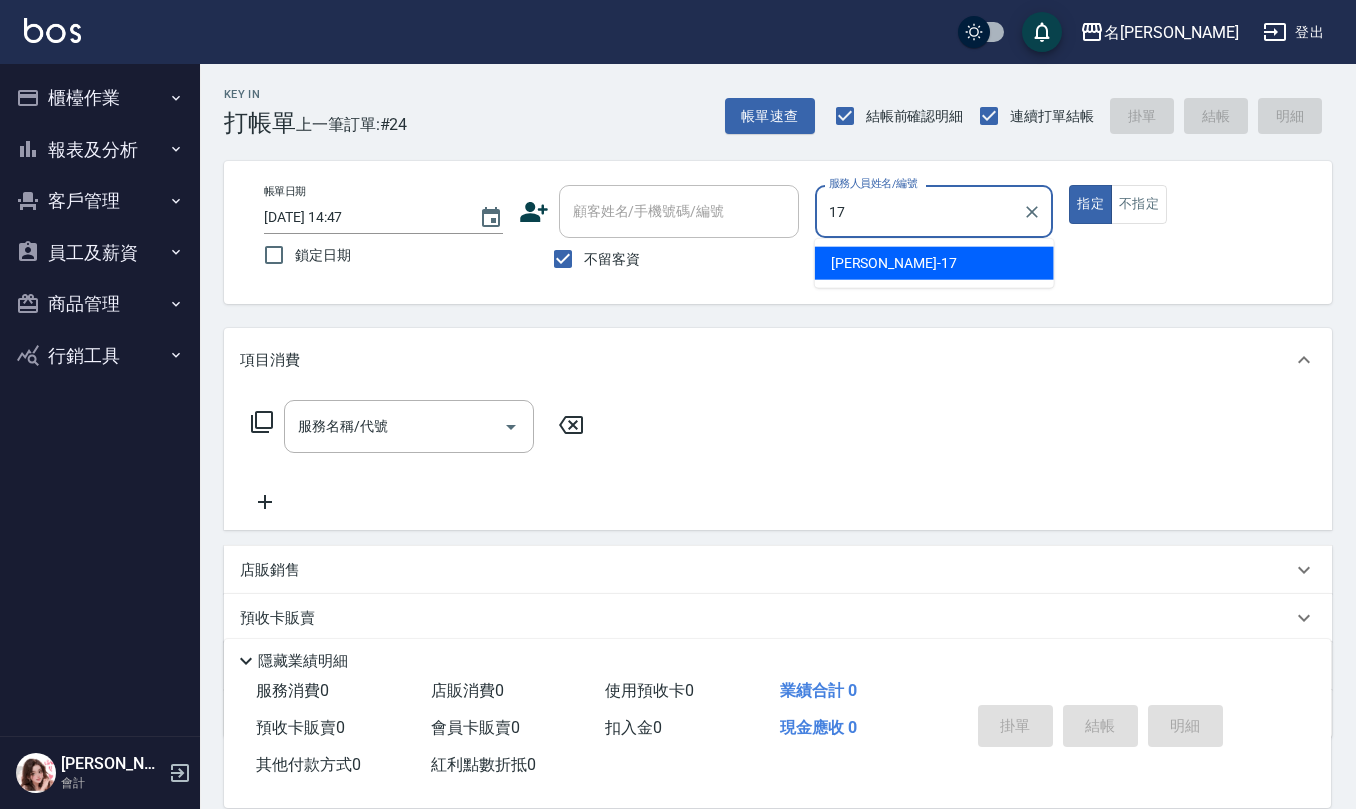 type on "[PERSON_NAME]-17" 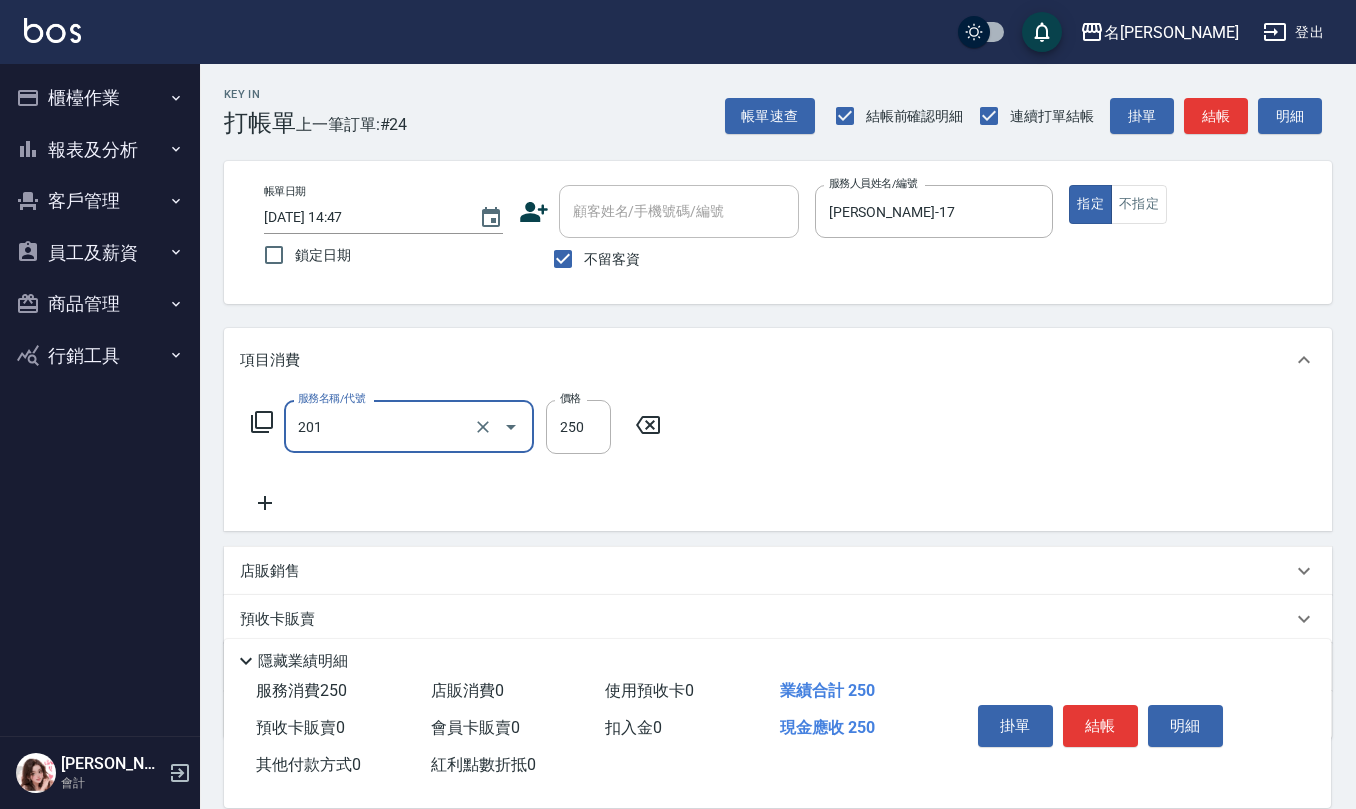 type on "洗髮(201)" 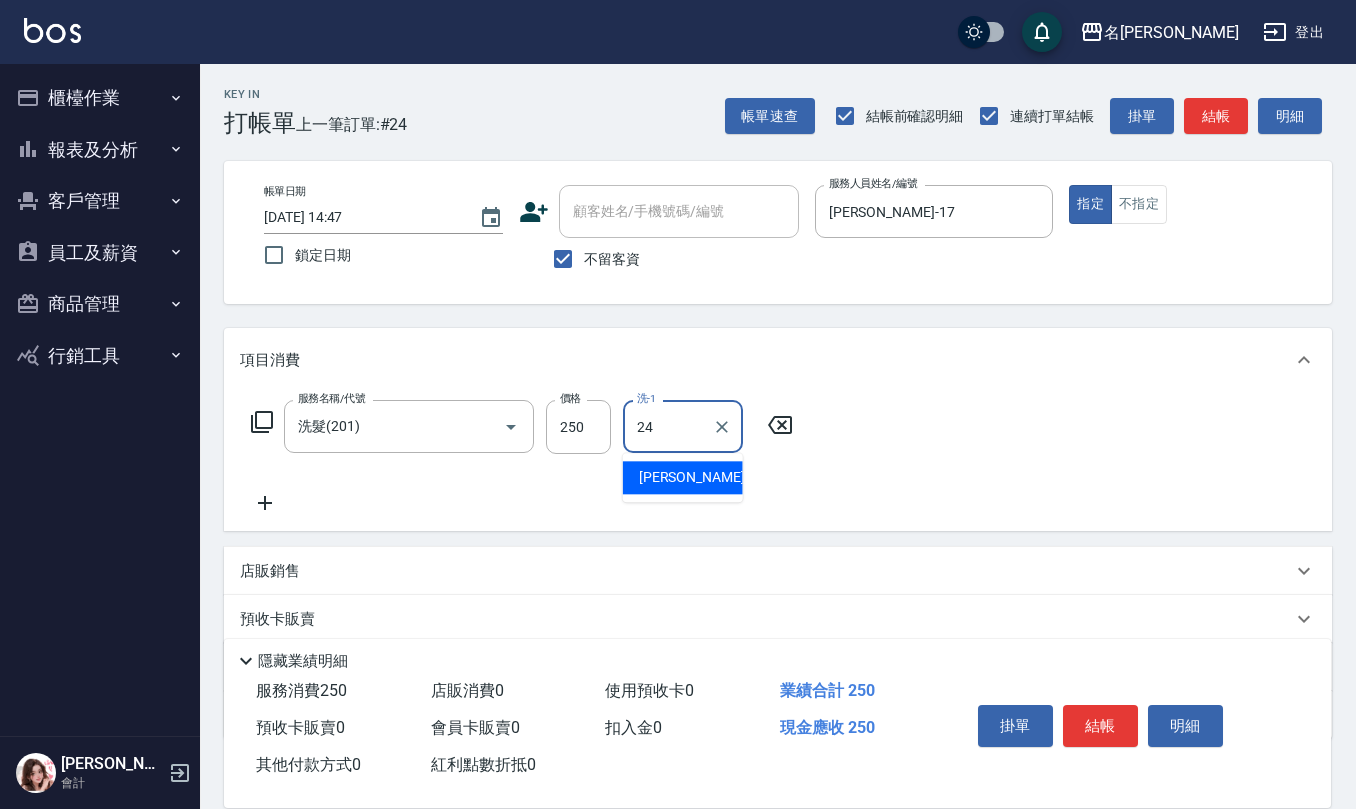 type on "[PERSON_NAME]-24" 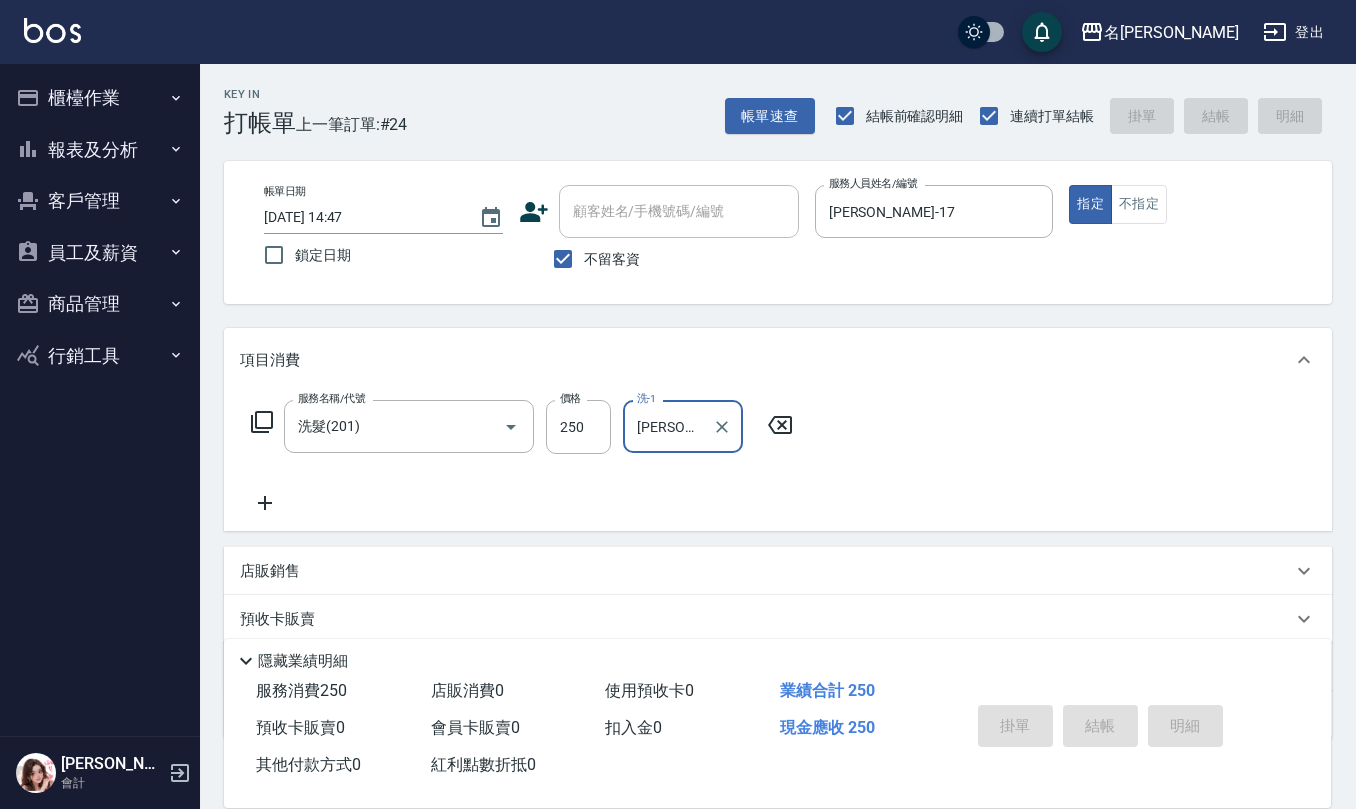 type 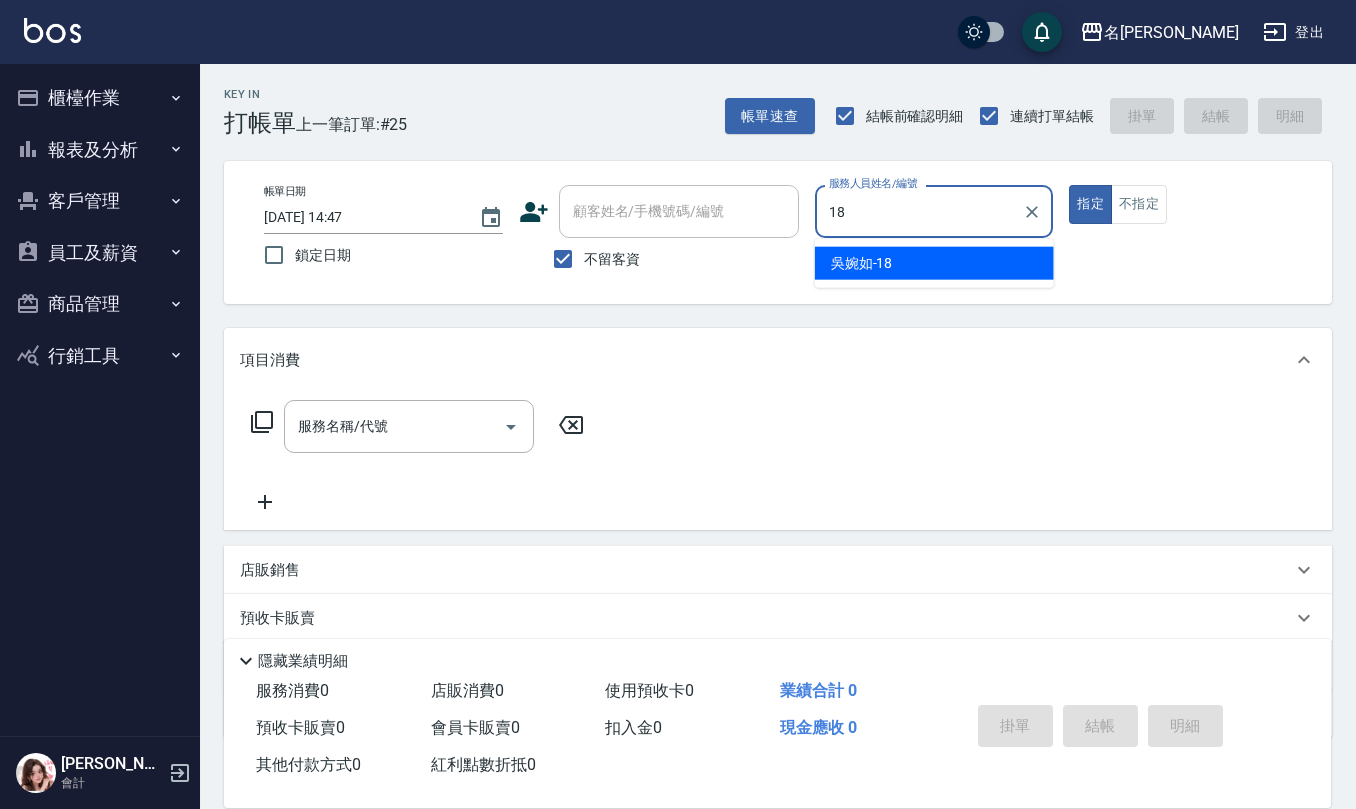 type on "[PERSON_NAME]-18" 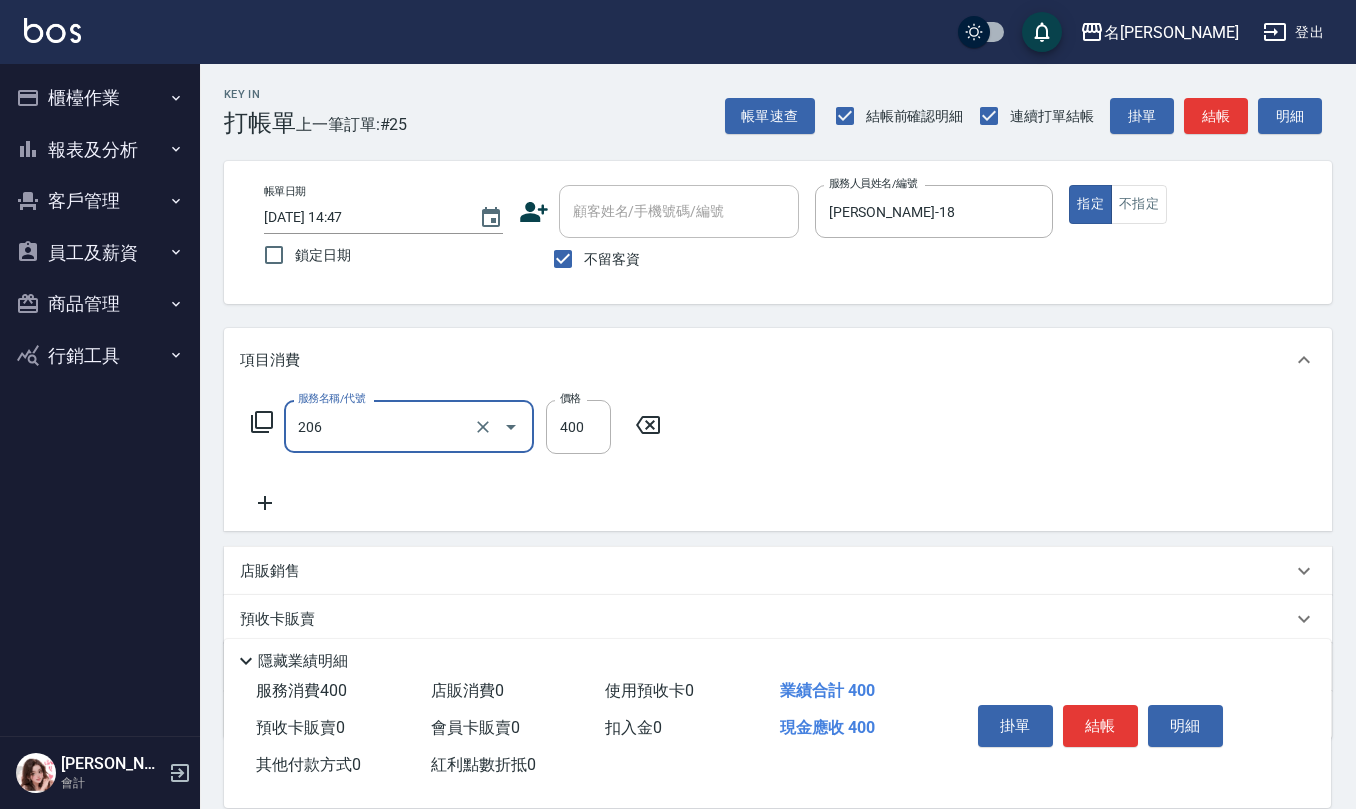 type on "健康洗(206)" 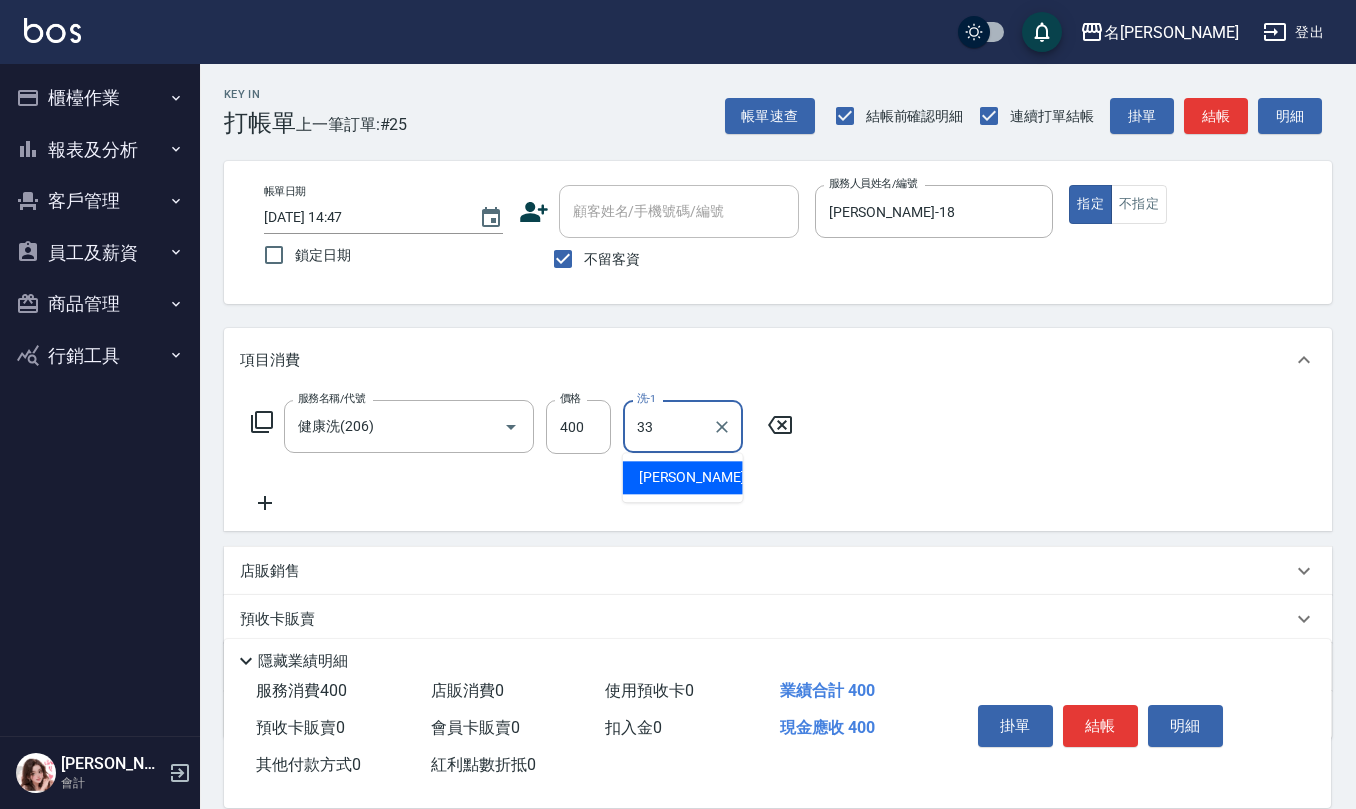 type on "[PERSON_NAME]-33" 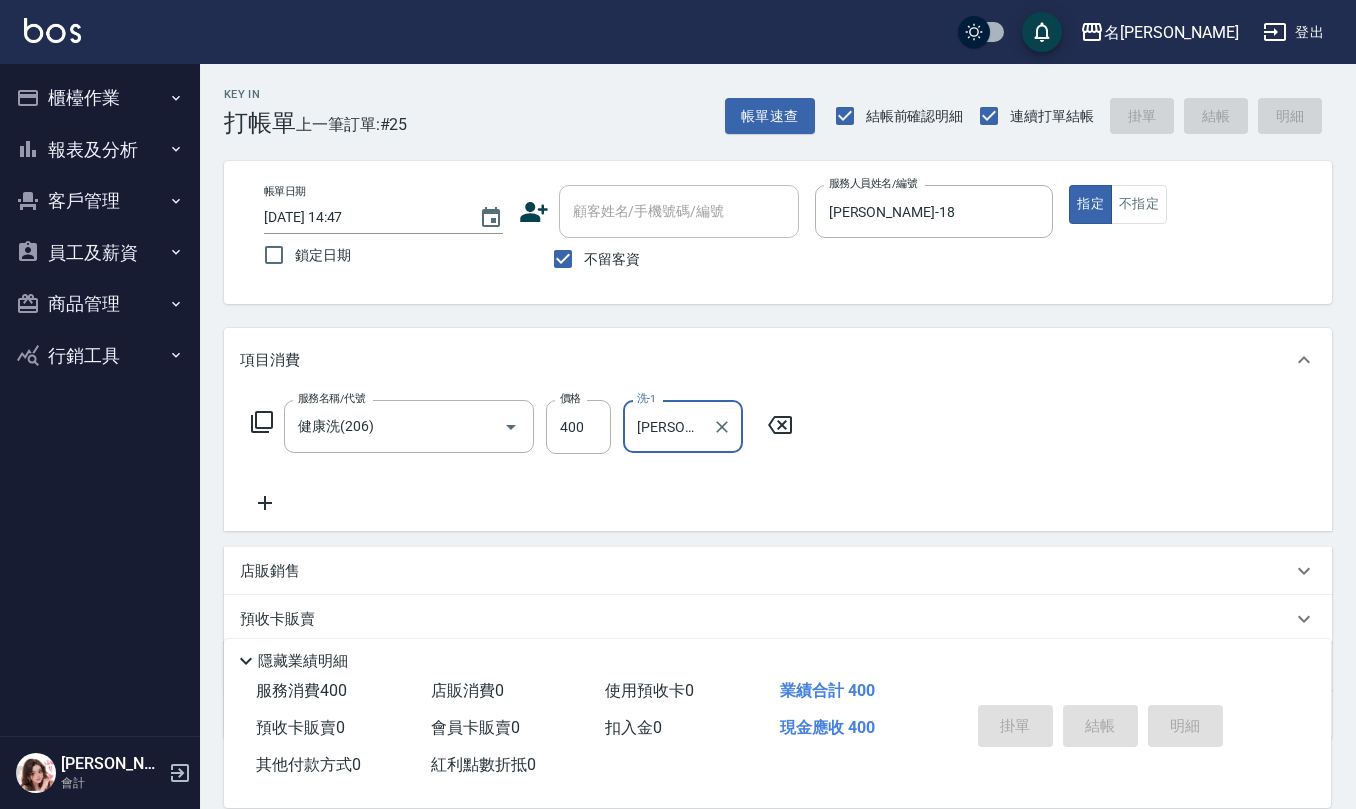 type 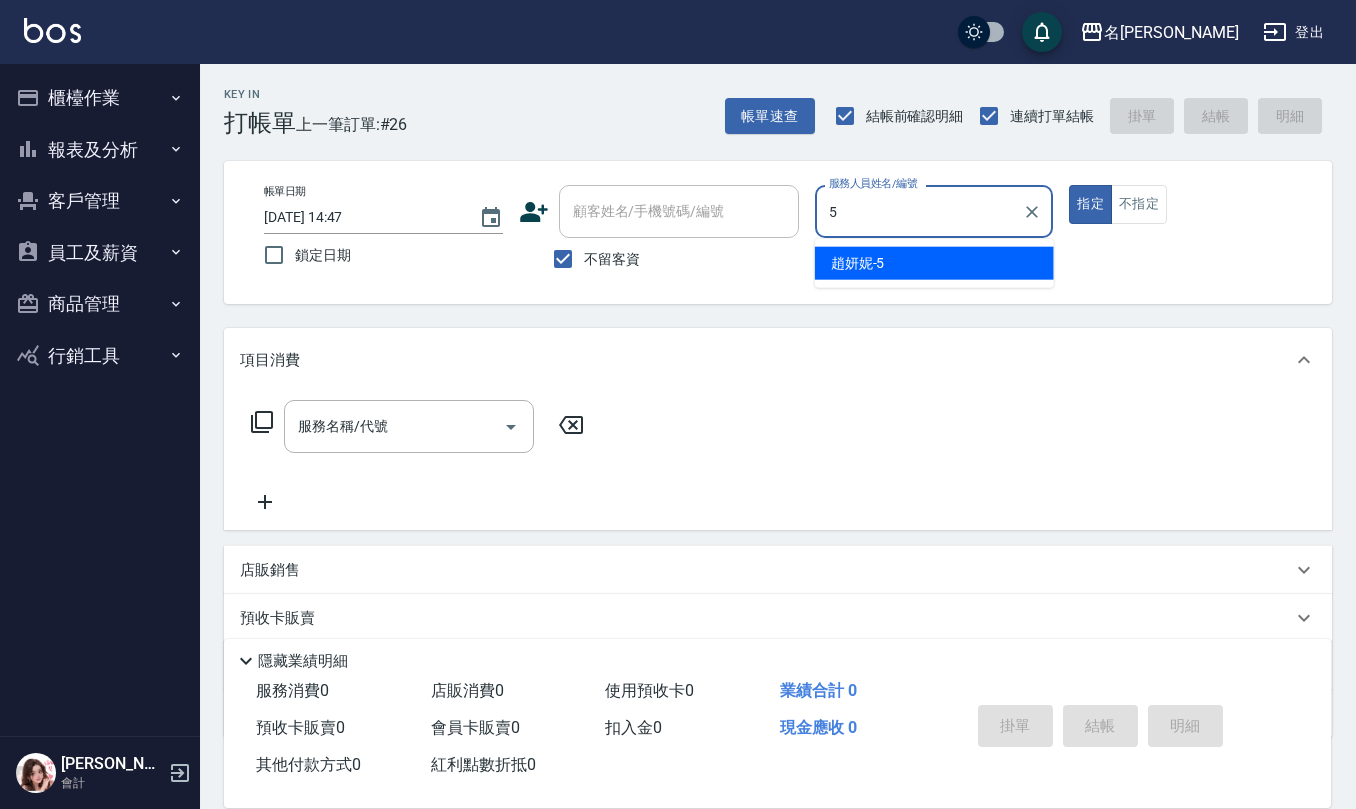 type on "[PERSON_NAME]5" 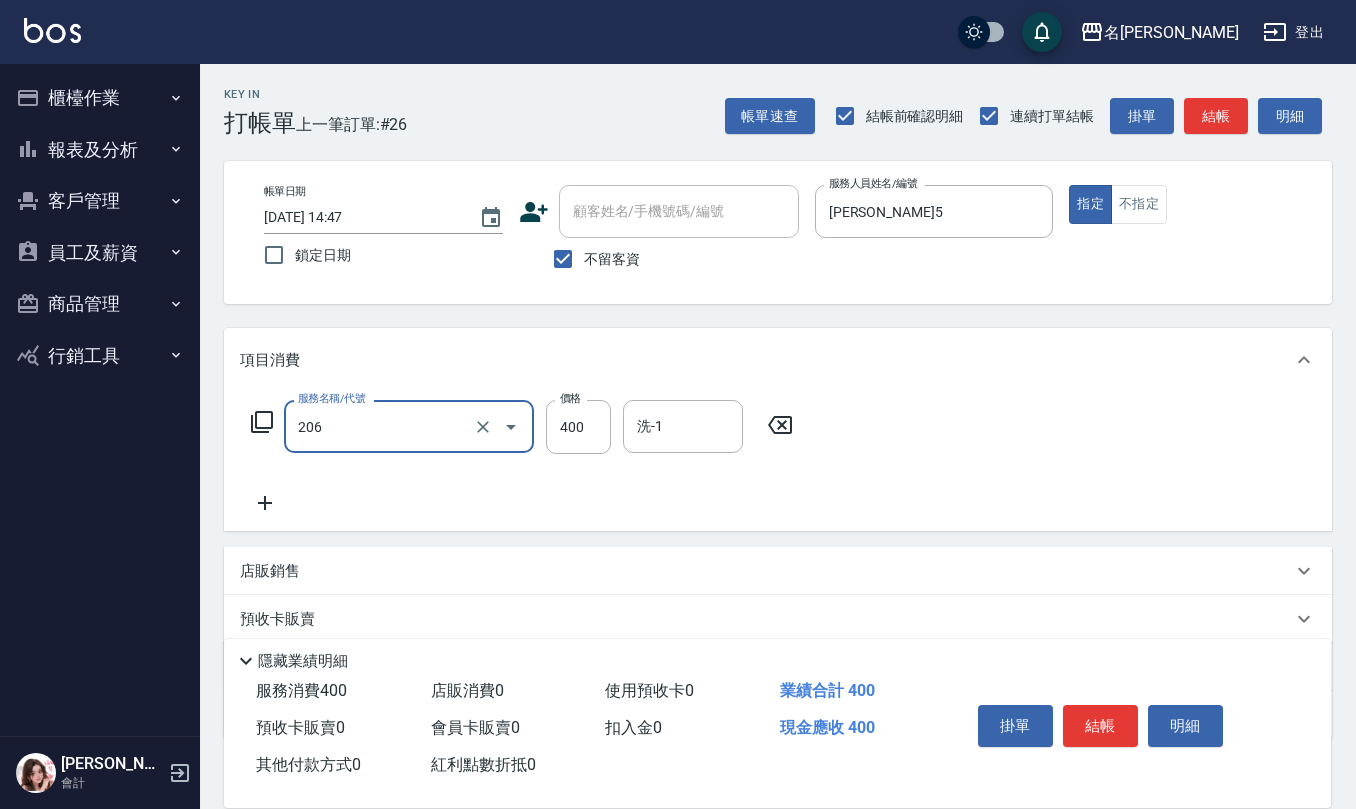 type on "健康洗(206)" 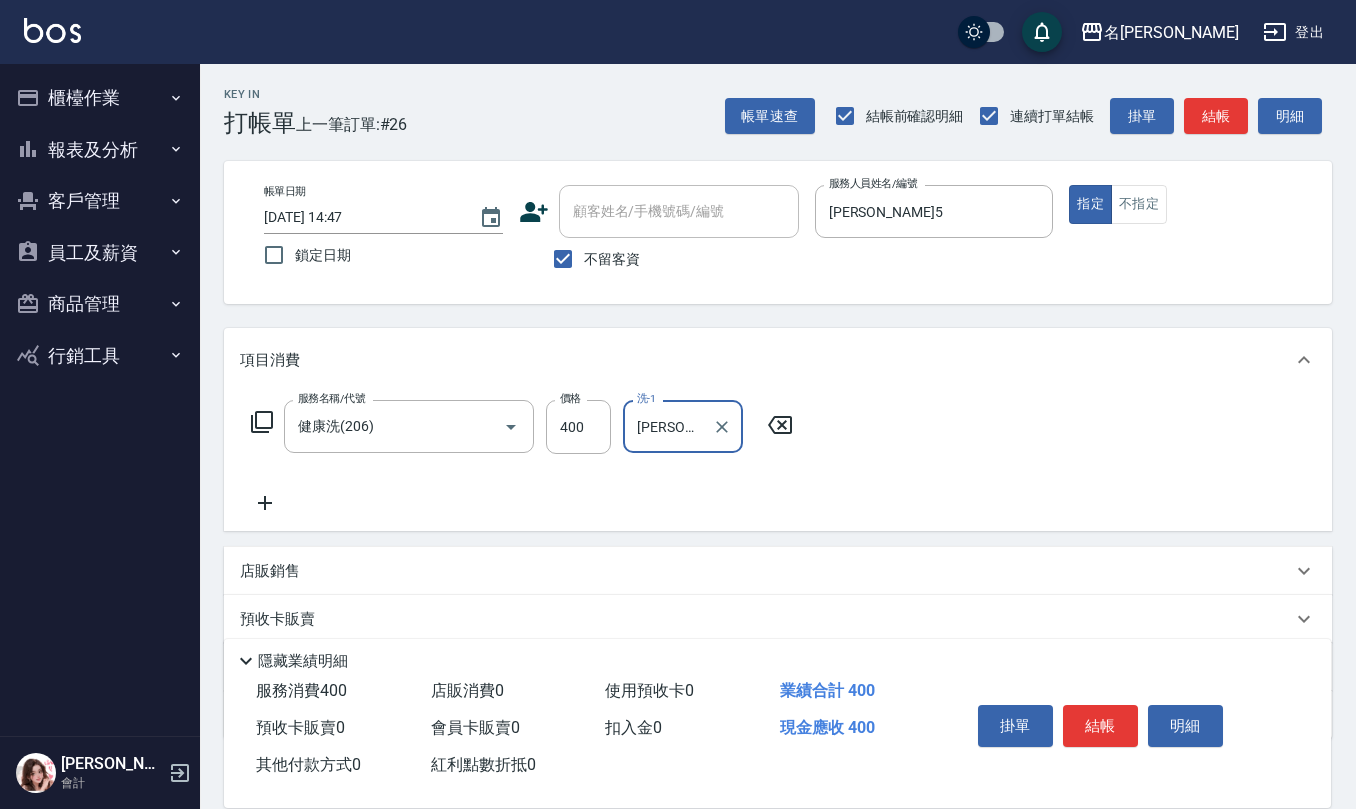 type 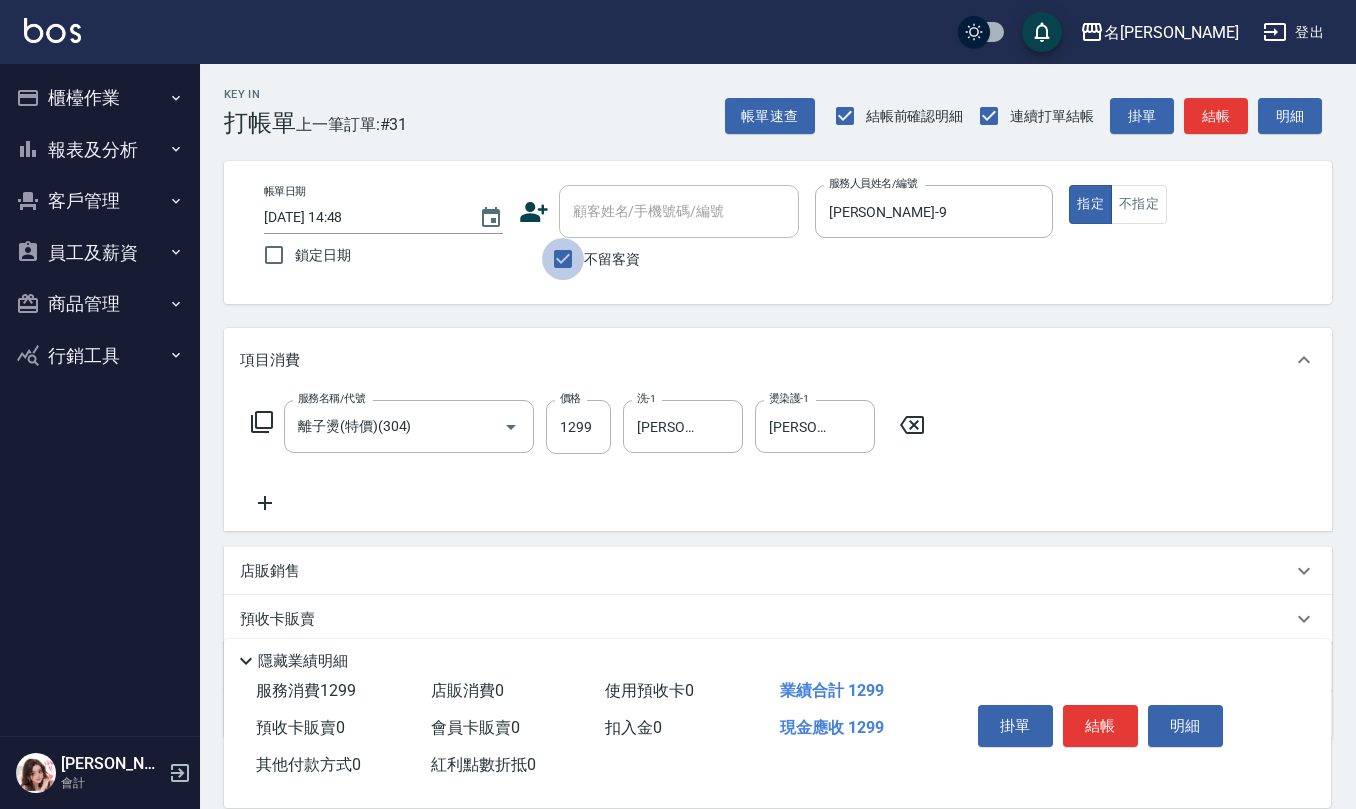 click on "不留客資" at bounding box center [563, 259] 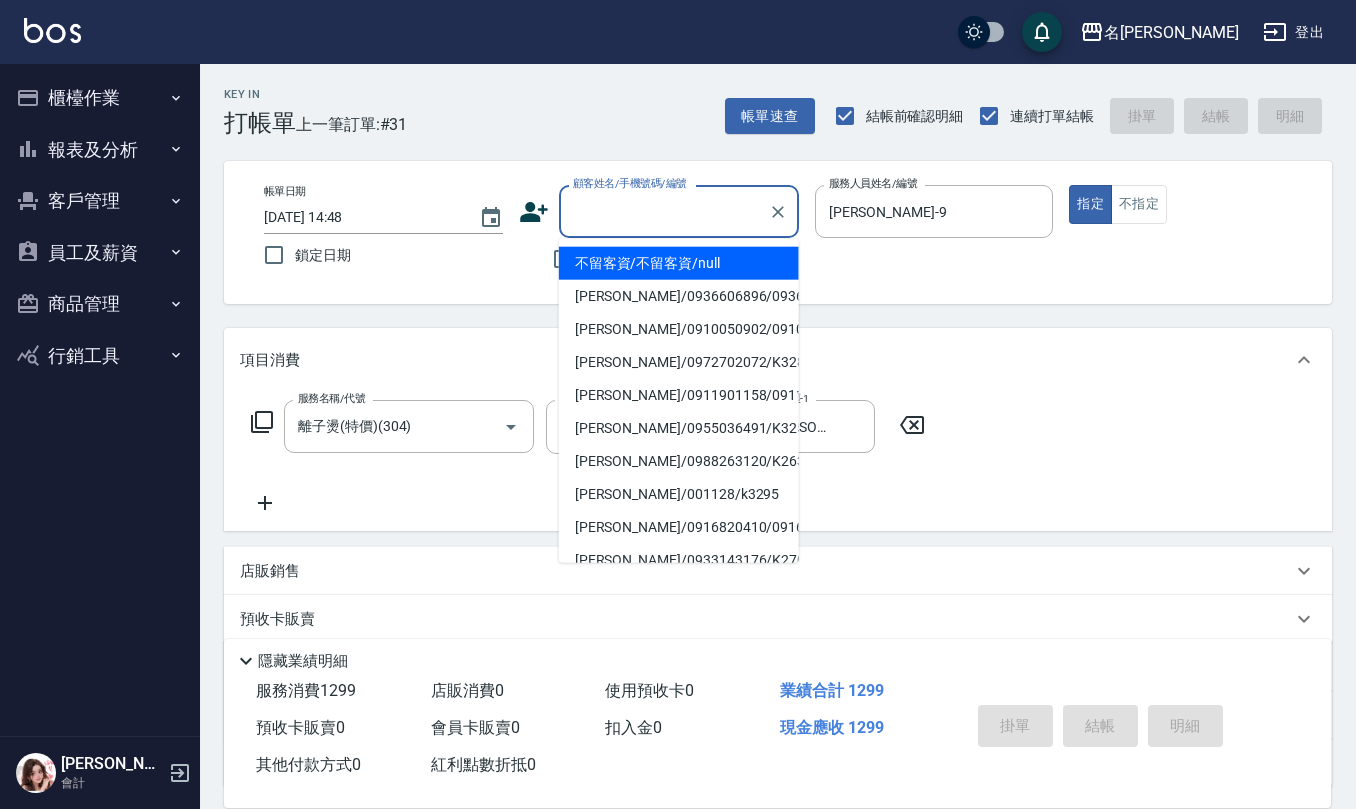 click on "顧客姓名/手機號碼/編號" at bounding box center [664, 211] 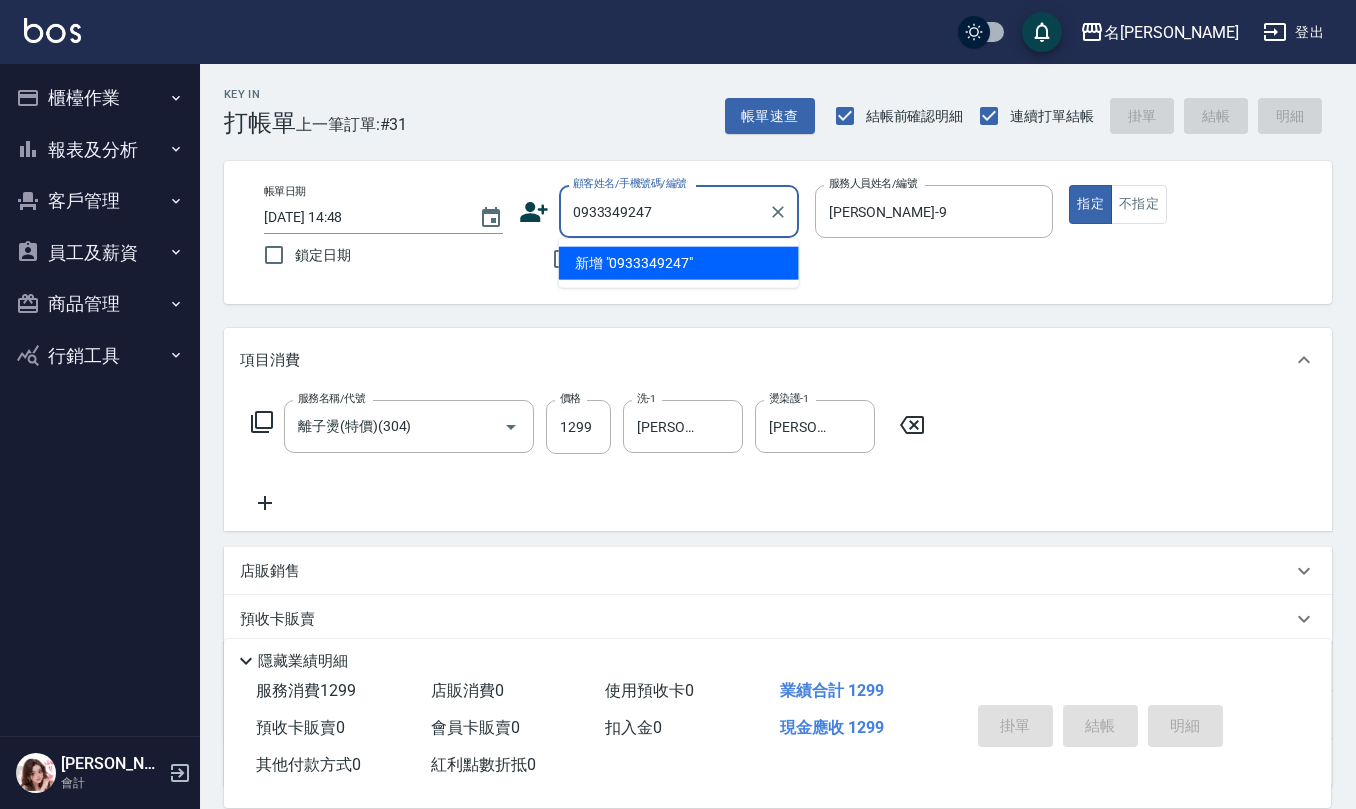drag, startPoint x: 668, startPoint y: 210, endPoint x: 334, endPoint y: 233, distance: 334.791 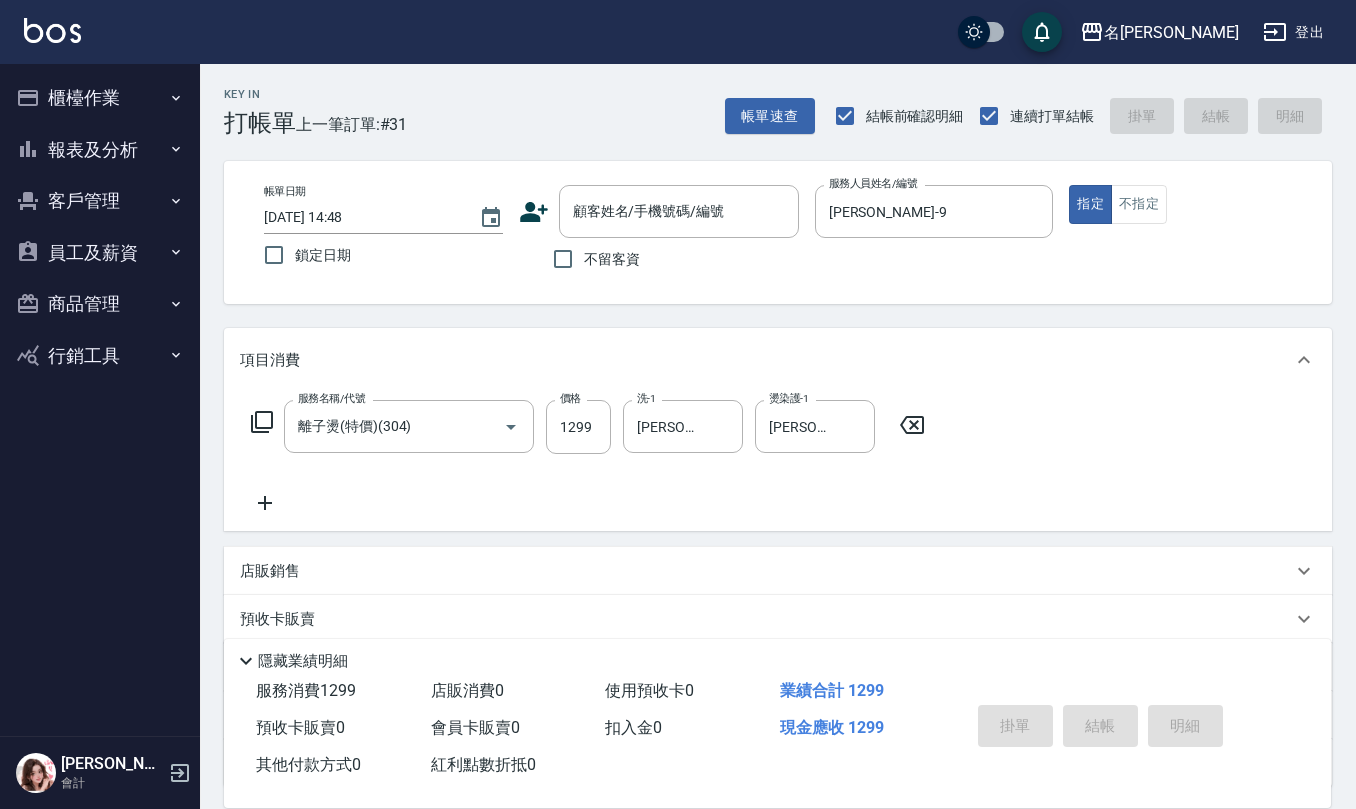 click 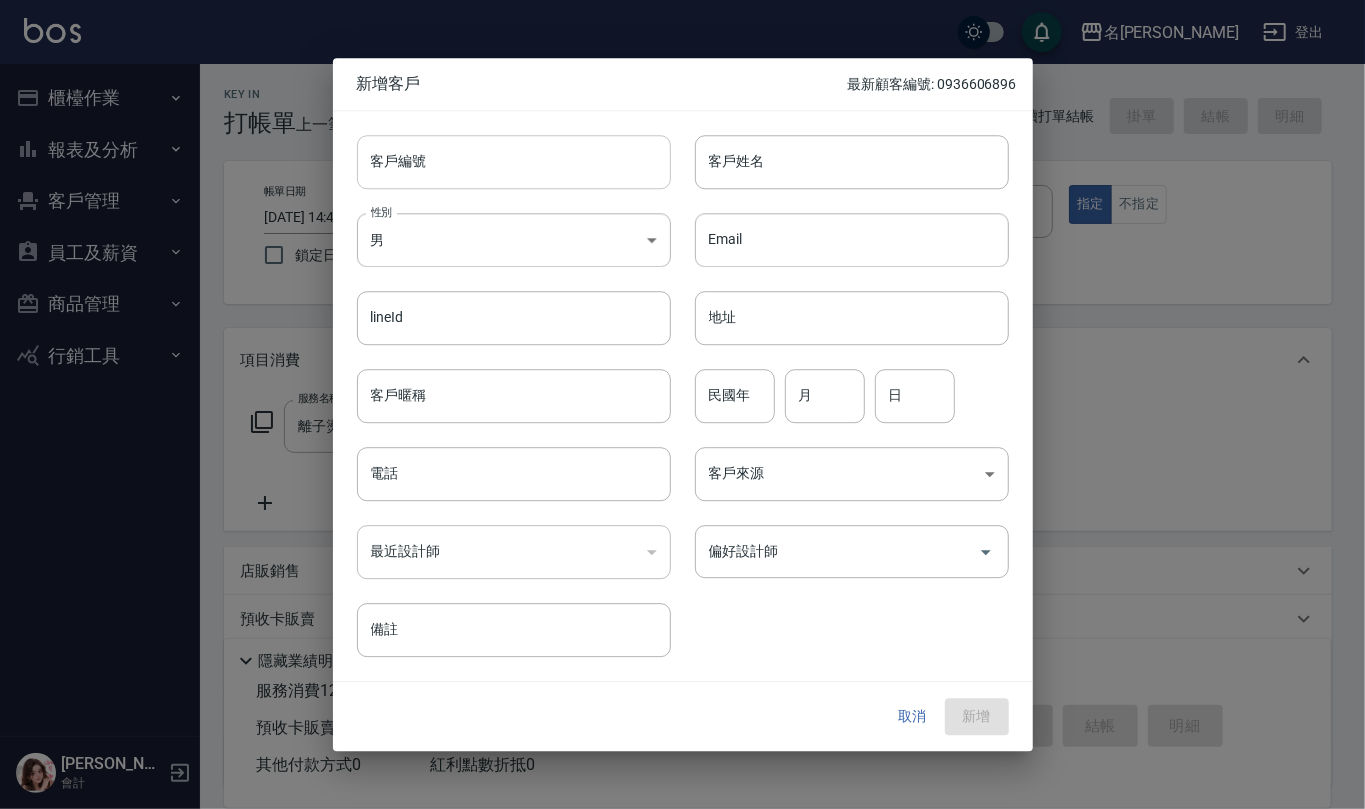 click on "客戶編號" at bounding box center [514, 162] 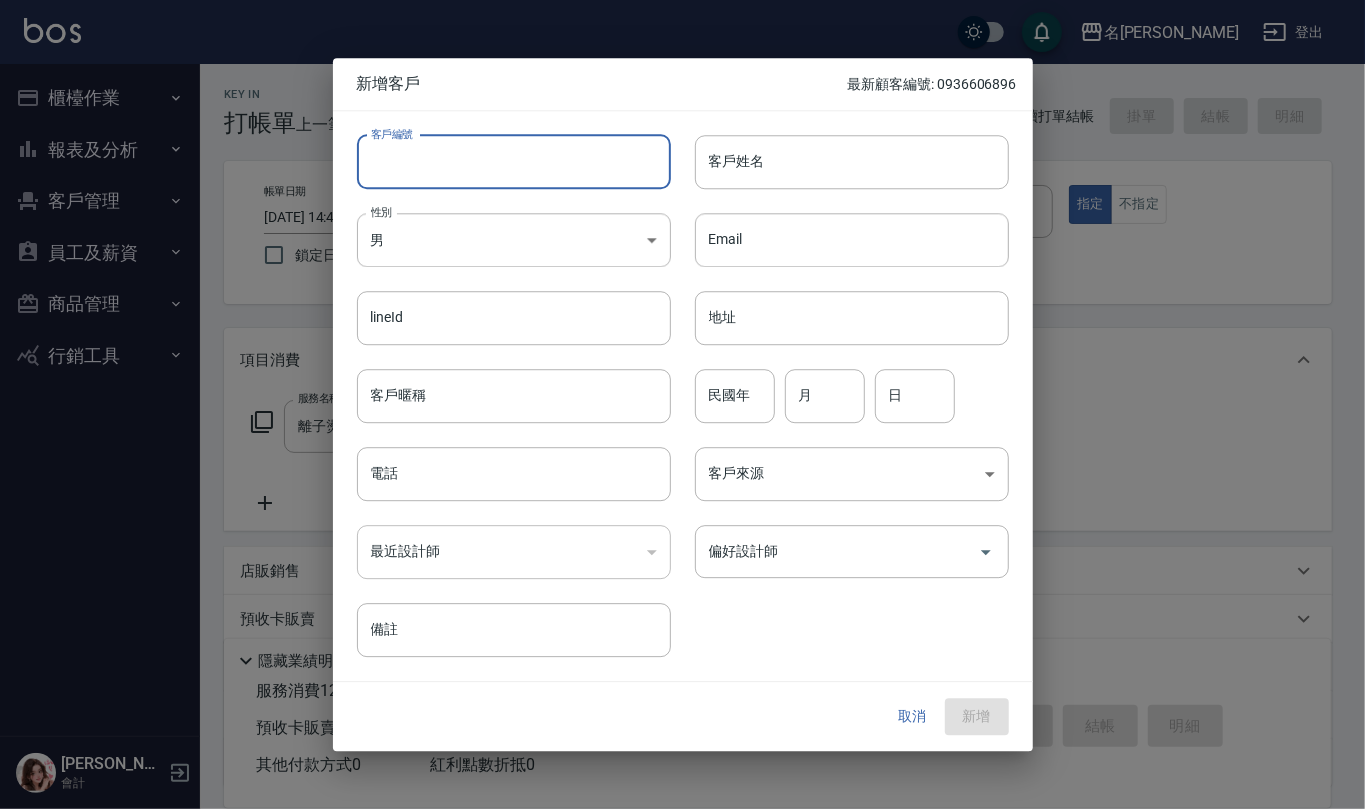 paste on "0933349247" 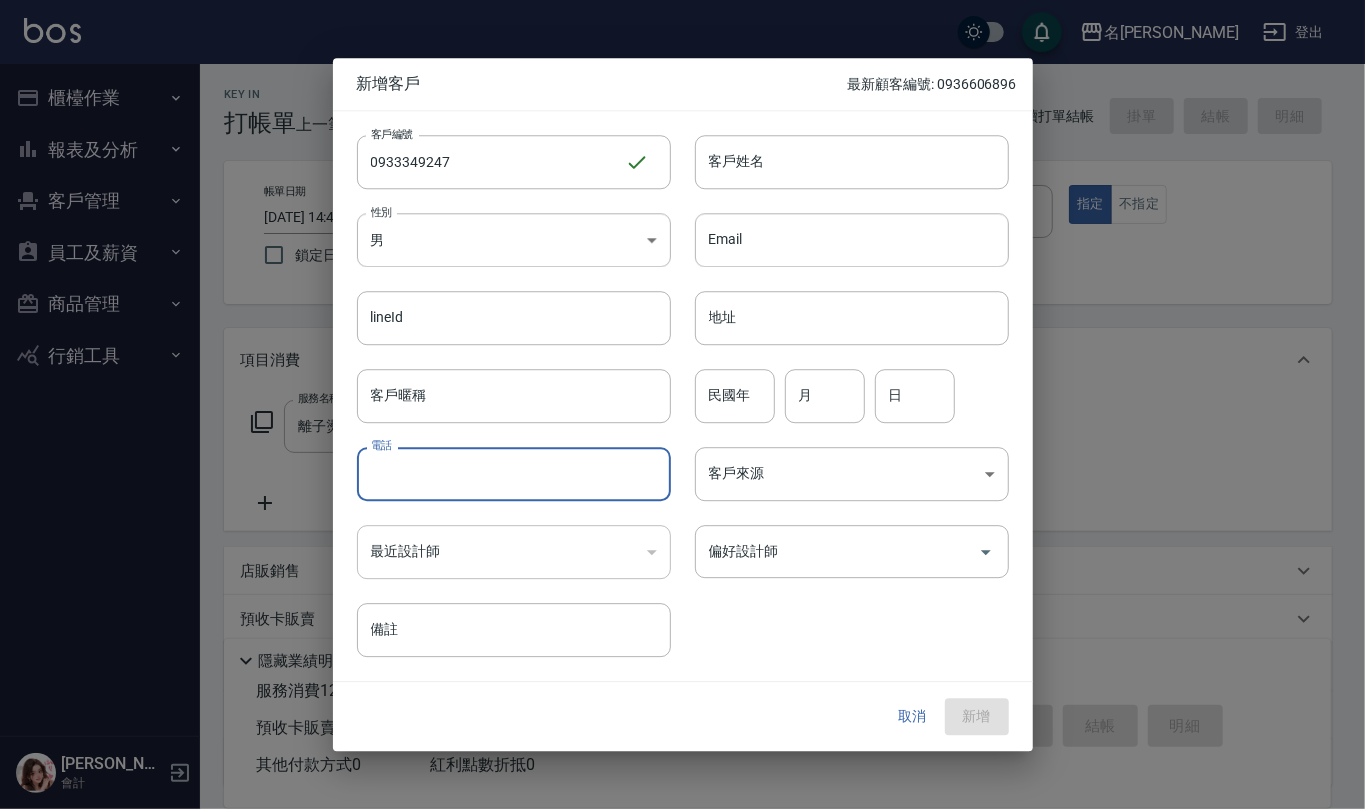 click on "電話" at bounding box center (514, 474) 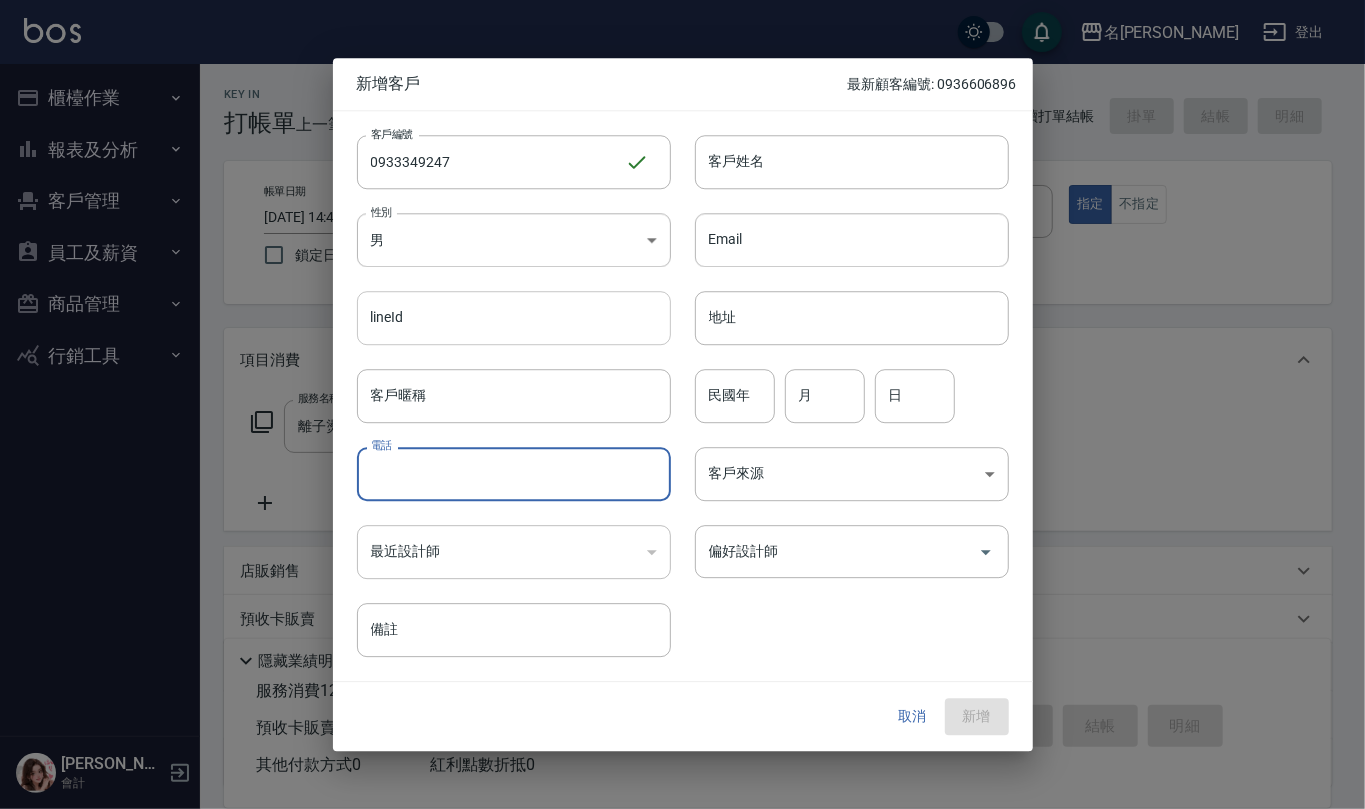 paste on "0933349247" 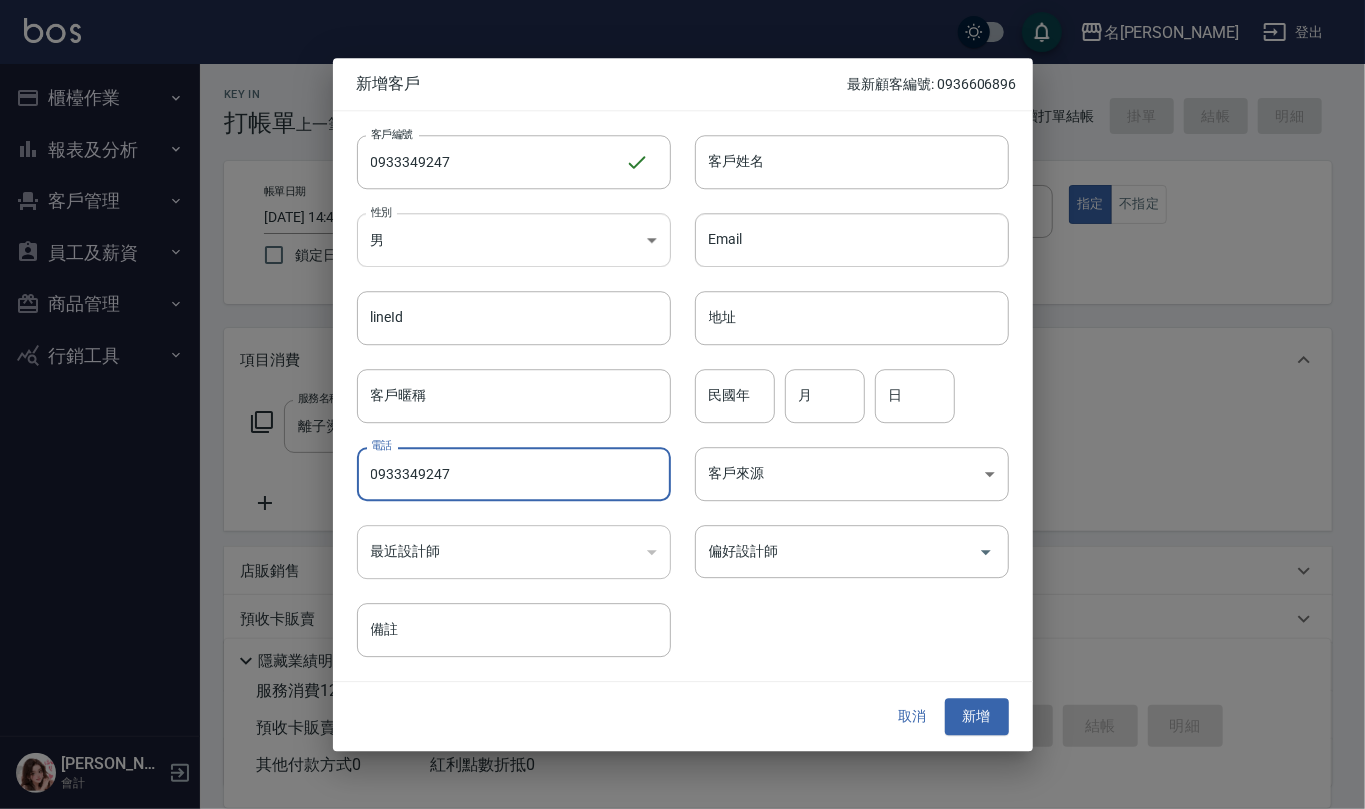 click on "性別 男 [DEMOGRAPHIC_DATA] 性別" at bounding box center [514, 240] 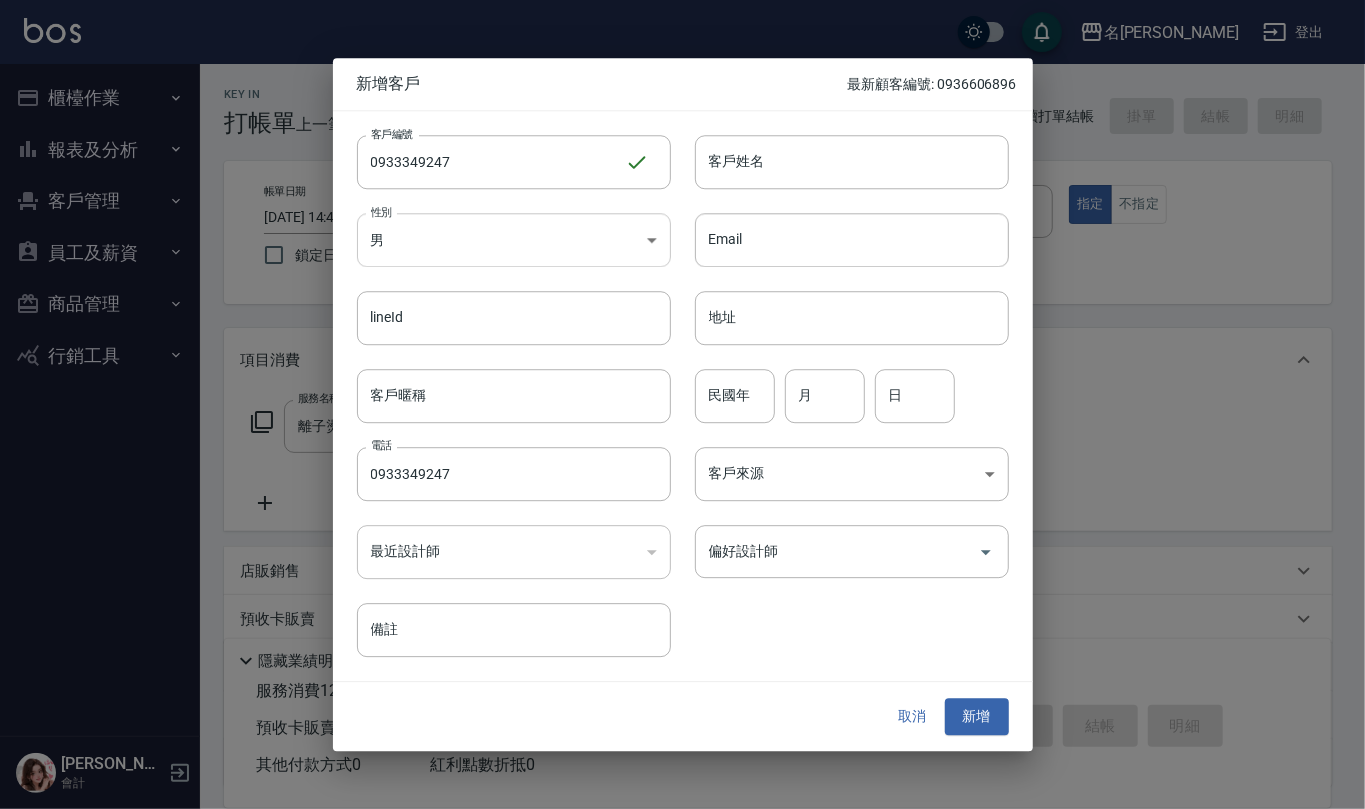 click on "名留仁二 登出 櫃檯作業 打帳單 帳單列表 現金收支登錄 材料自購登錄 每日結帳 報表及分析 報表目錄 店家區間累計表 店家日報表 互助日報表 互助月報表 互助點數明細 互助業績報表 設計師業績表 設計師日報表 設計師業績月報表 設計師排行榜 商品消耗明細 商品進銷貨報表 商品庫存表 商品庫存盤點表 單一服務項目查詢 收支分類明細表 費用分析表 客戶管理 客戶列表 員工及薪資 員工列表 員工離職列表 全店打卡記錄 考勤排班總表 每月薪資維護 薪資條 薪資明細表 薪資轉帳明細 商品管理 商品分類設定 商品列表 商品進貨作業 廠商列表 盤點作業 行銷工具 活動發券明細 [PERSON_NAME] 會計 Key In 打帳單 上一筆訂單:#31 帳單速查 結帳前確認明細 連續打單結帳 掛單 結帳 明細 帳單日期 [DATE] 14:48 鎖定日期 顧客姓名/手機號碼/編號 顧客姓名/手機號碼/編號 不留客資 指定" at bounding box center (682, 487) 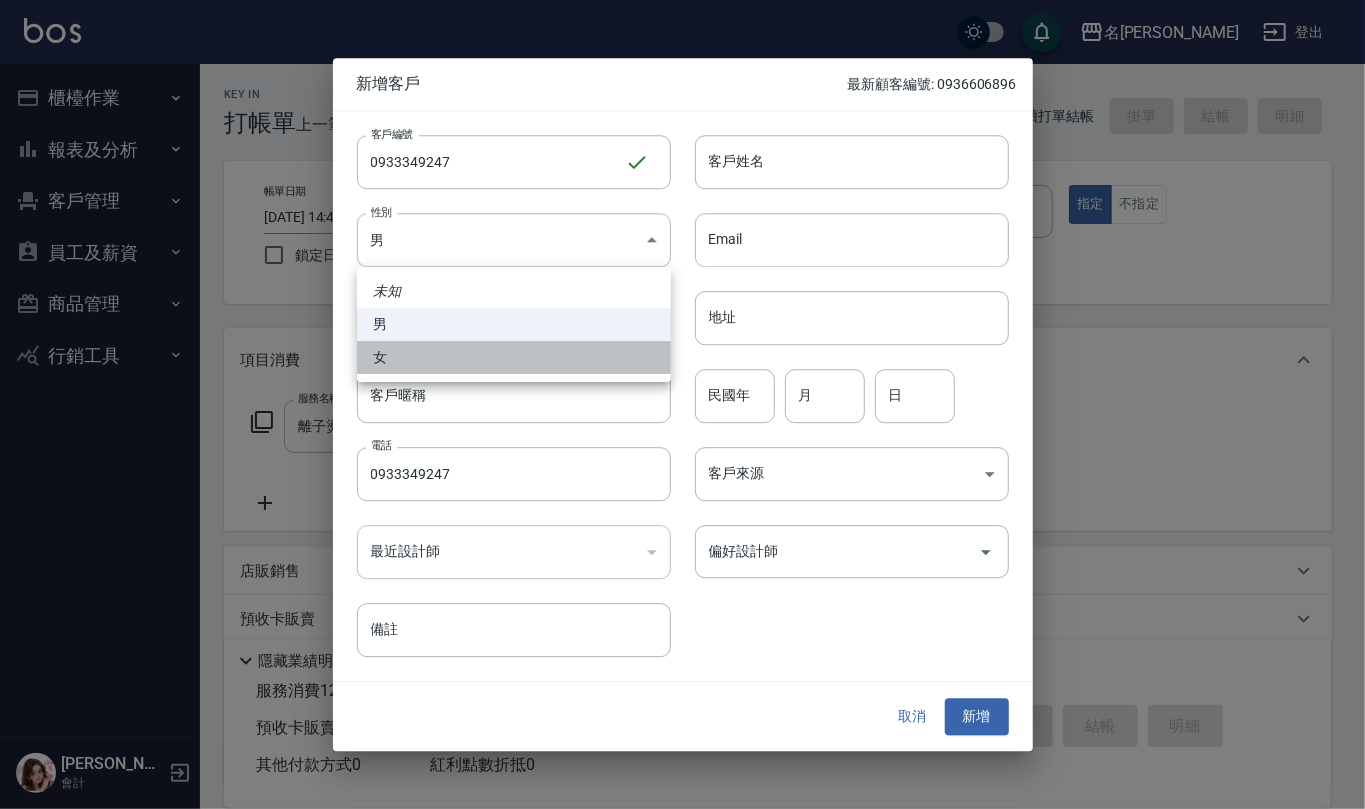 click on "女" at bounding box center (514, 357) 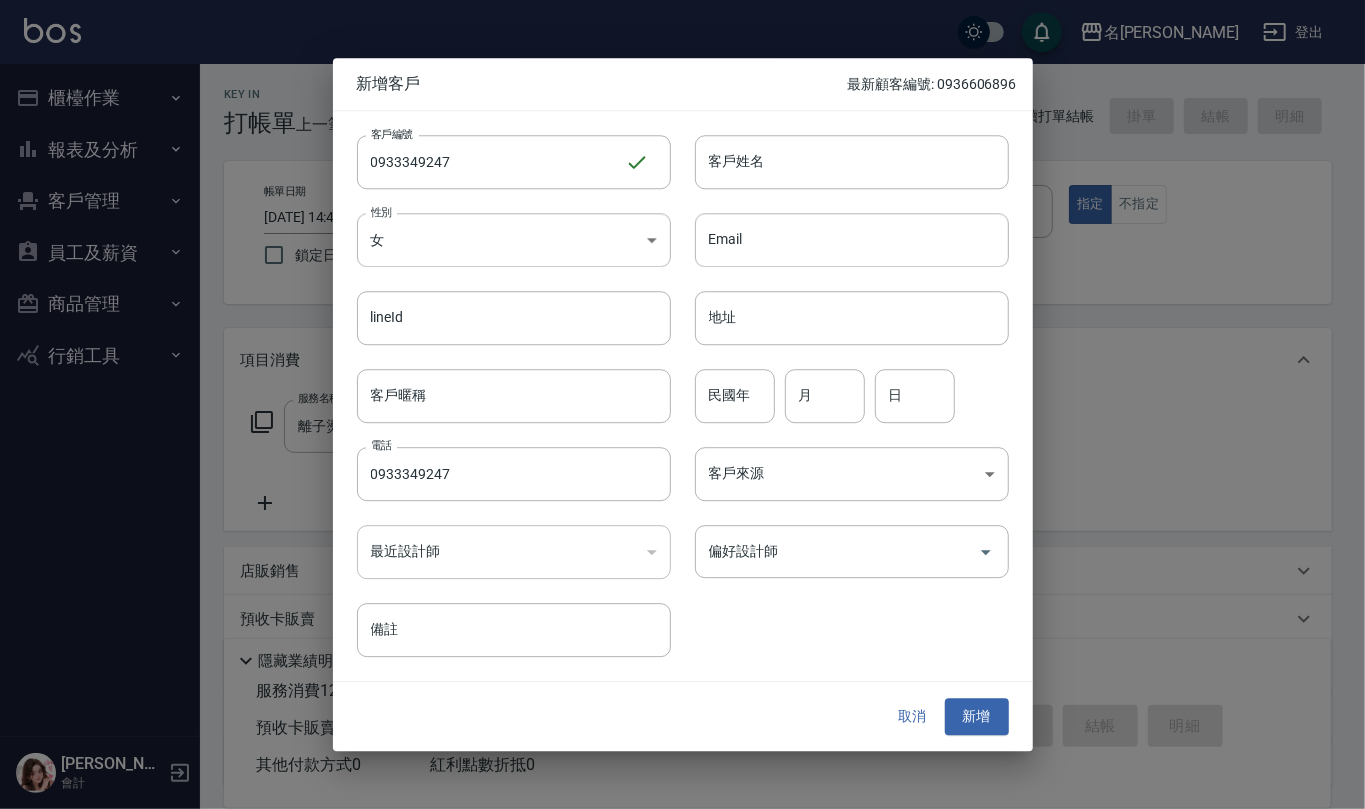 click on "Email Email" at bounding box center (840, 228) 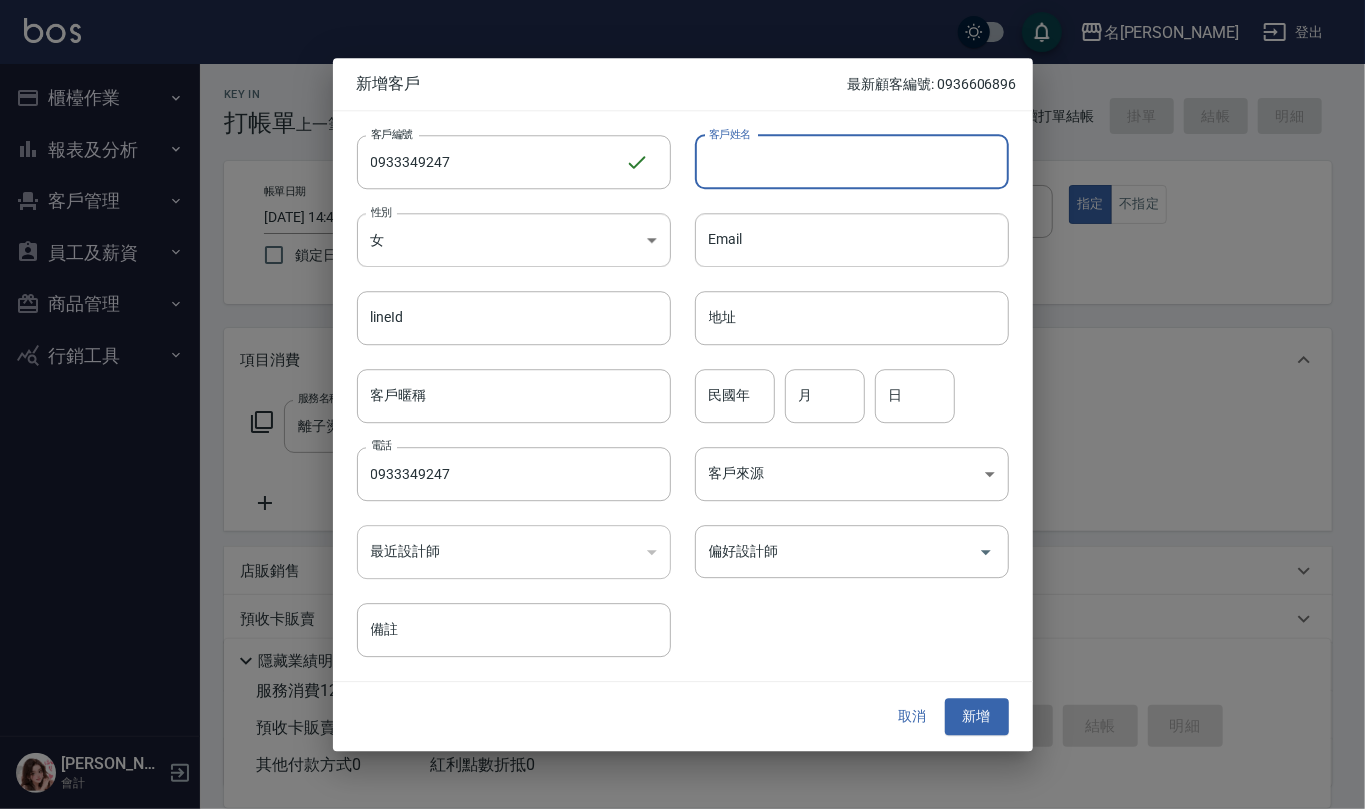 click on "客戶姓名" at bounding box center (852, 162) 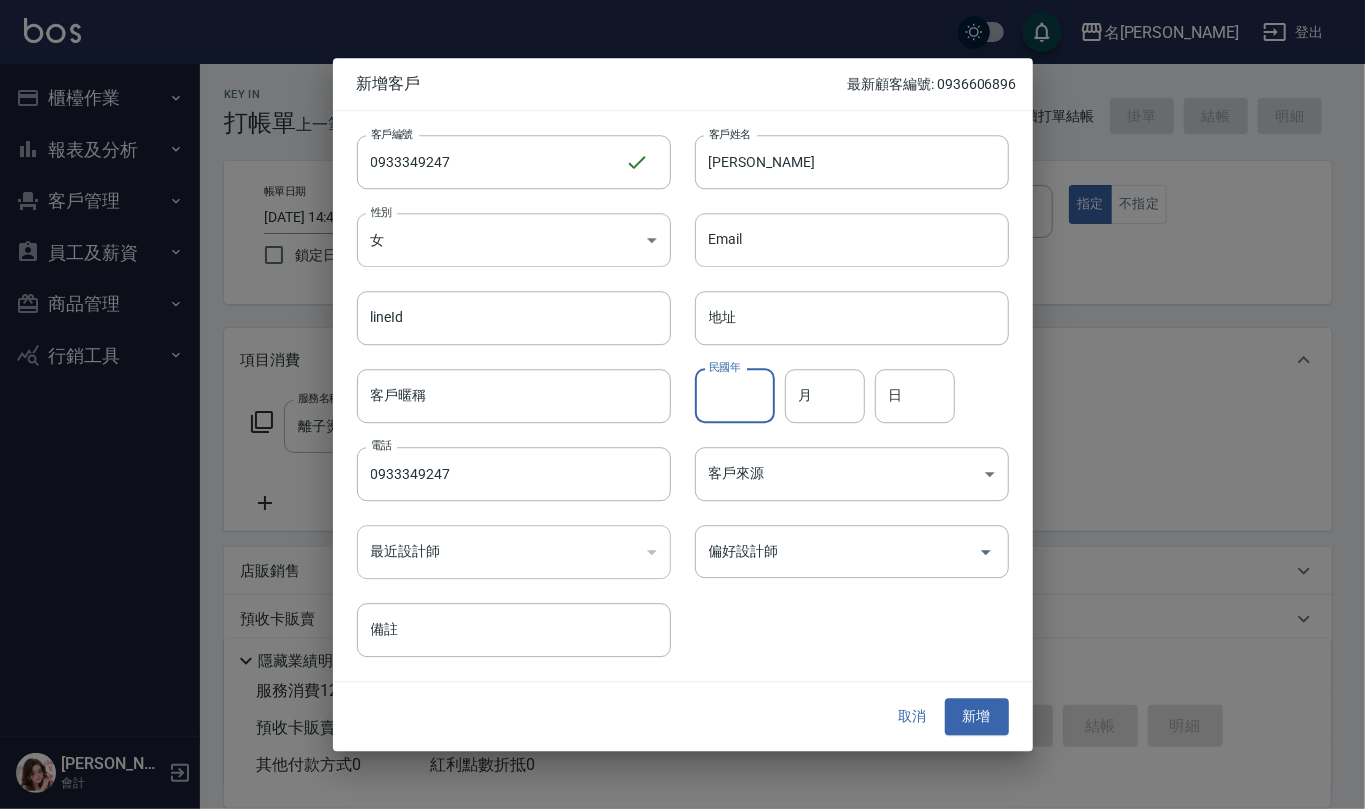 click on "民國年 民國年" at bounding box center (735, 396) 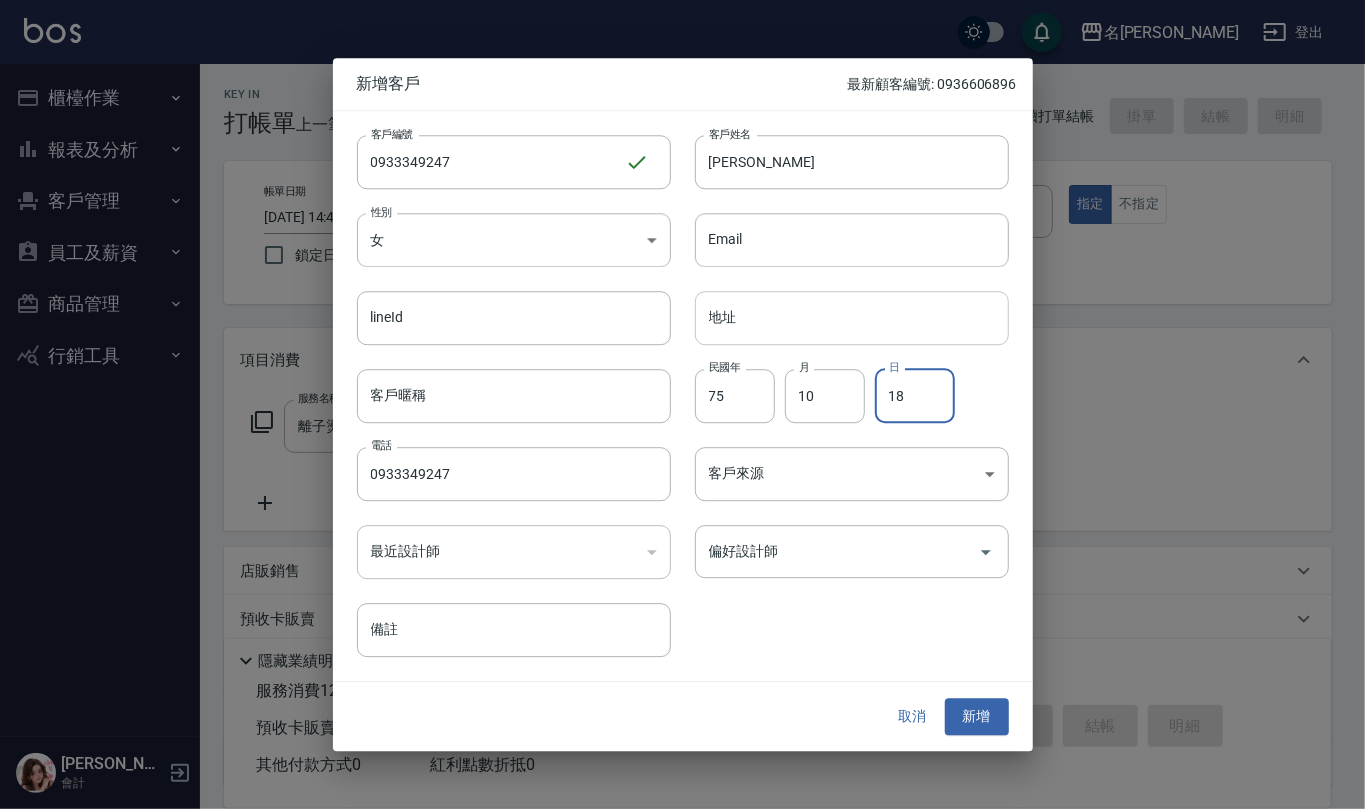 click on "地址" at bounding box center (852, 318) 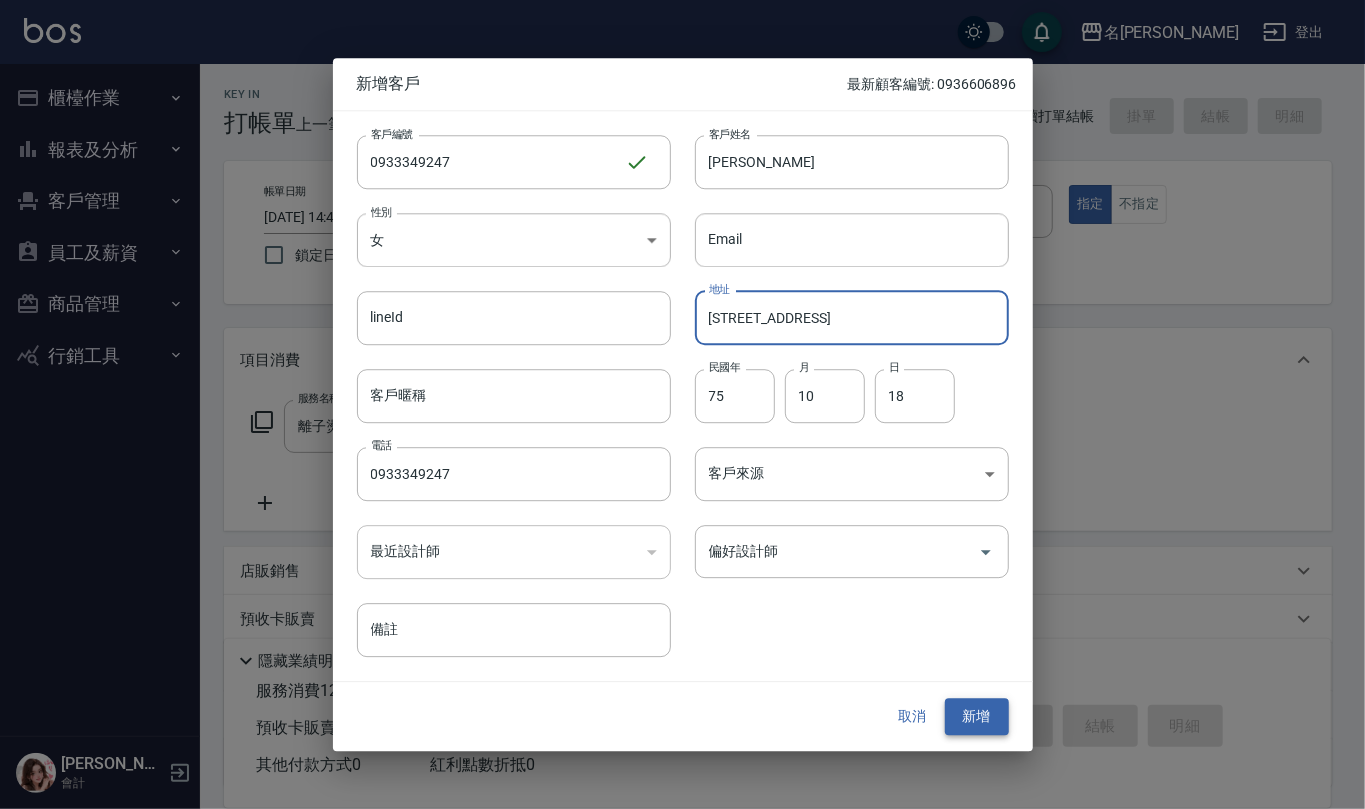 click on "新增" at bounding box center [977, 717] 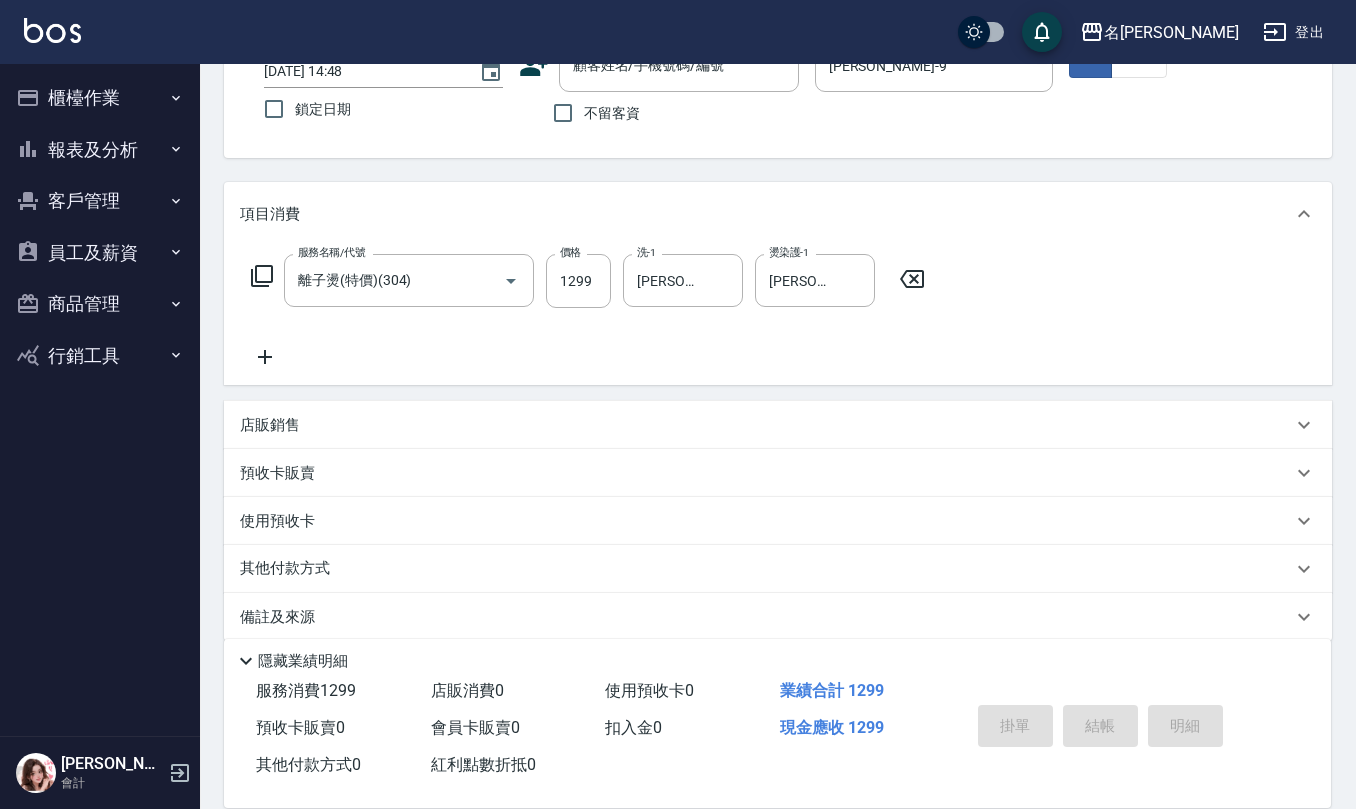 scroll, scrollTop: 0, scrollLeft: 0, axis: both 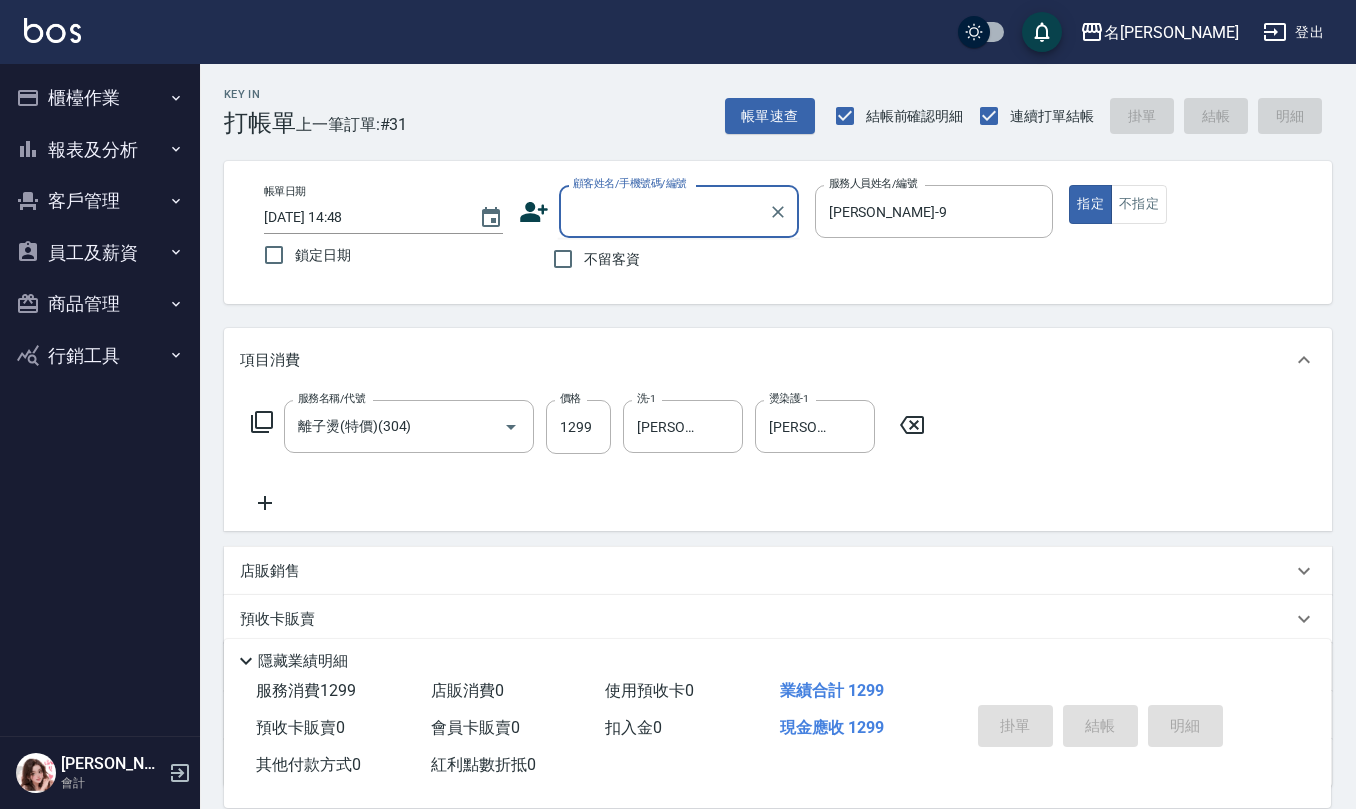 click on "顧客姓名/手機號碼/編號" at bounding box center (664, 211) 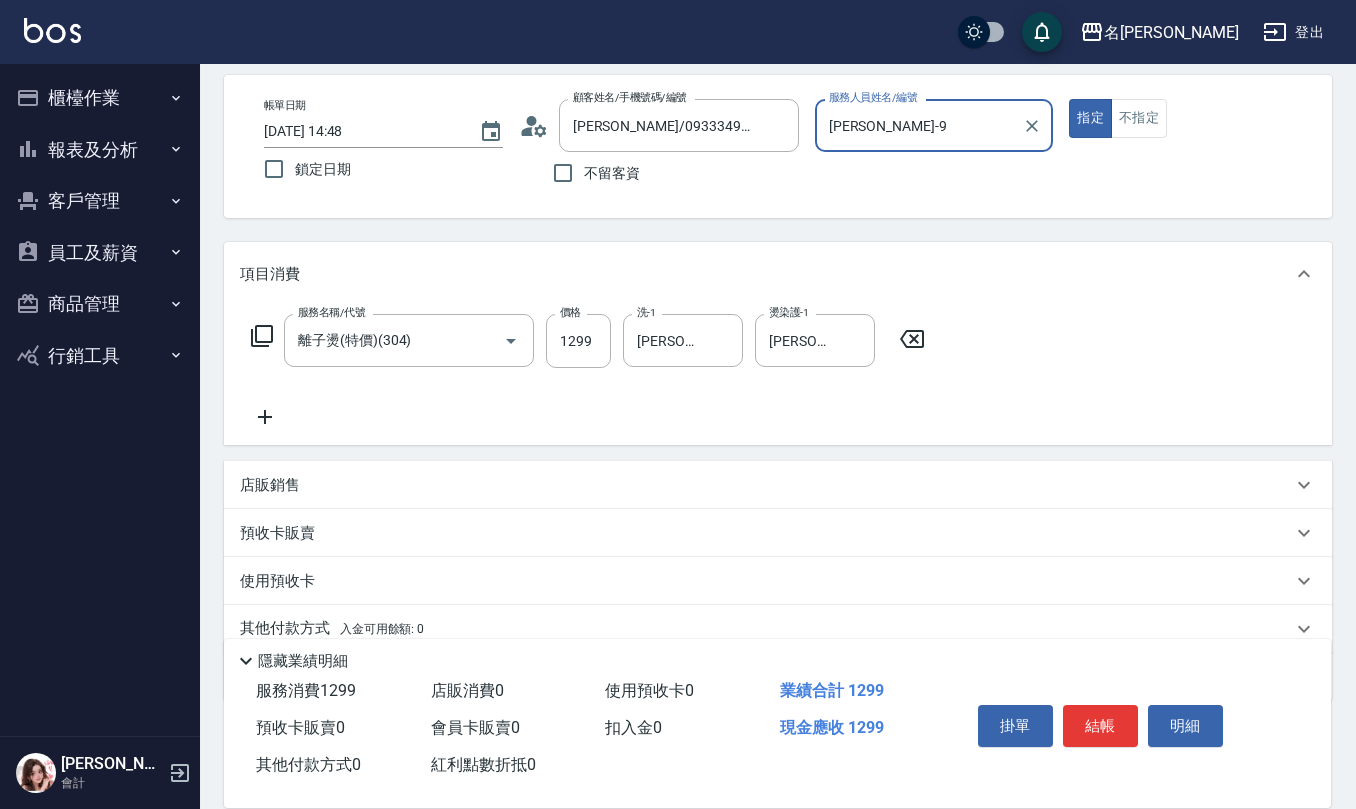 scroll, scrollTop: 133, scrollLeft: 0, axis: vertical 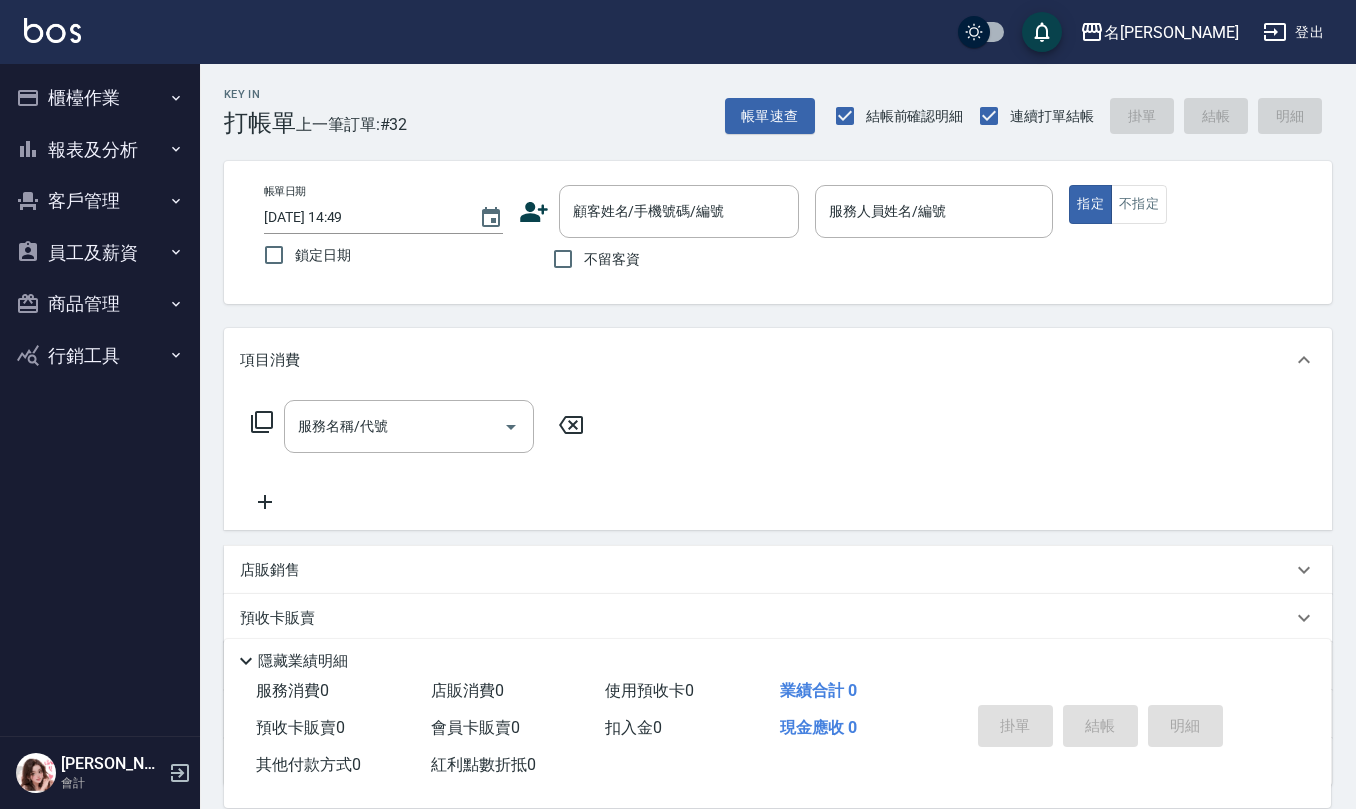 click on "不留客資" at bounding box center [612, 259] 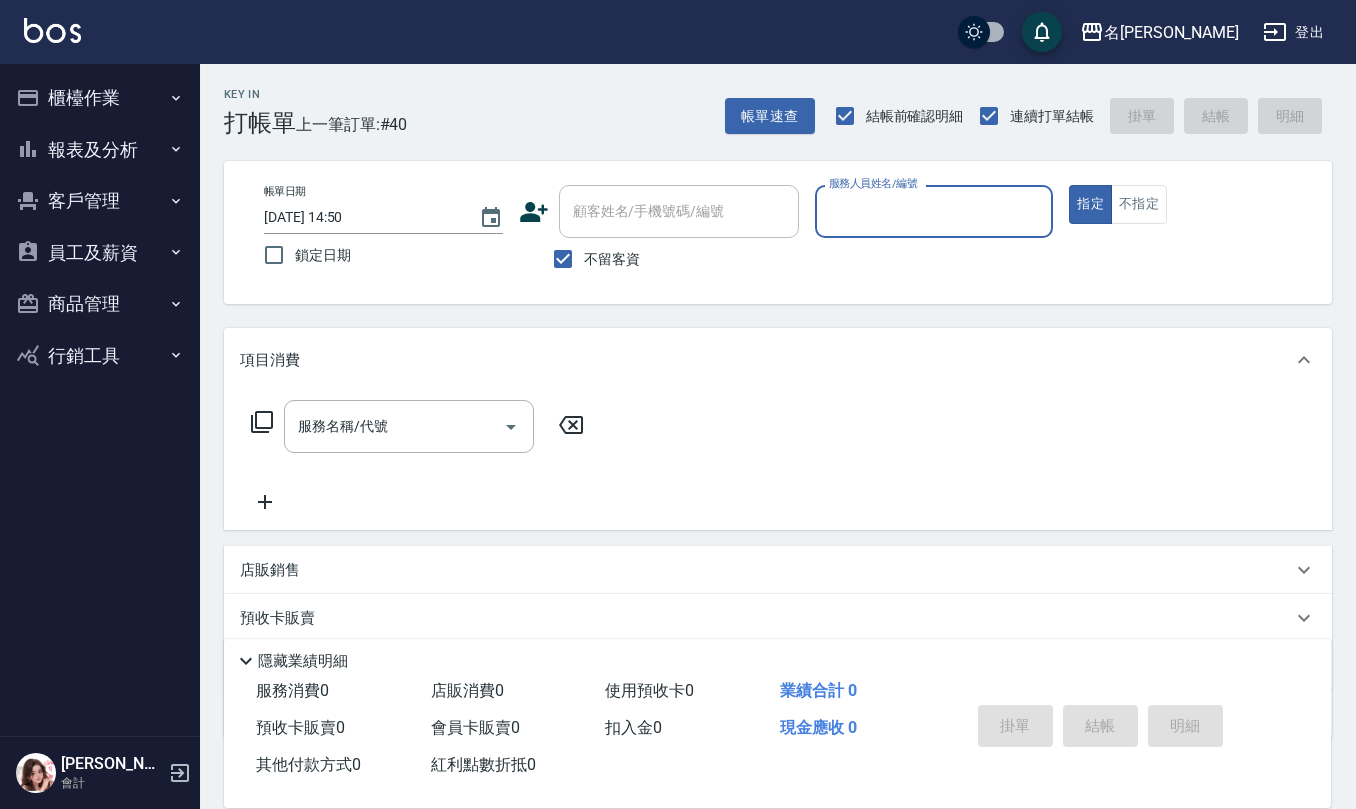 click on "商品管理" at bounding box center (100, 304) 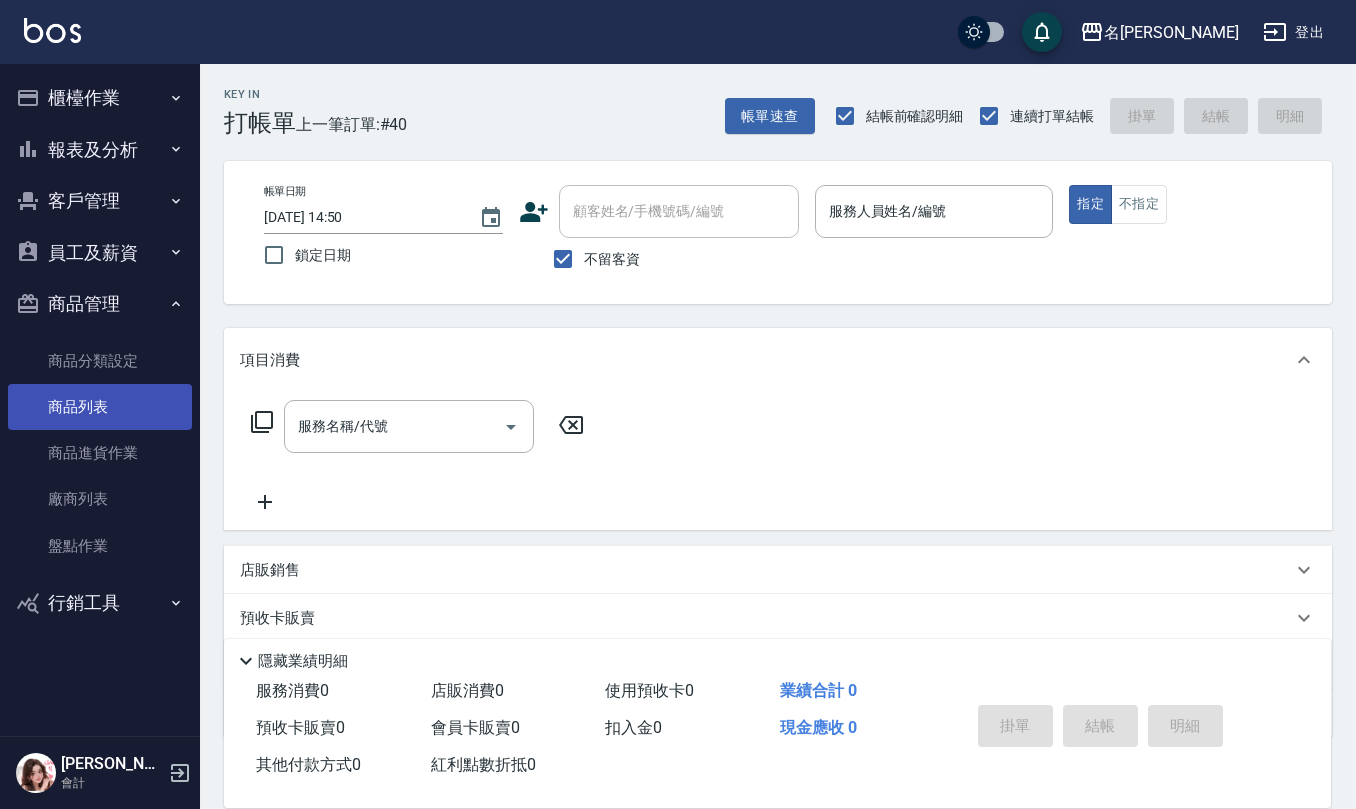 click on "商品列表" at bounding box center (100, 407) 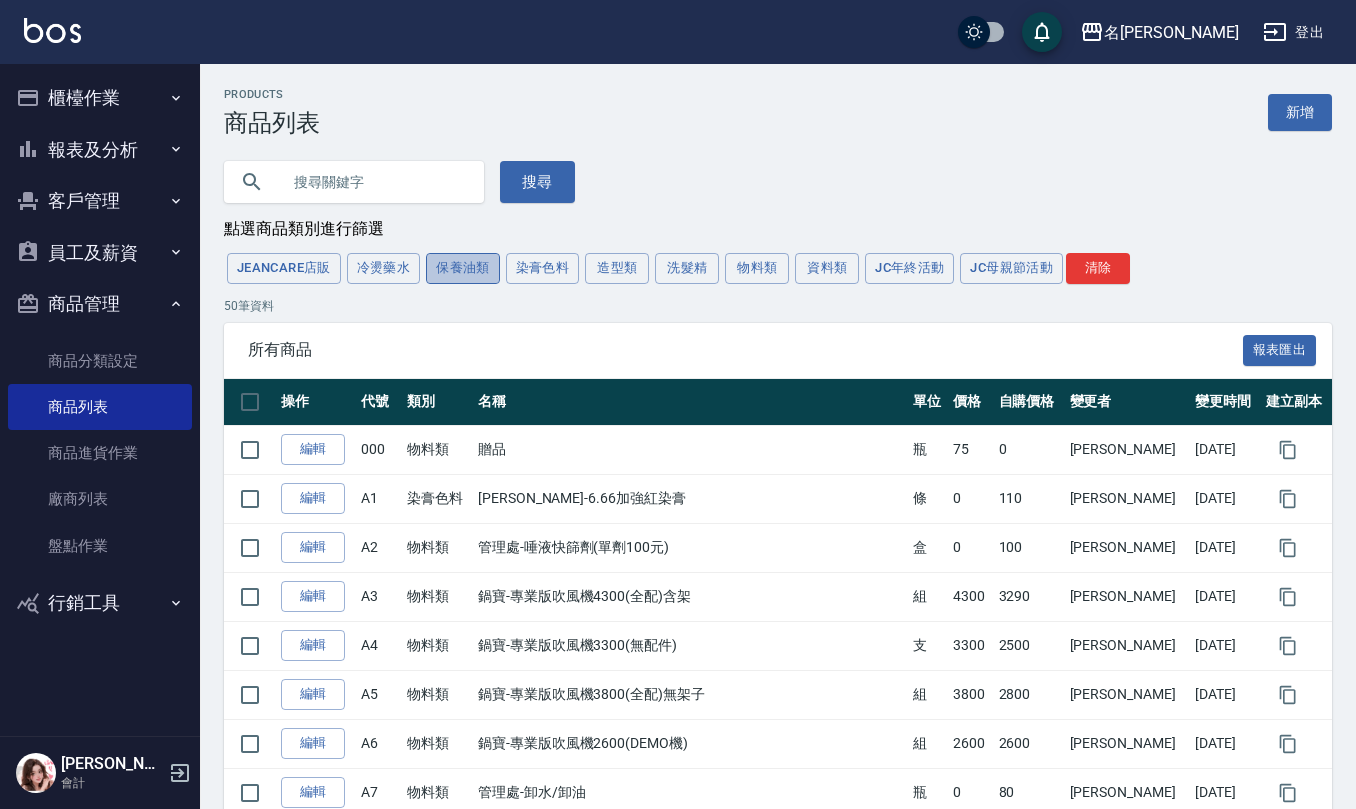 click on "保養油類" at bounding box center [463, 268] 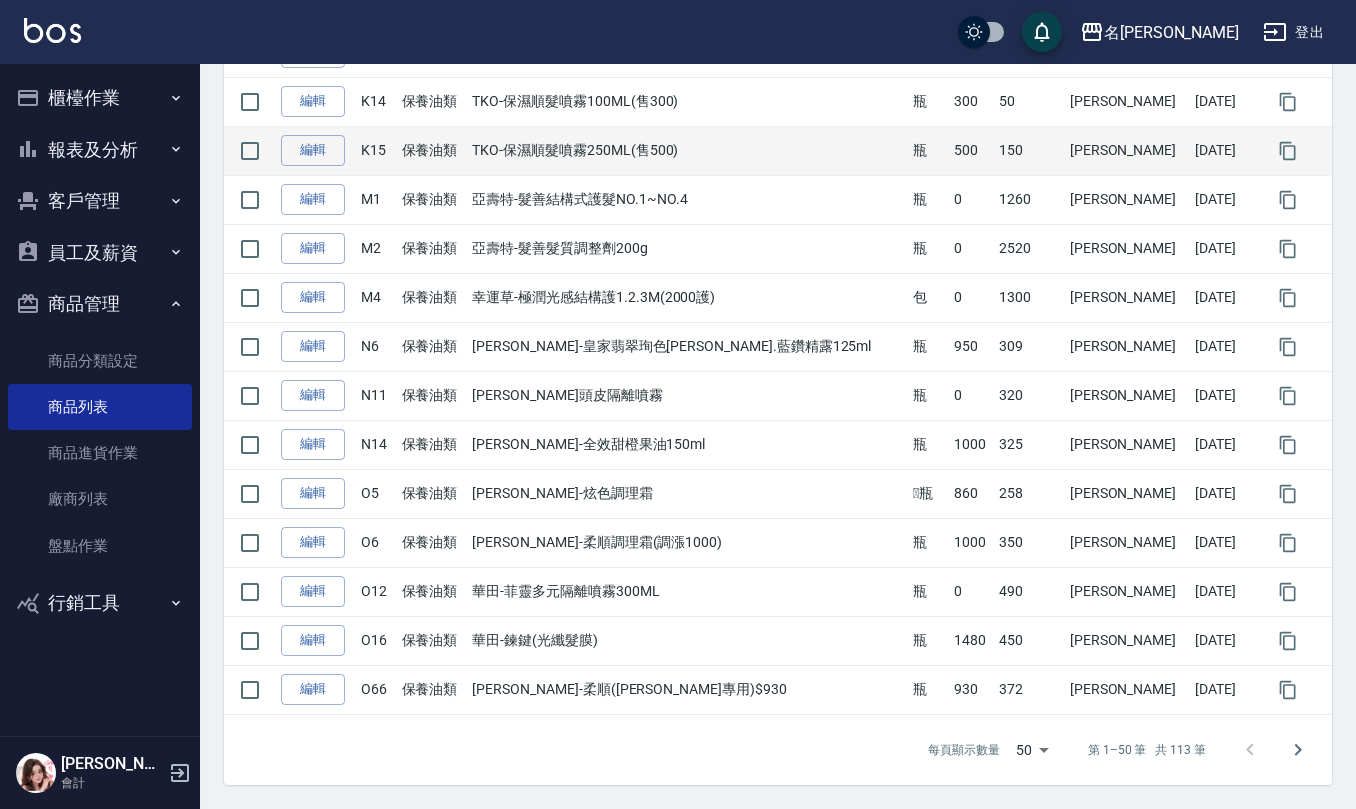 scroll, scrollTop: 2180, scrollLeft: 0, axis: vertical 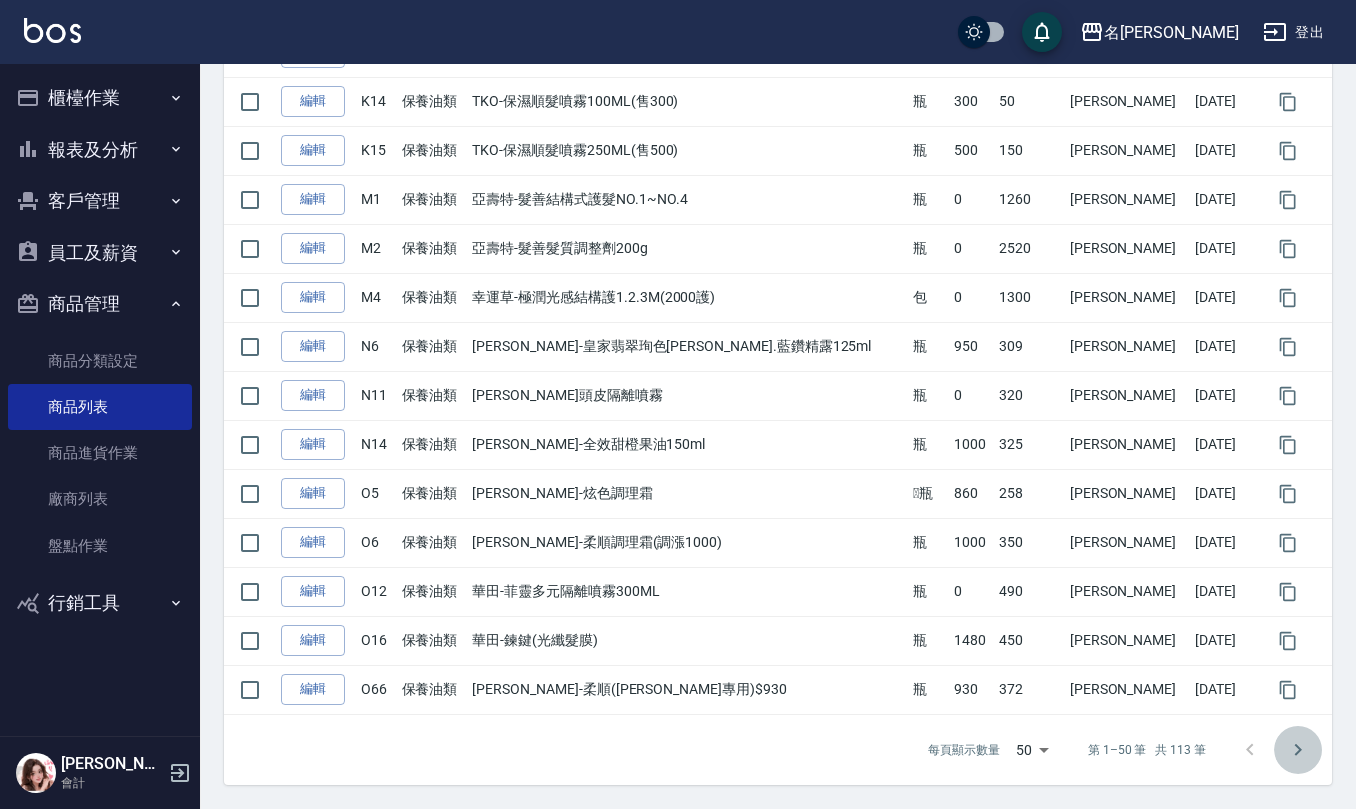 click 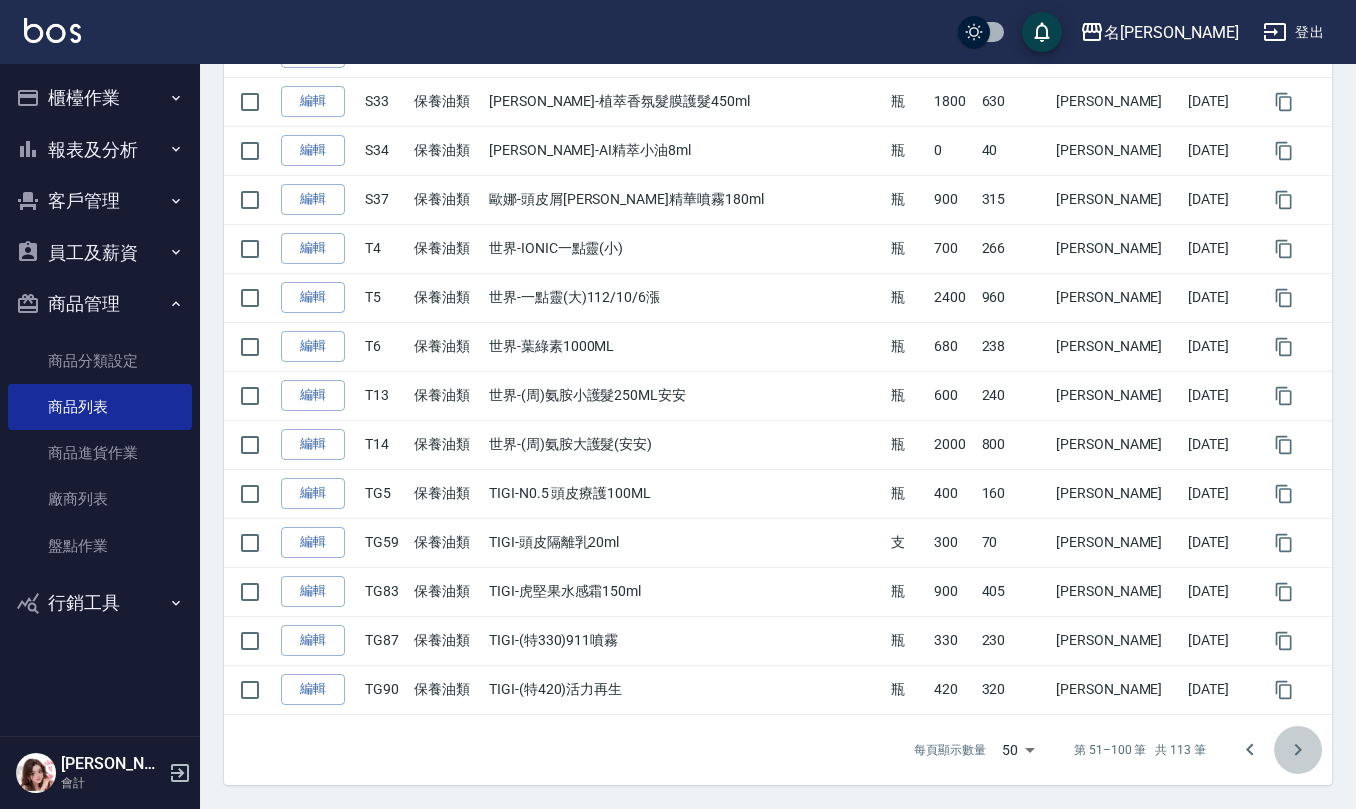 click 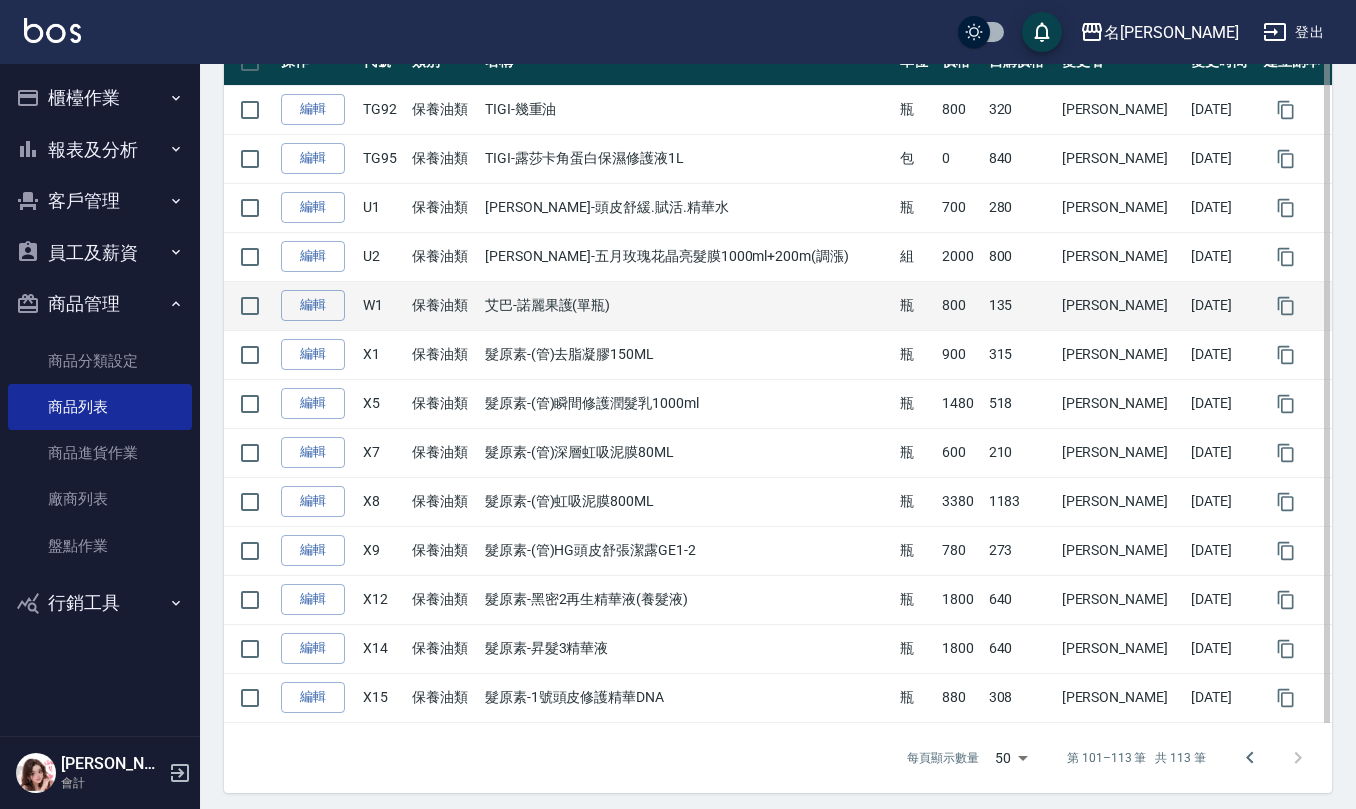 scroll, scrollTop: 354, scrollLeft: 0, axis: vertical 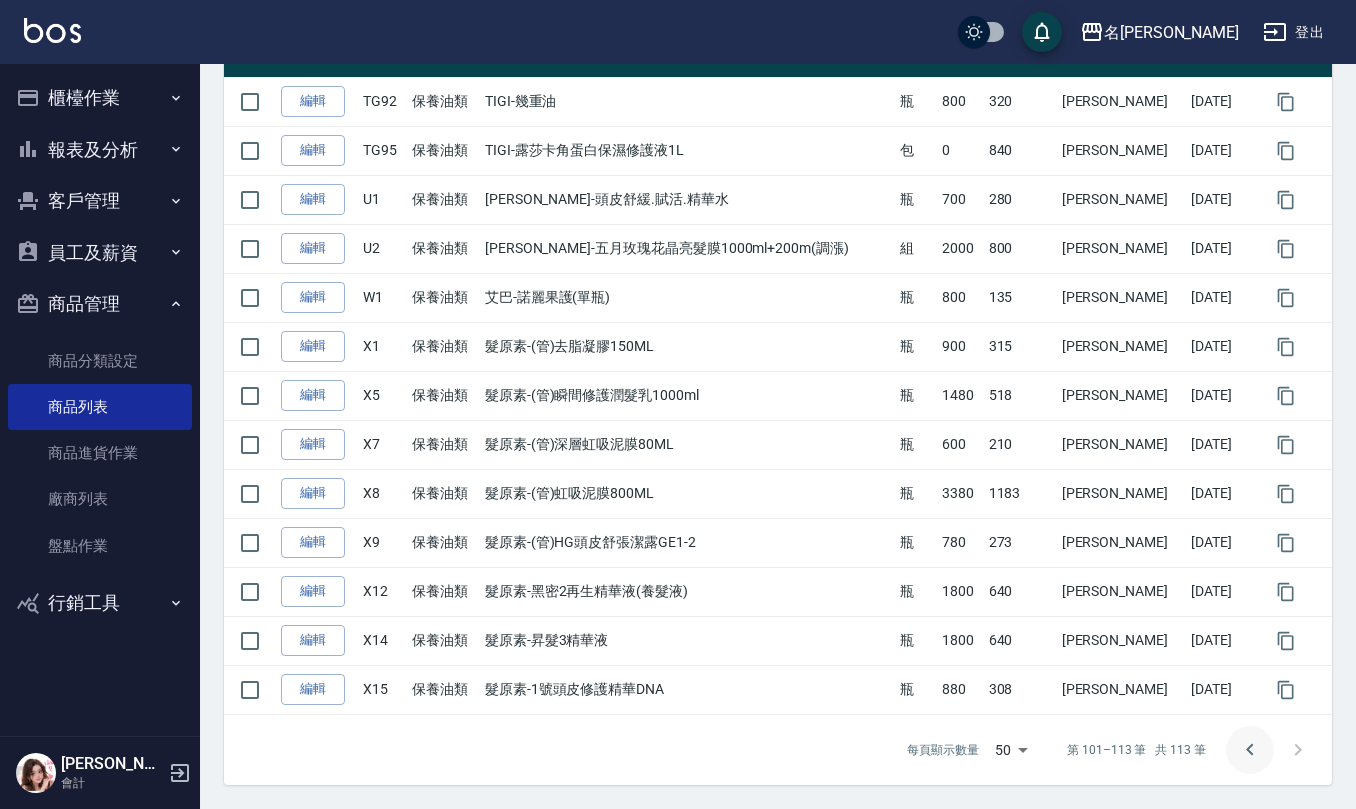 click 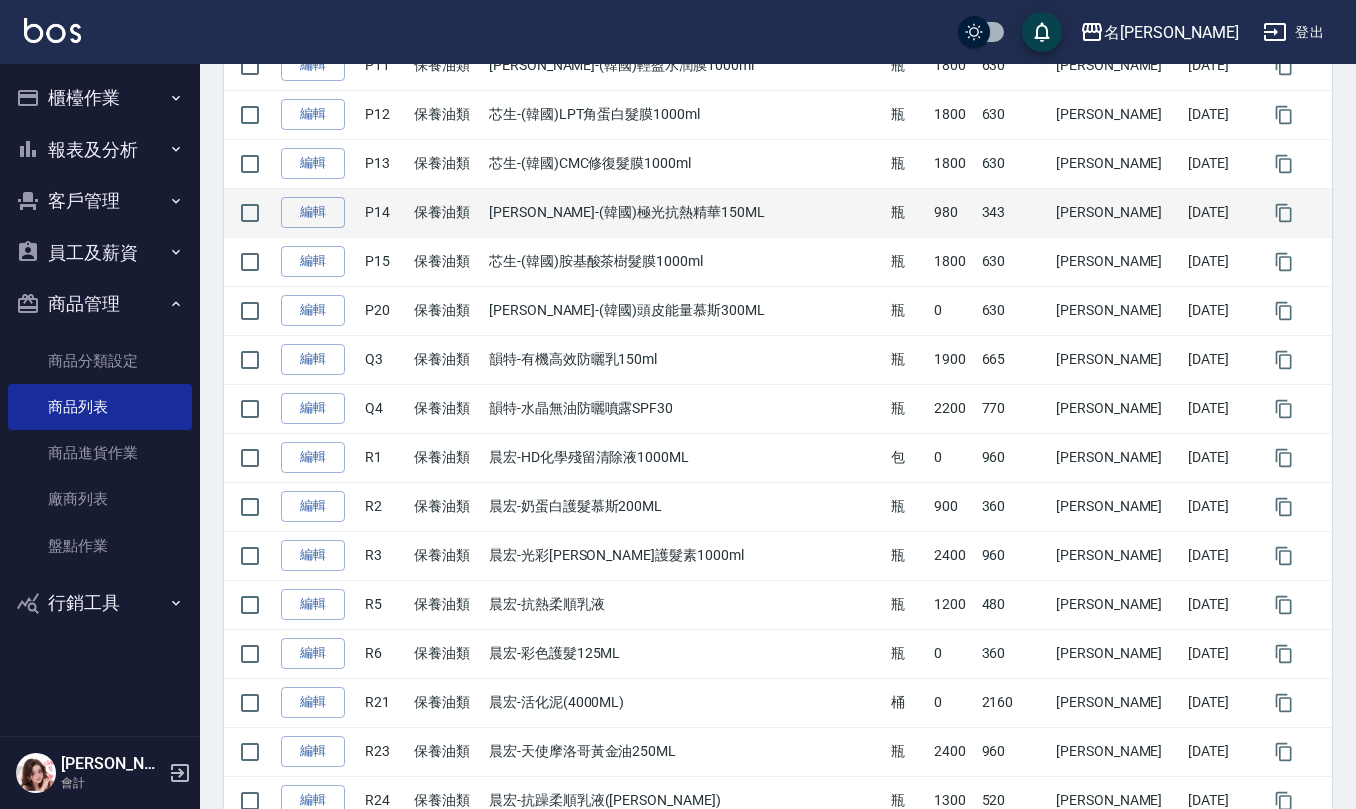 scroll, scrollTop: 446, scrollLeft: 0, axis: vertical 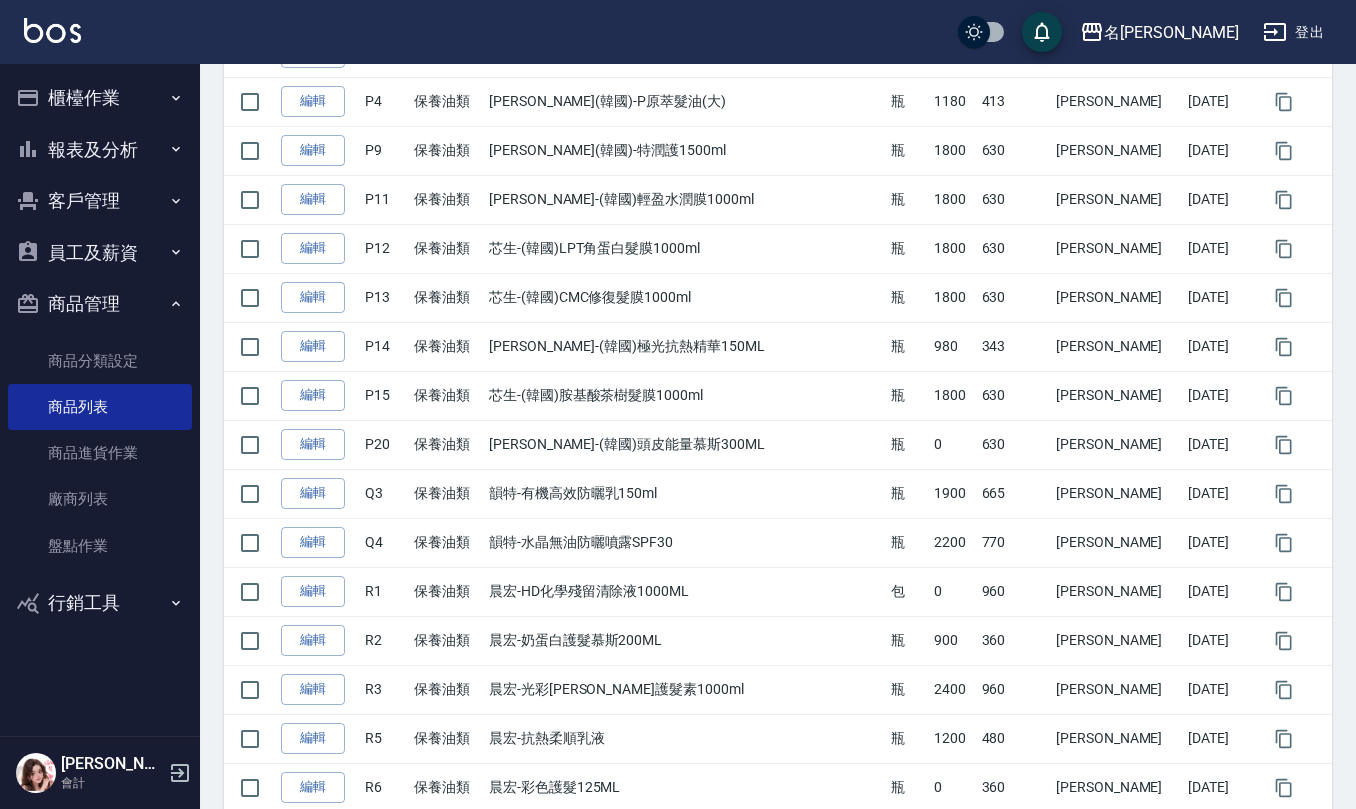 click on "櫃檯作業" at bounding box center [100, 98] 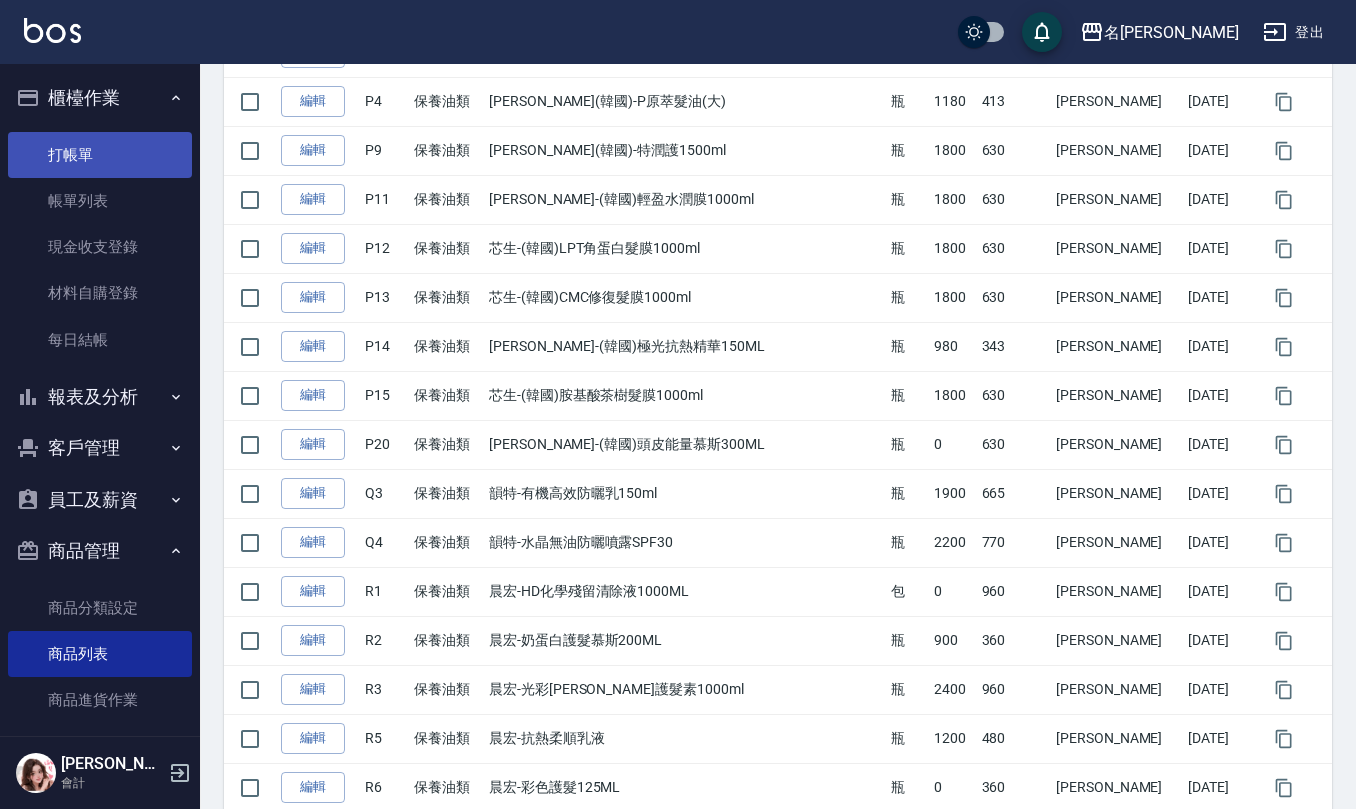 click on "打帳單" at bounding box center [100, 155] 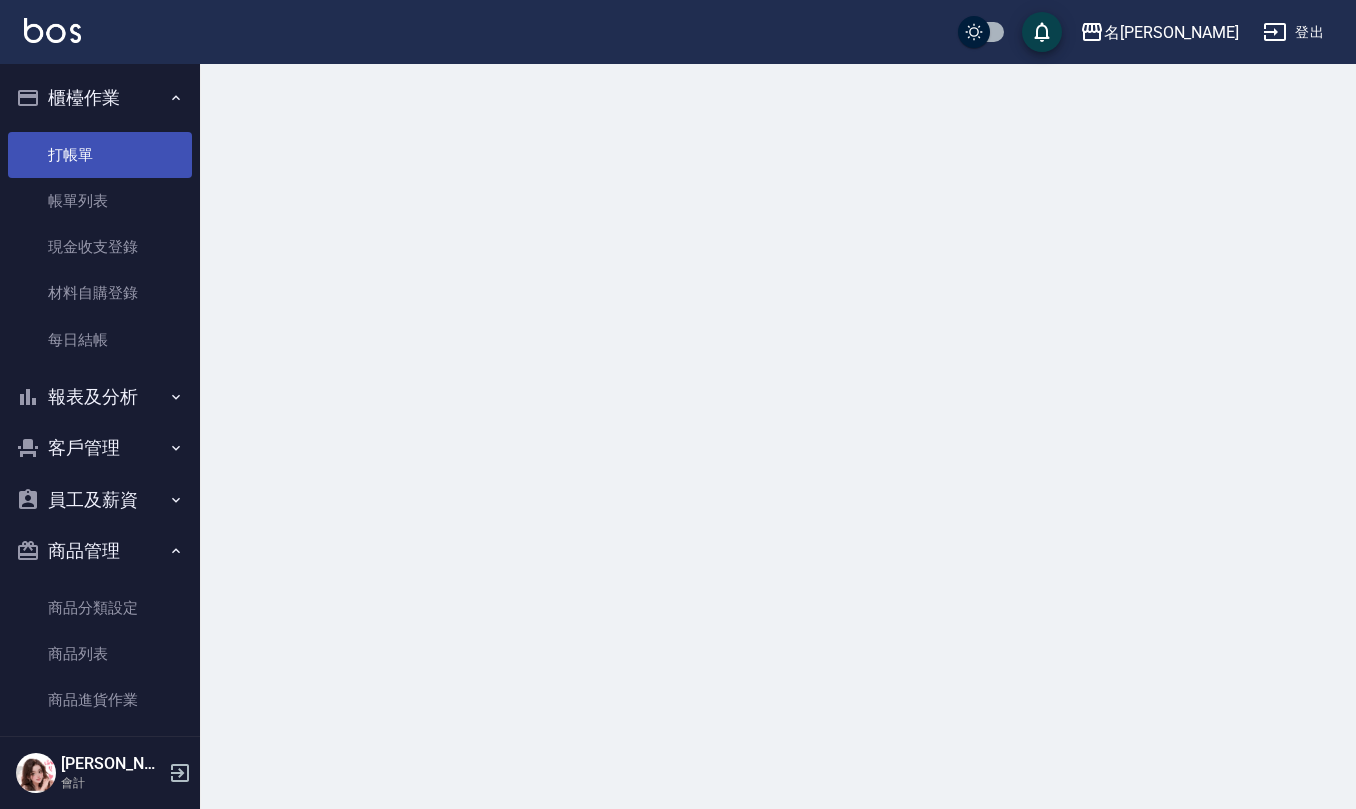 scroll, scrollTop: 0, scrollLeft: 0, axis: both 